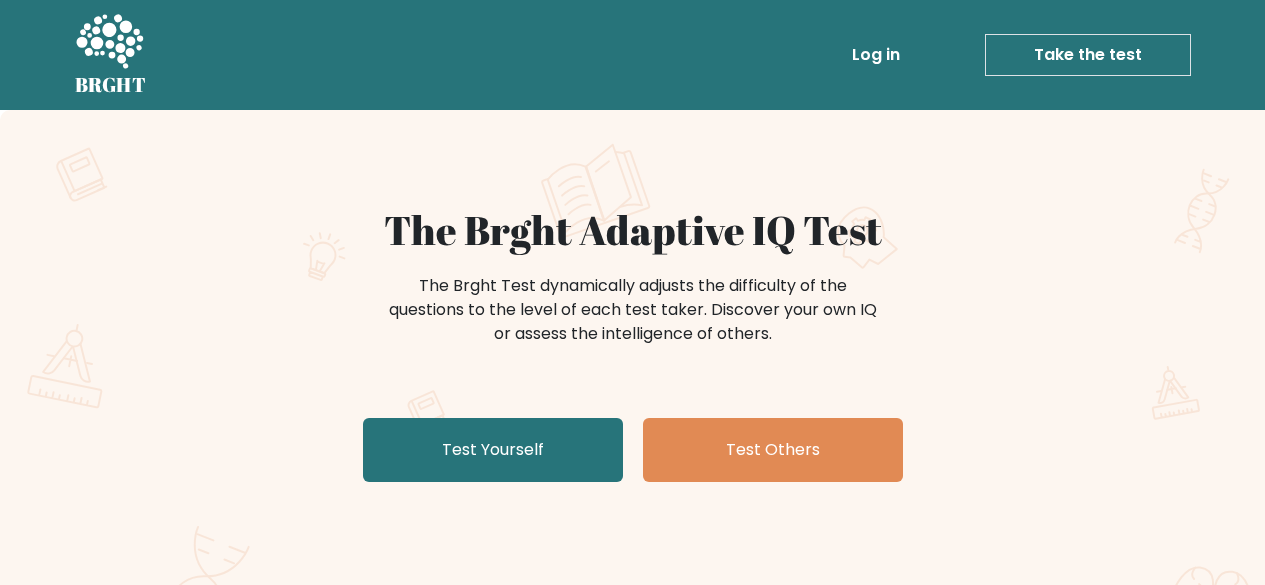 scroll, scrollTop: 0, scrollLeft: 0, axis: both 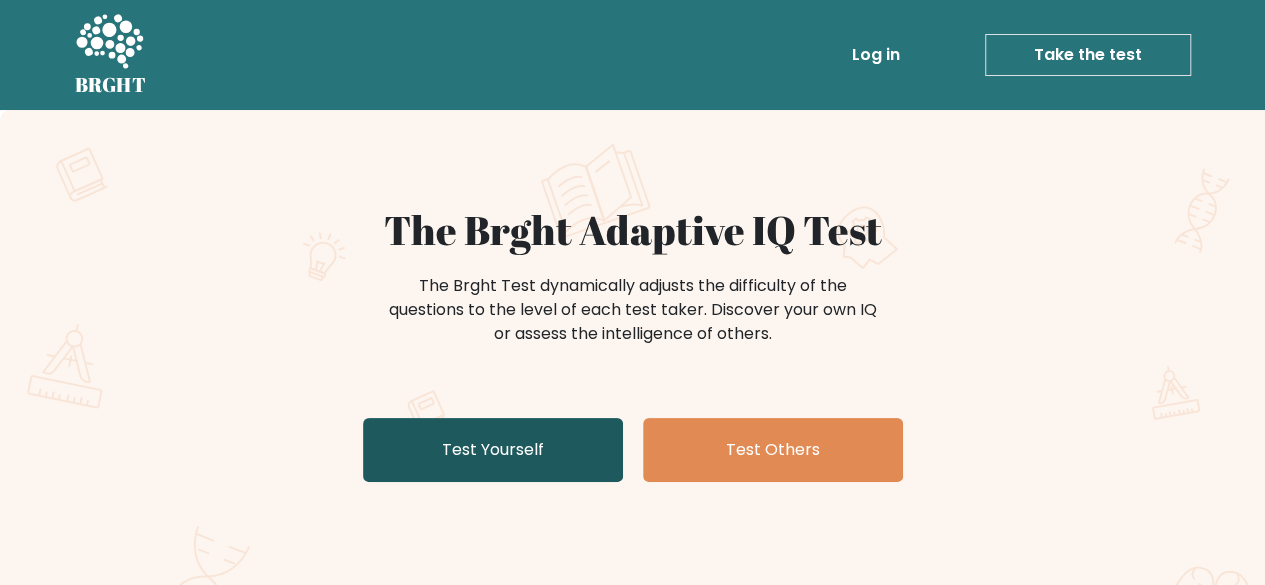 click on "Test Yourself" at bounding box center (493, 450) 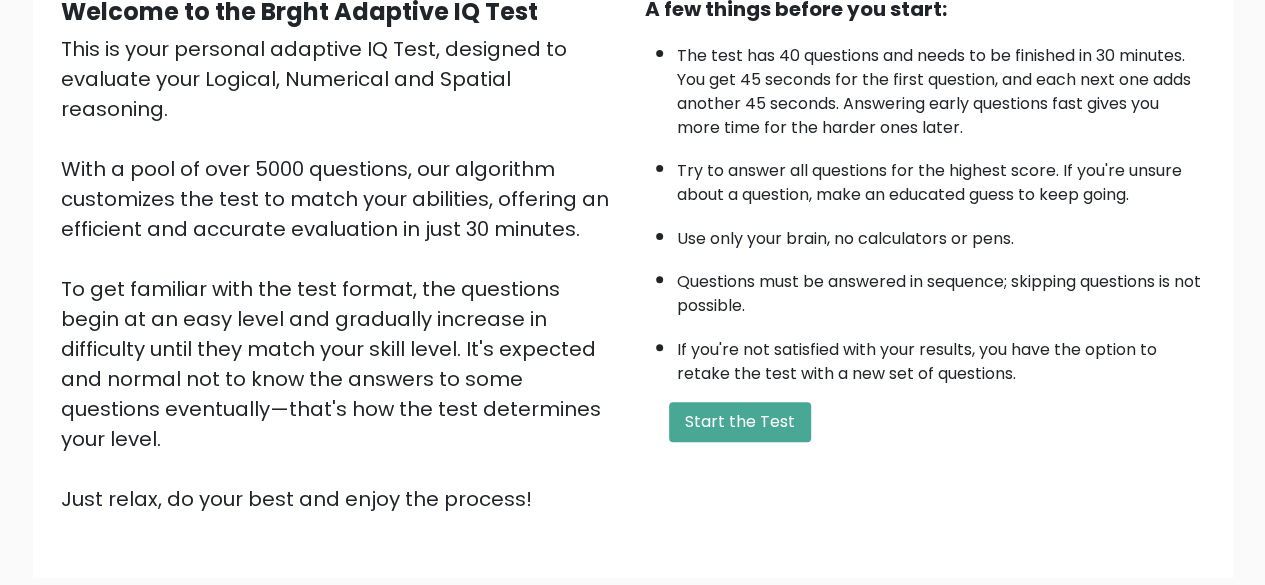 scroll, scrollTop: 214, scrollLeft: 0, axis: vertical 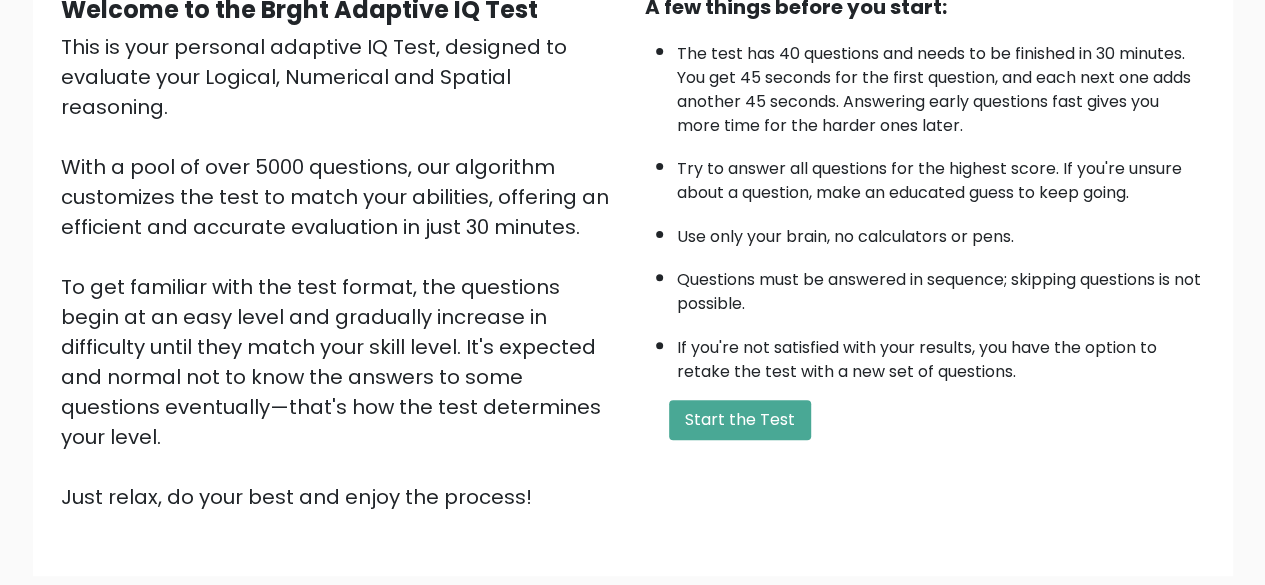 click on "The test has 40 questions and needs to be finished in 30 minutes. You get 45 seconds for the first question, and each next one adds another 45 seconds. Answering early questions fast gives you more time for the harder ones later.
Try to answer all questions for the highest score. If you're unsure about a question, make an educated guess to keep going.
Use only your brain, no calculators or pens.
Questions must be answered in sequence; skipping questions is not possible.
If you're not satisfied with your results, you have the option to retake the test with a new set of questions." at bounding box center [925, 208] 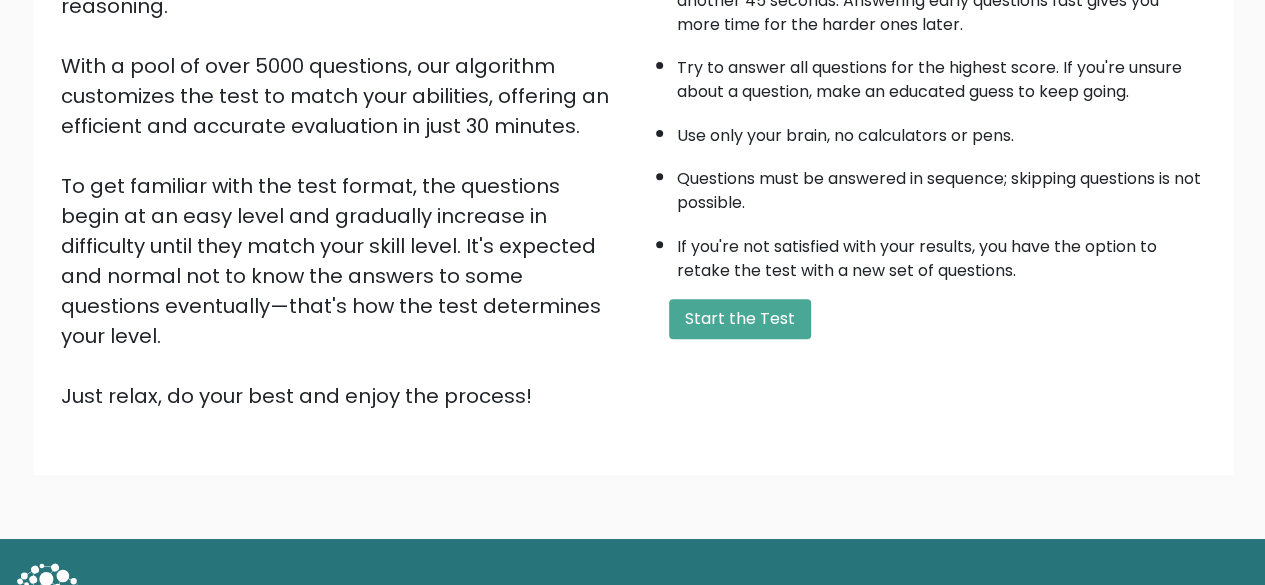 scroll, scrollTop: 320, scrollLeft: 0, axis: vertical 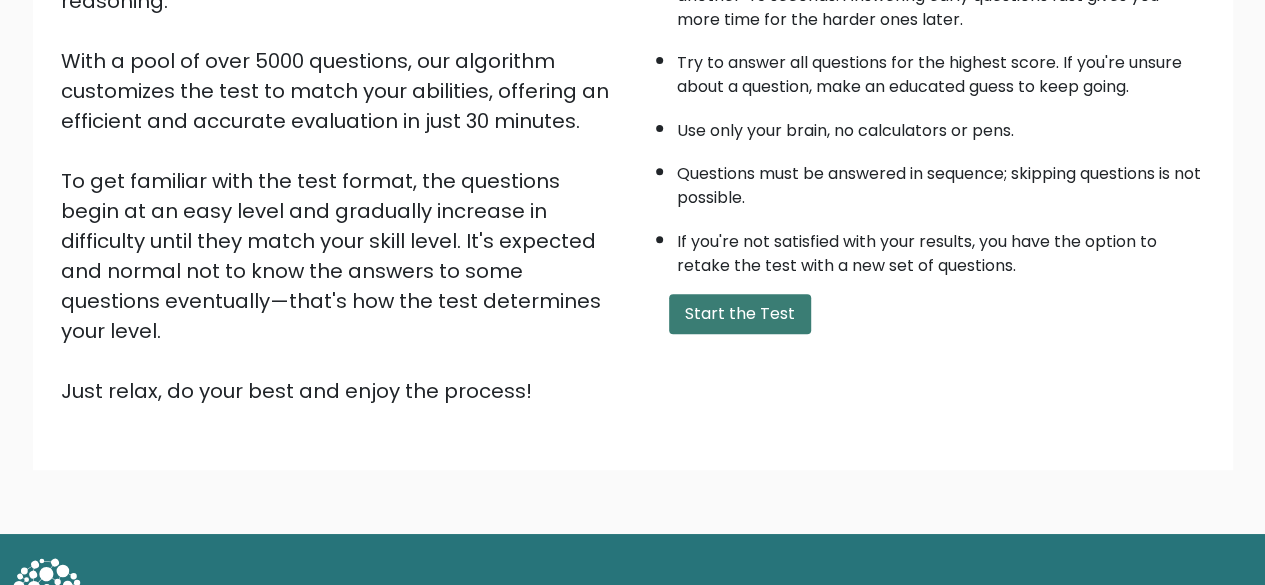 click on "Start the Test" at bounding box center [740, 314] 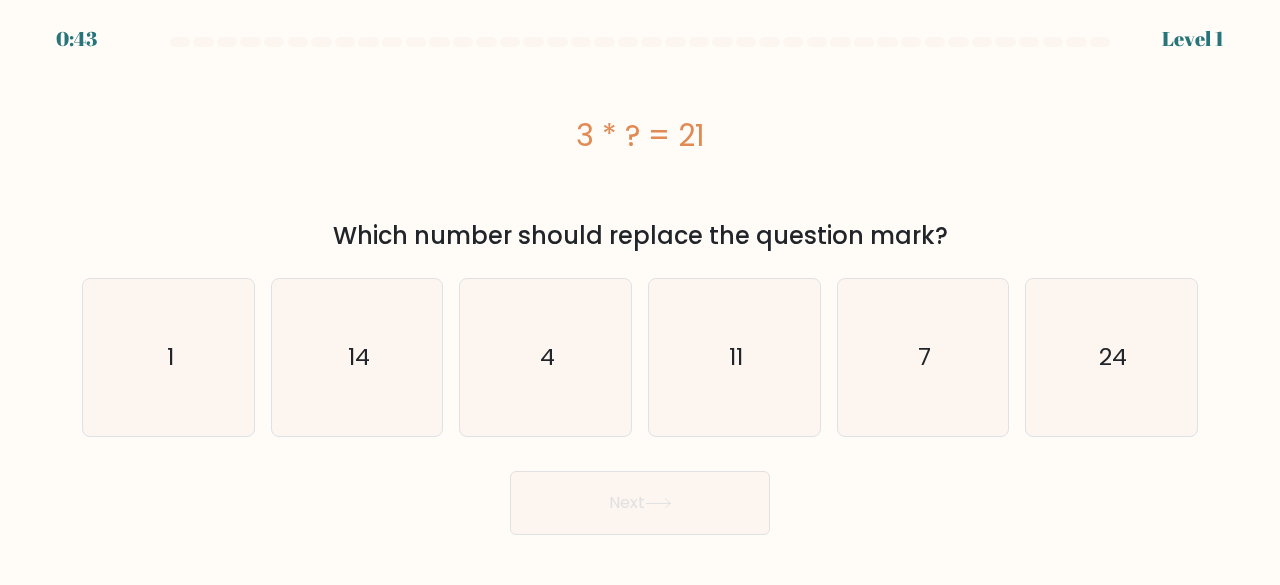 scroll, scrollTop: 0, scrollLeft: 0, axis: both 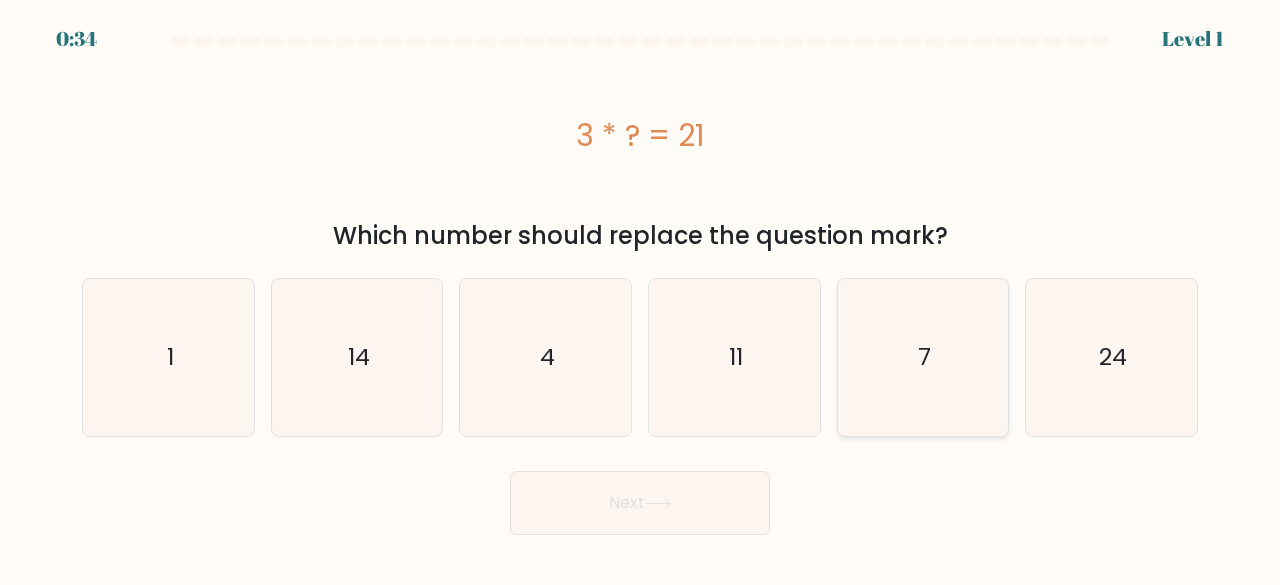 click on "7" 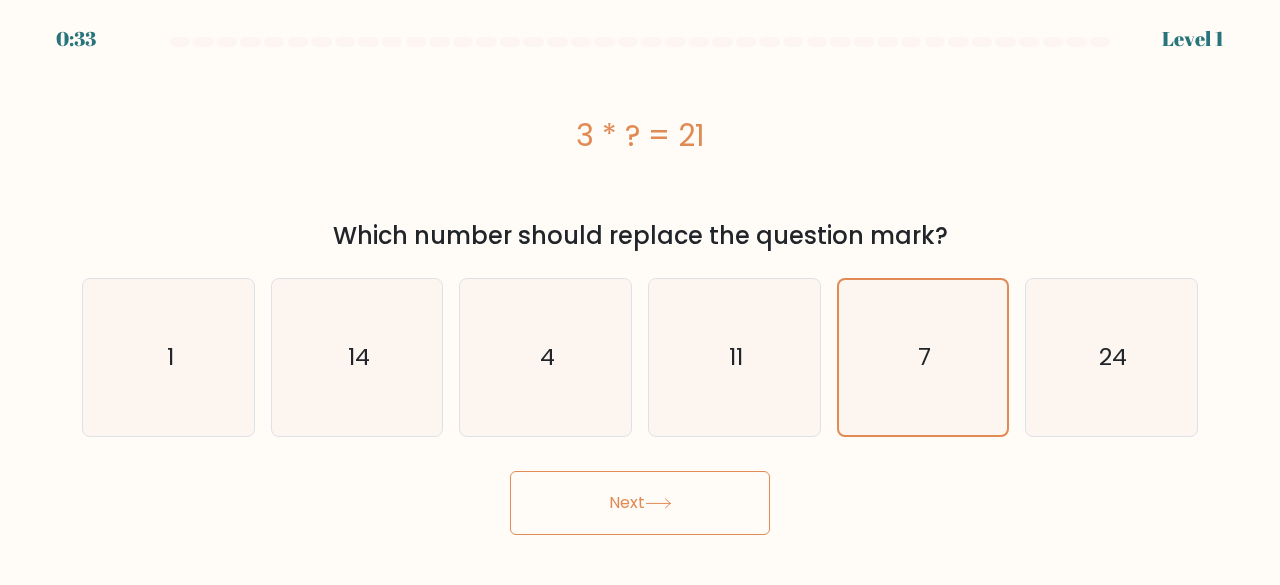 click on "Next" at bounding box center [640, 503] 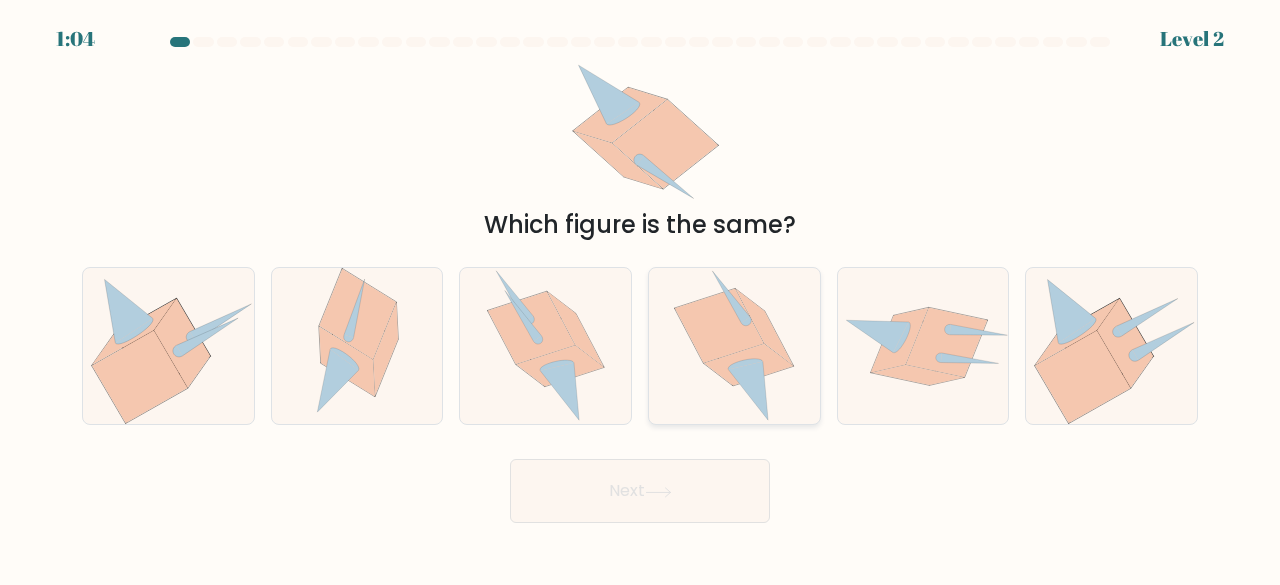 click 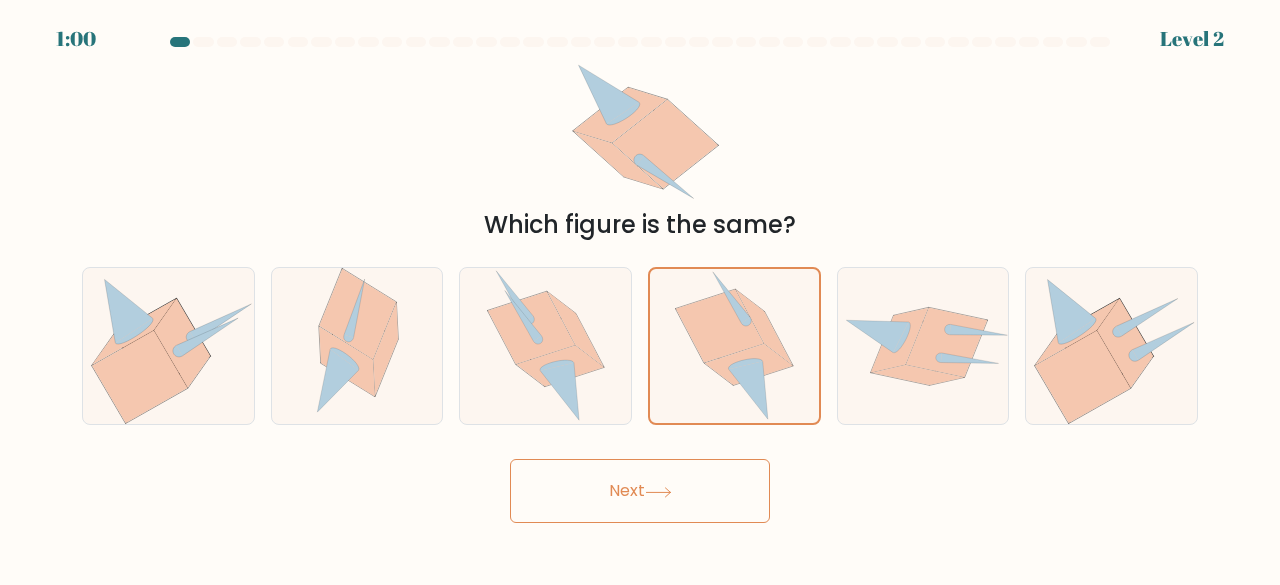 click on "Next" at bounding box center [640, 491] 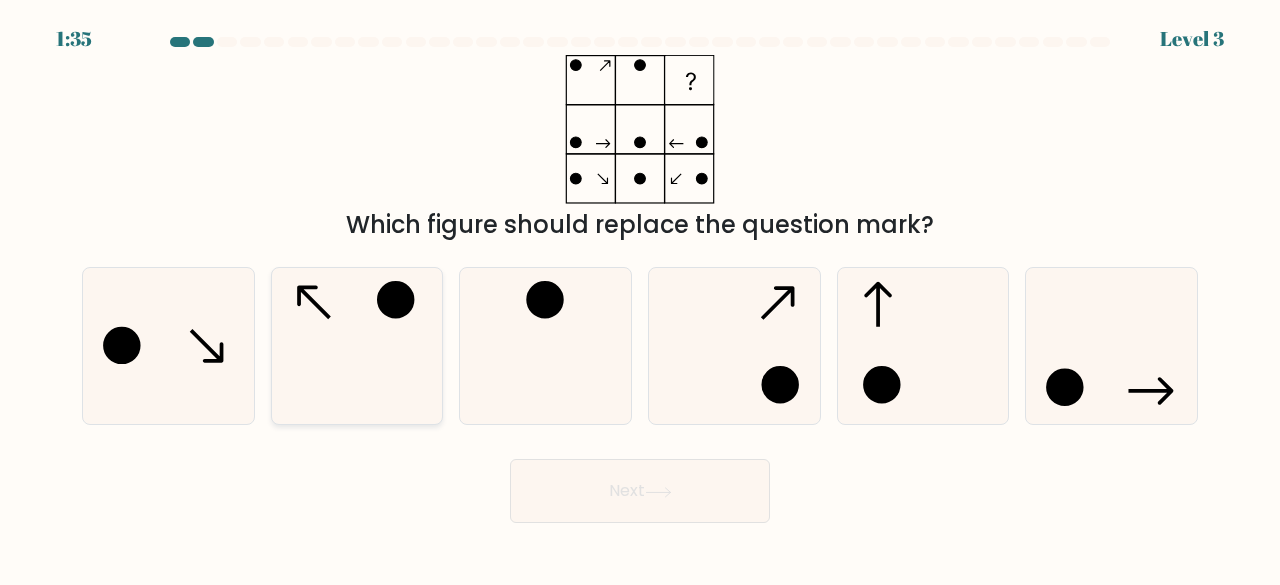 click 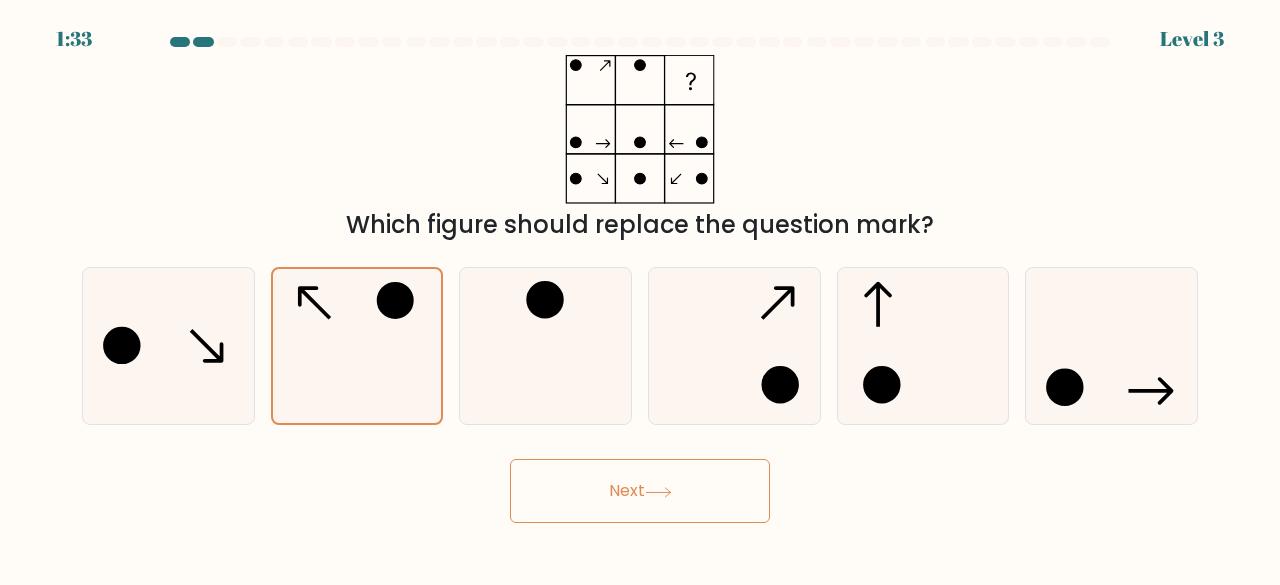 click on "Next" at bounding box center [640, 491] 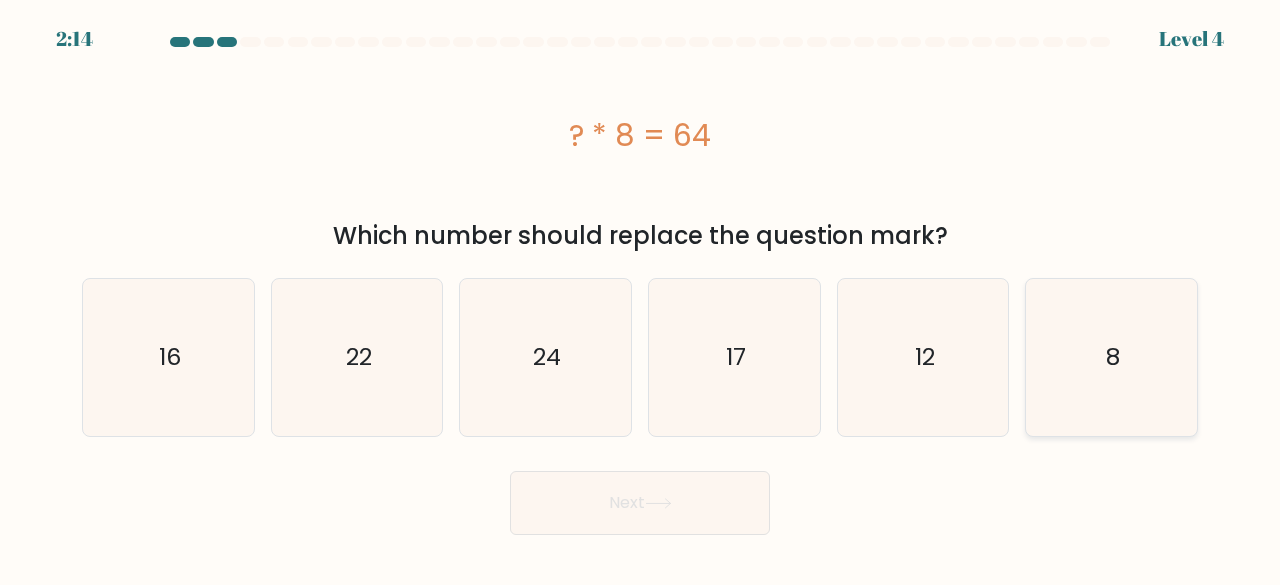 click on "8" 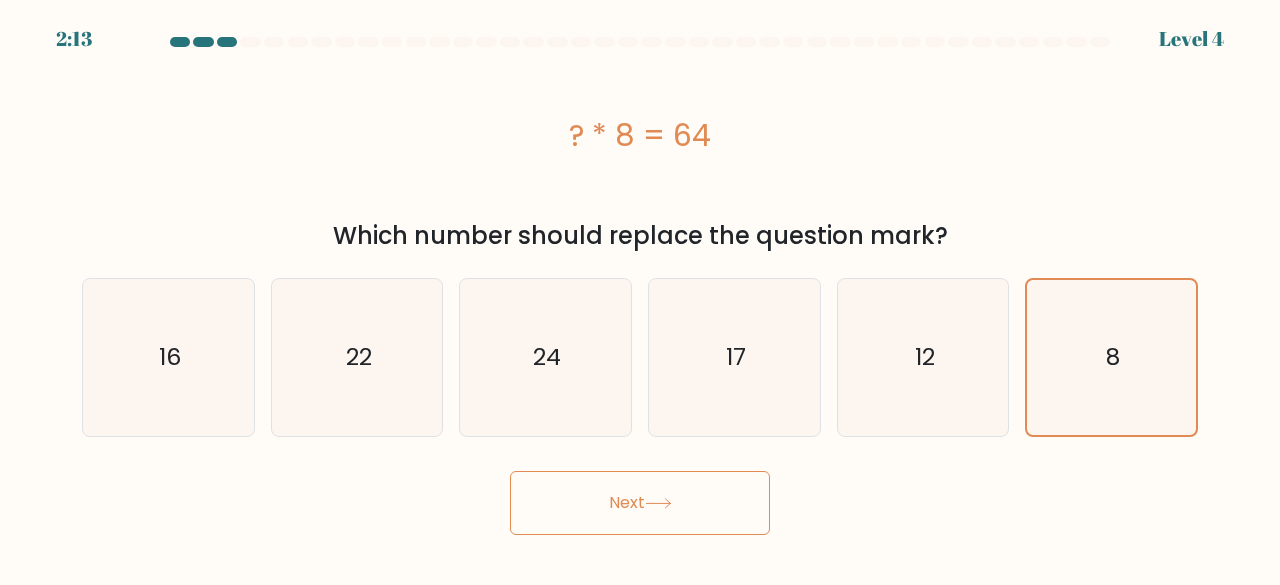 click on "Next" at bounding box center (640, 503) 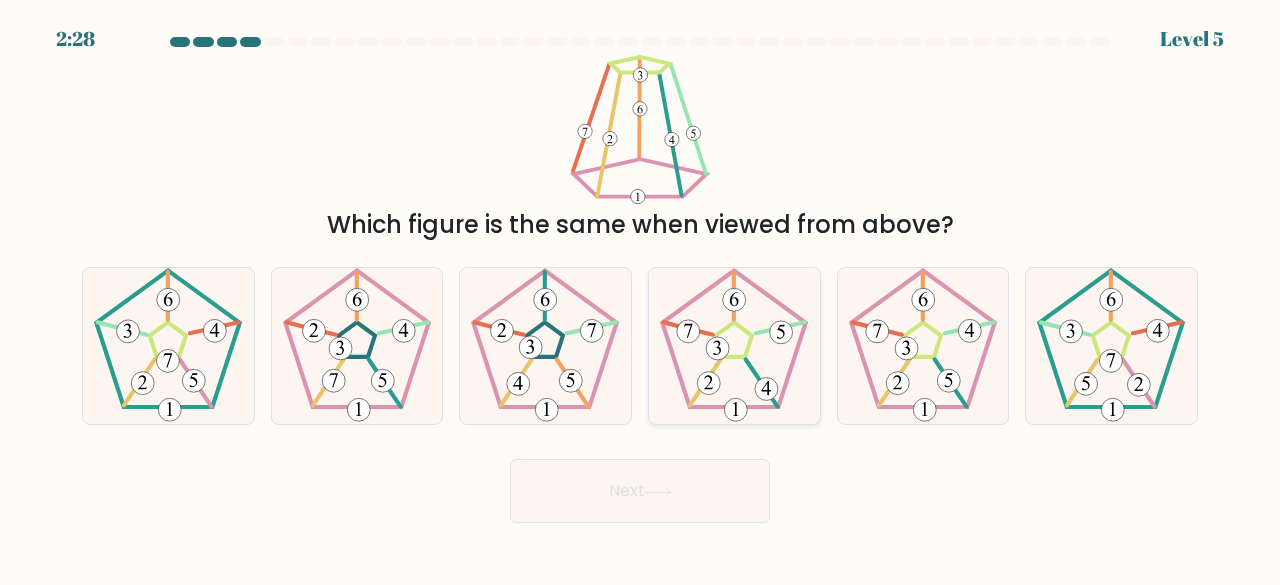 click 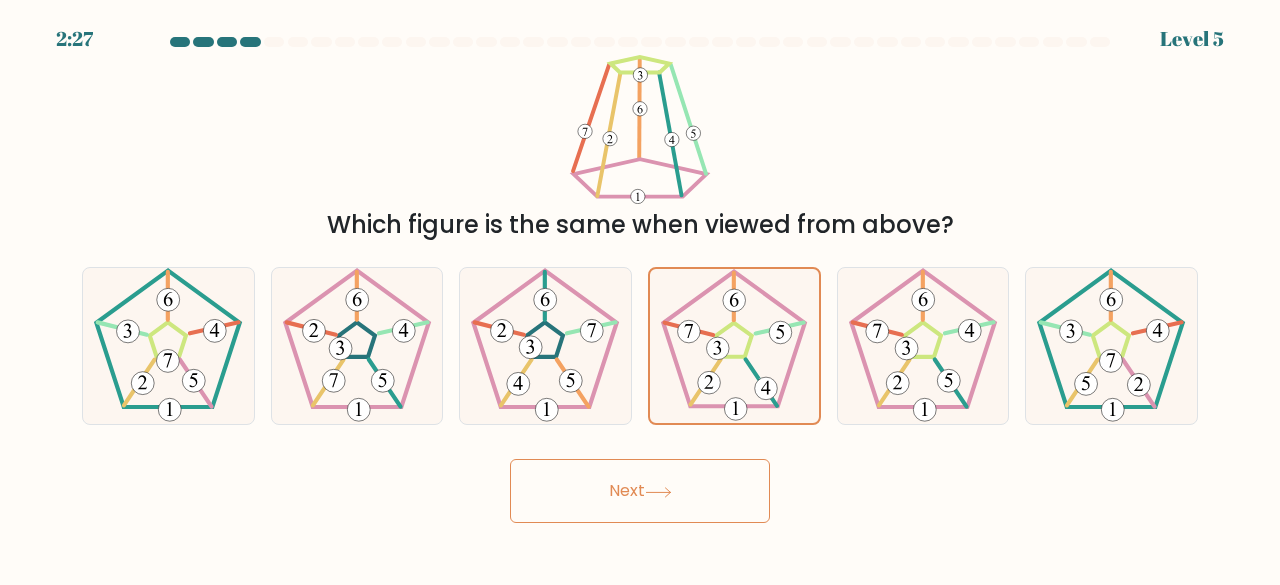 click on "Next" at bounding box center [640, 491] 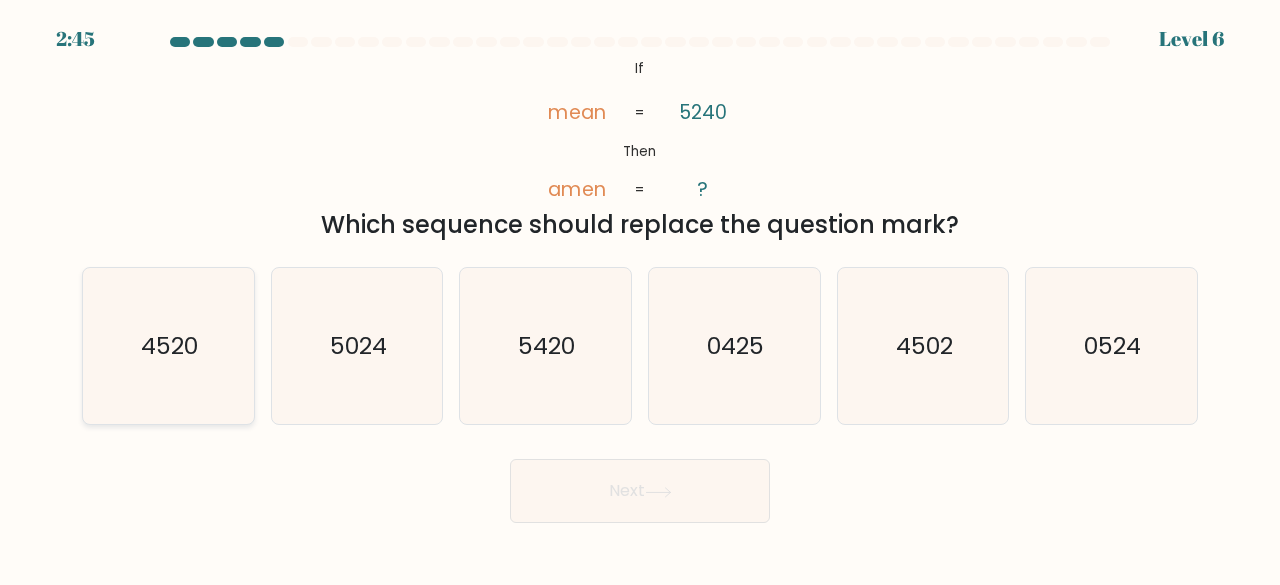 click on "4520" 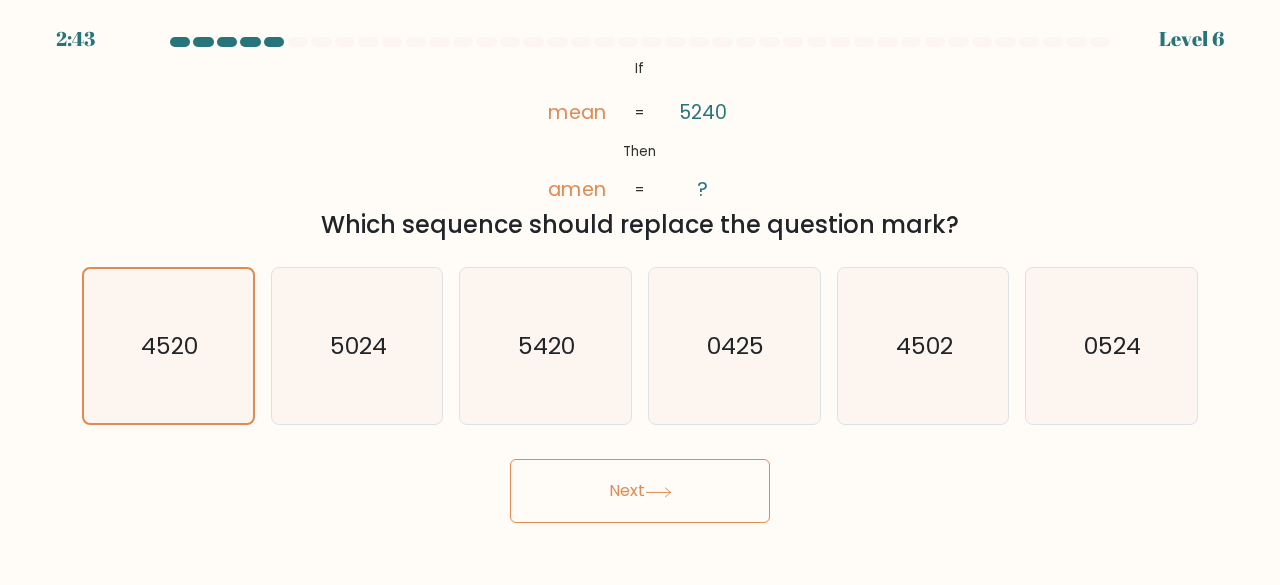 click on "Next" at bounding box center [640, 491] 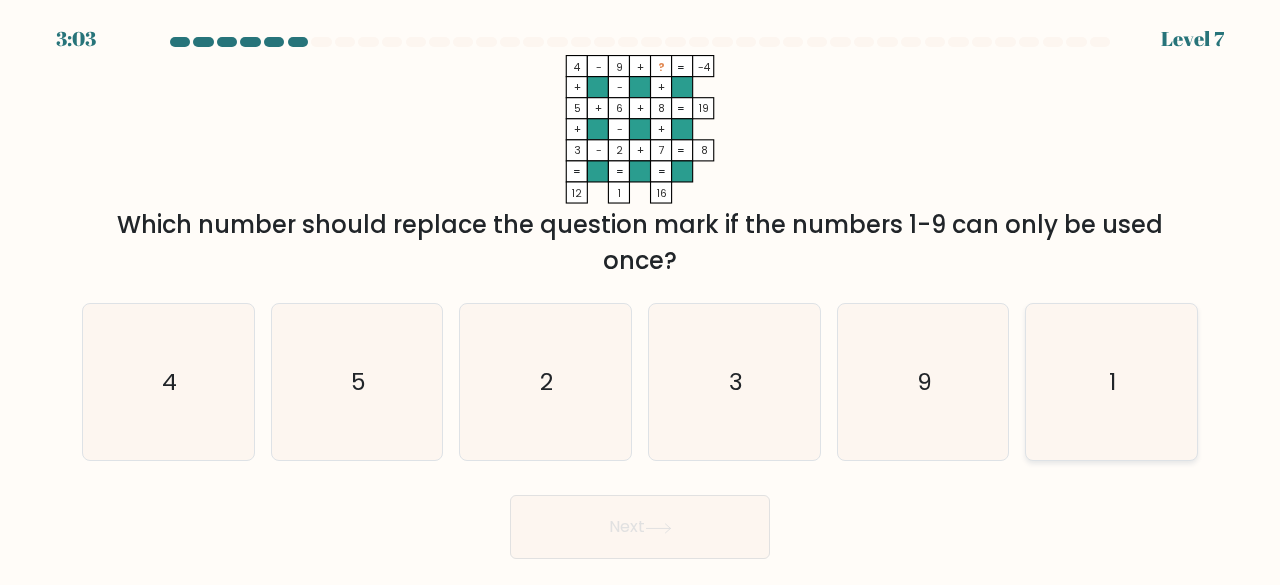 click on "1" 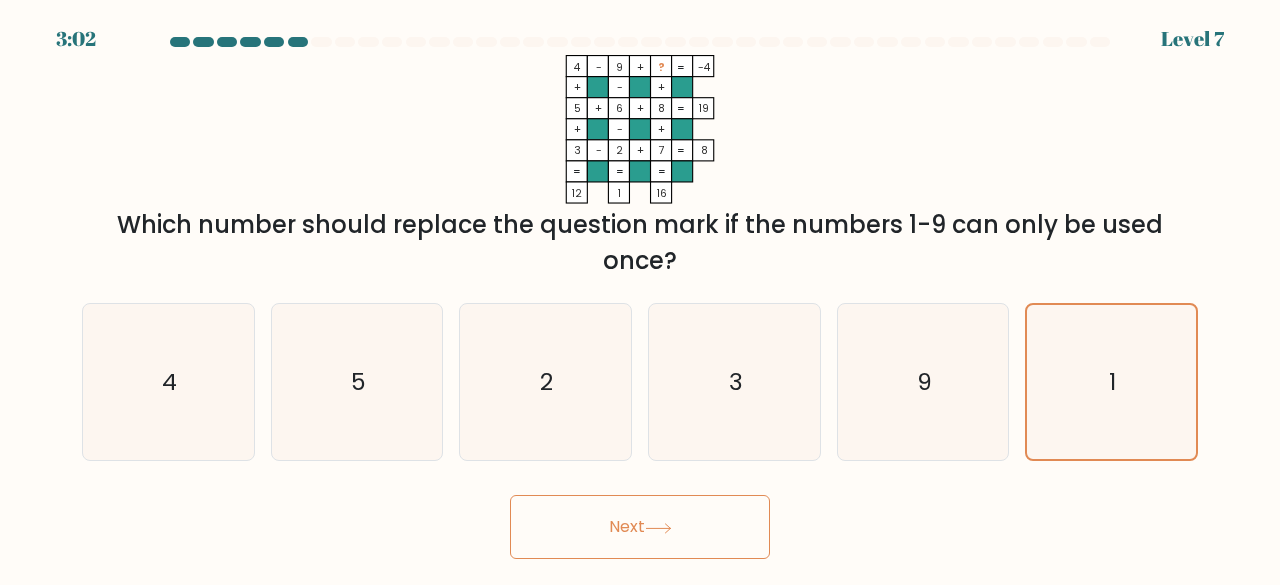 click on "Next" at bounding box center [640, 527] 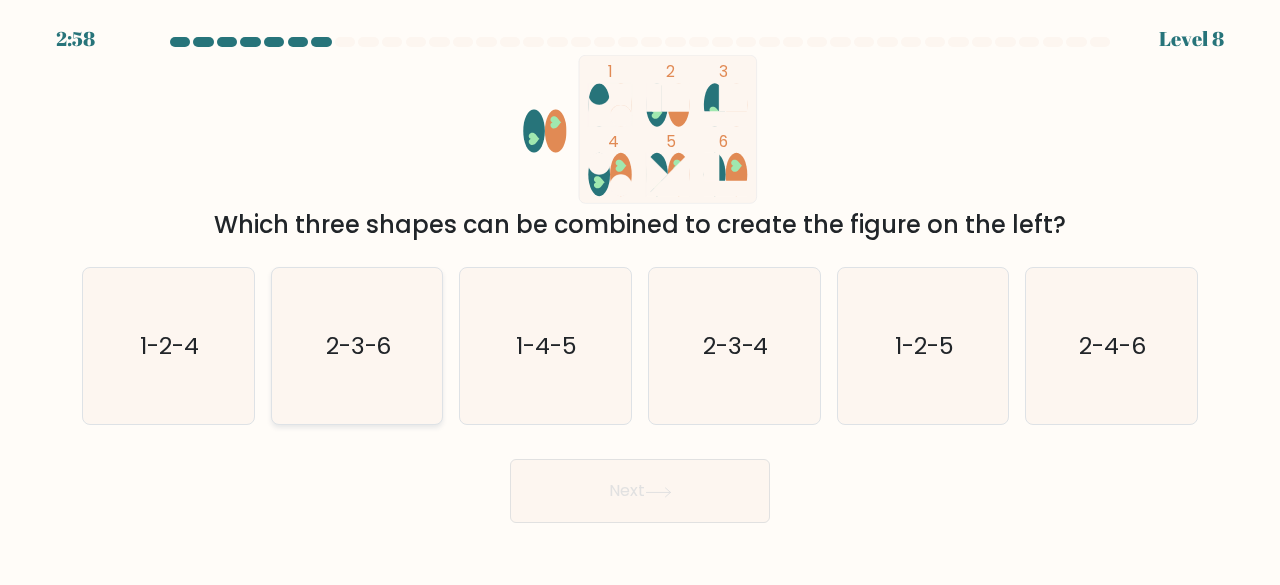 click on "2-3-6" 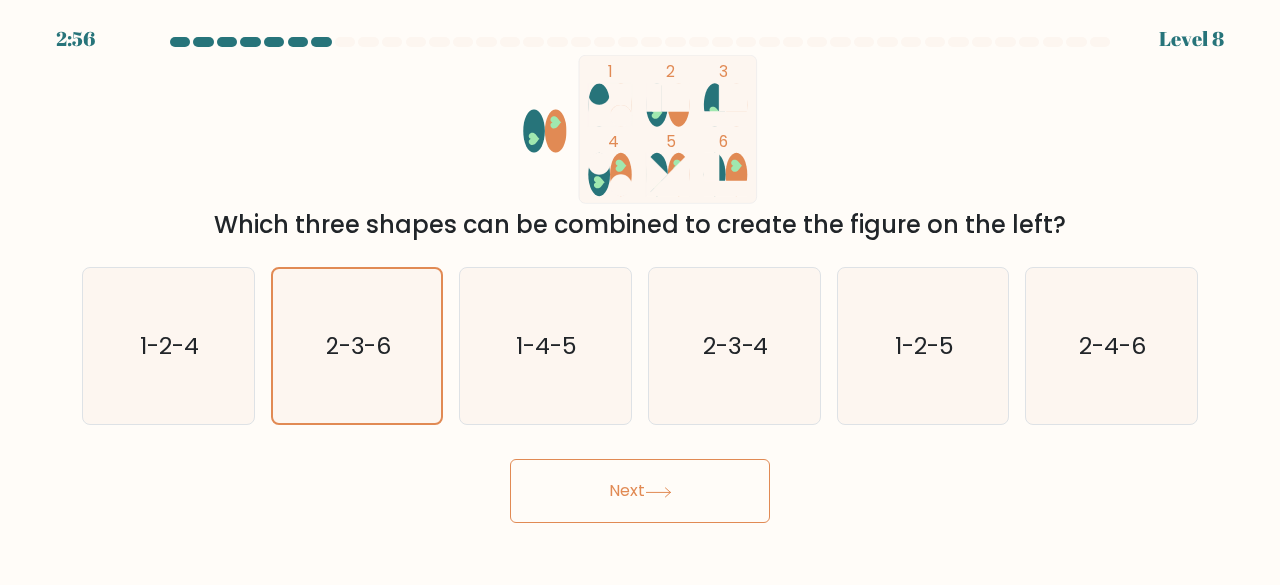 click on "Next" at bounding box center (640, 491) 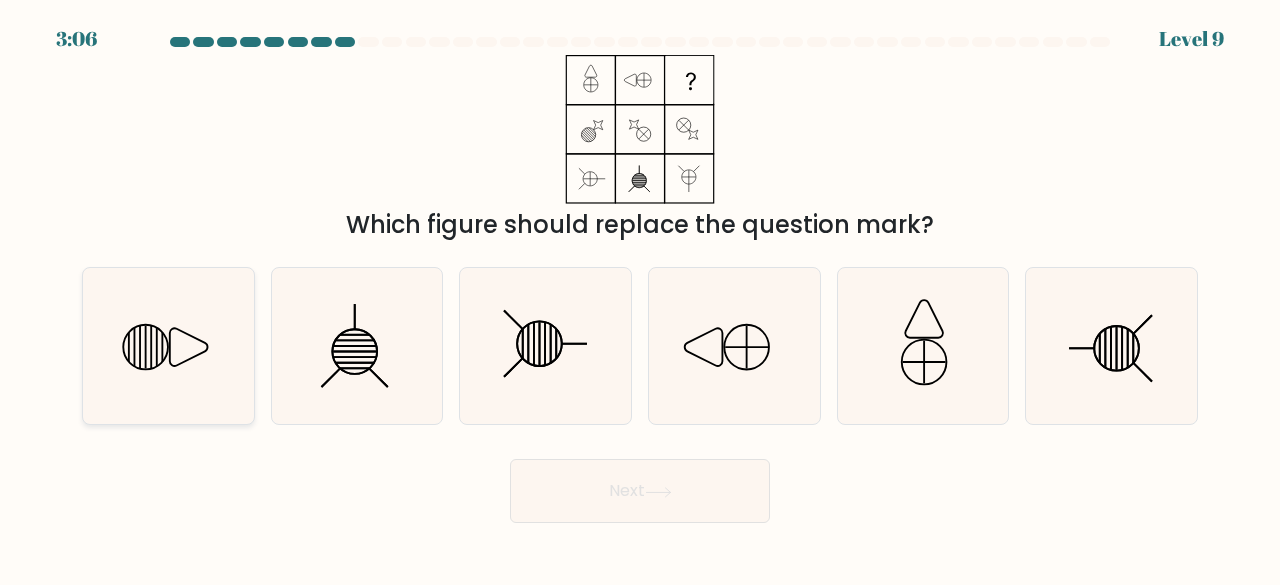 click 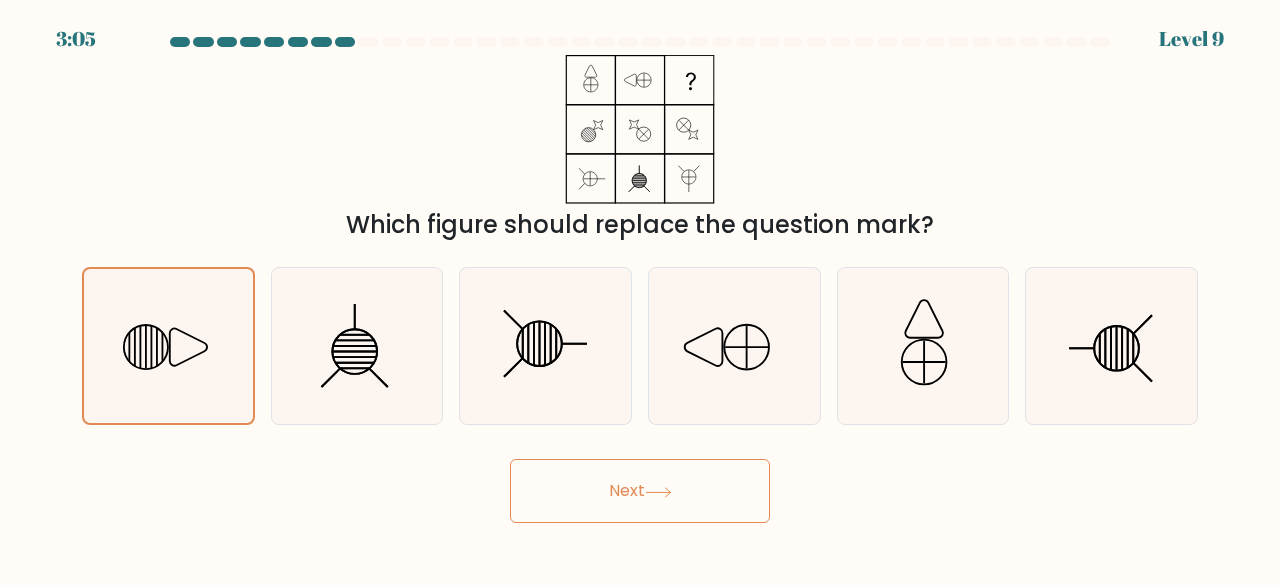 click on "Next" at bounding box center [640, 491] 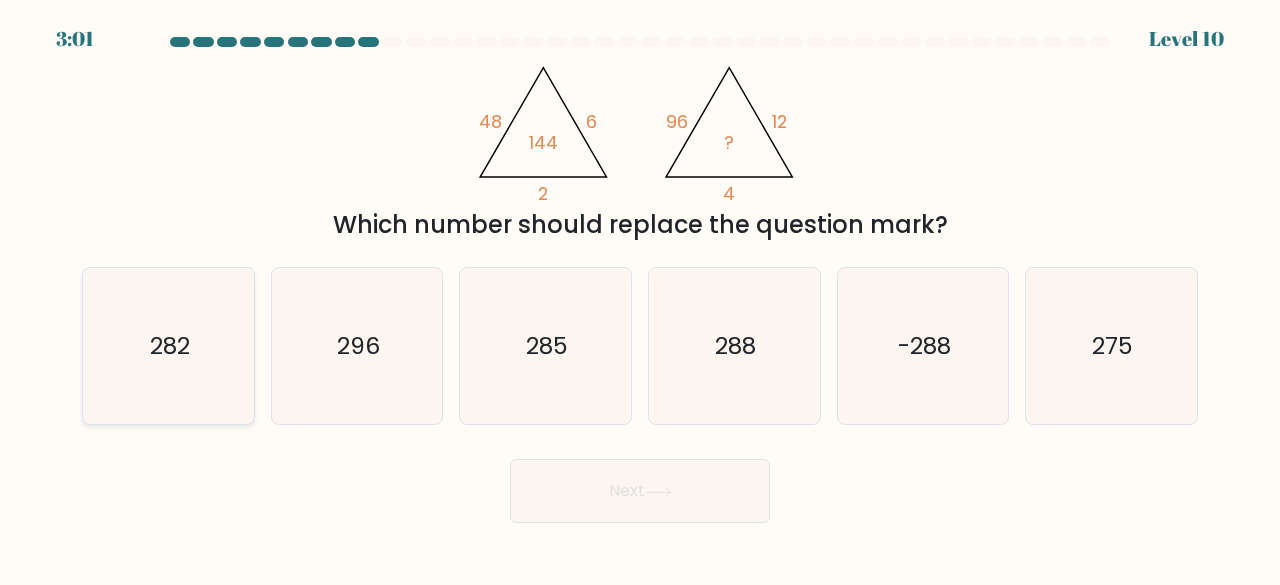 click on "282" 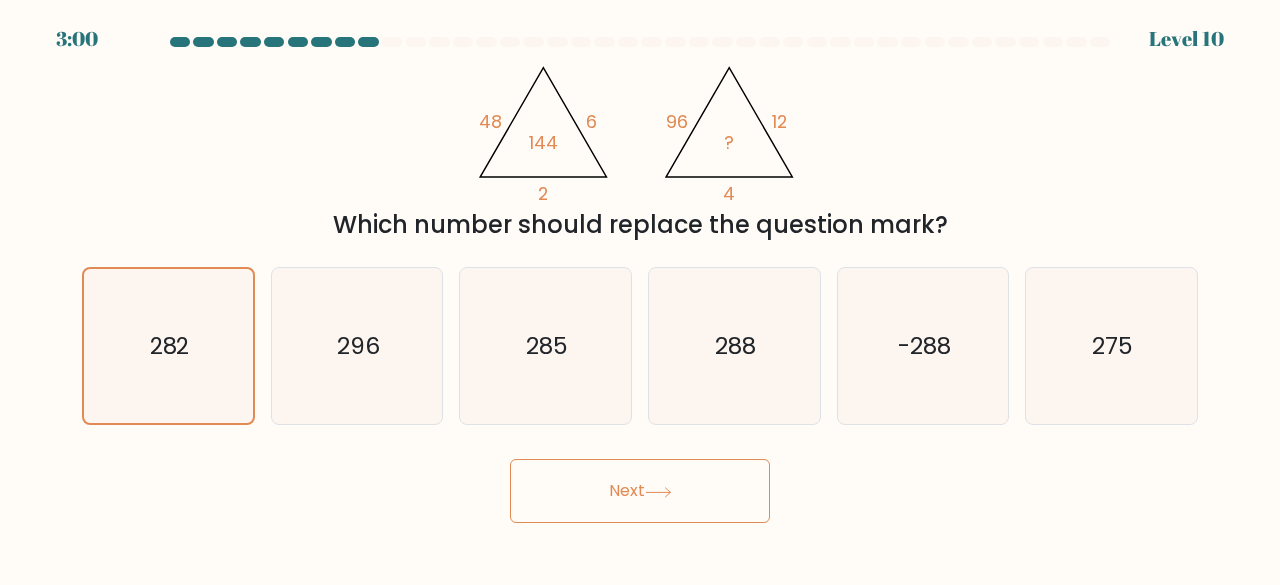 click on "Next" at bounding box center (640, 491) 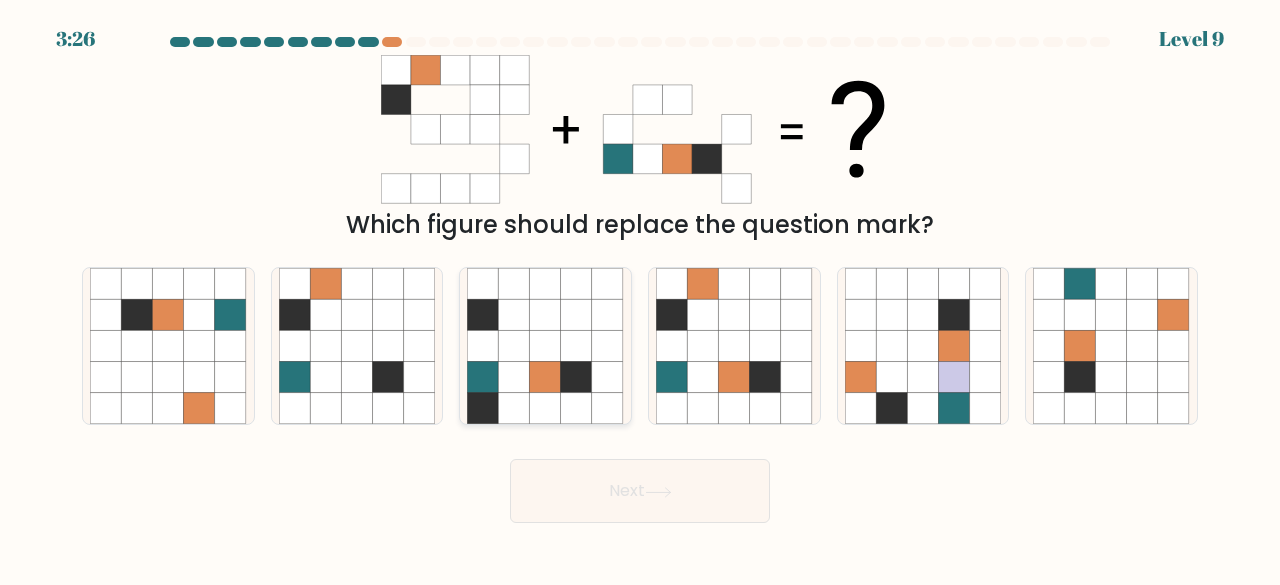 click 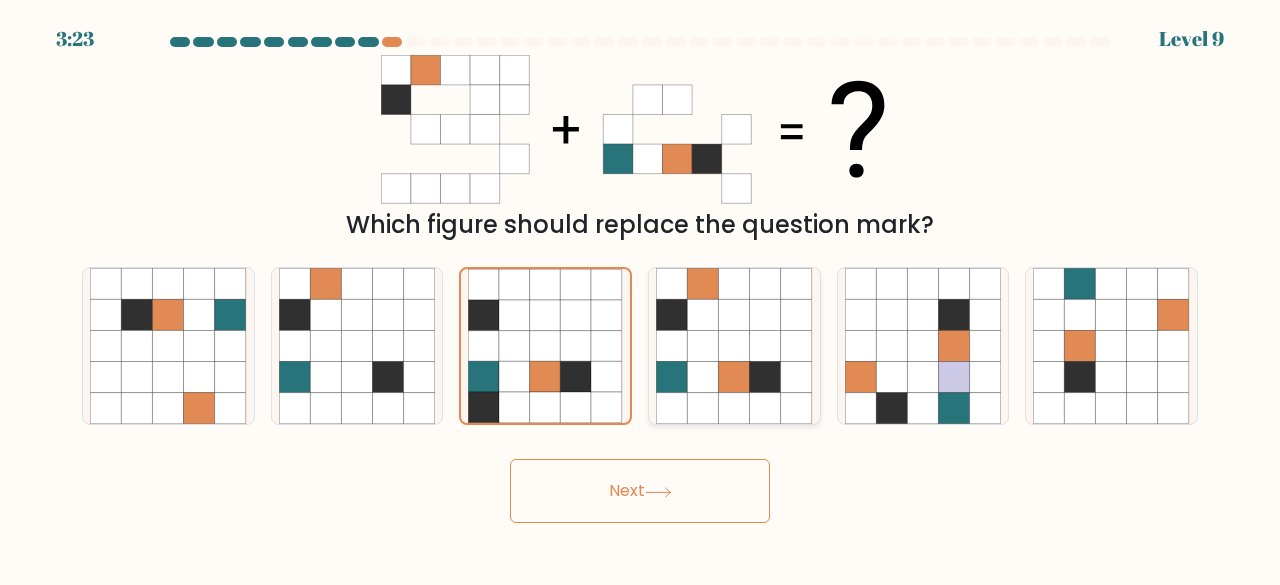click 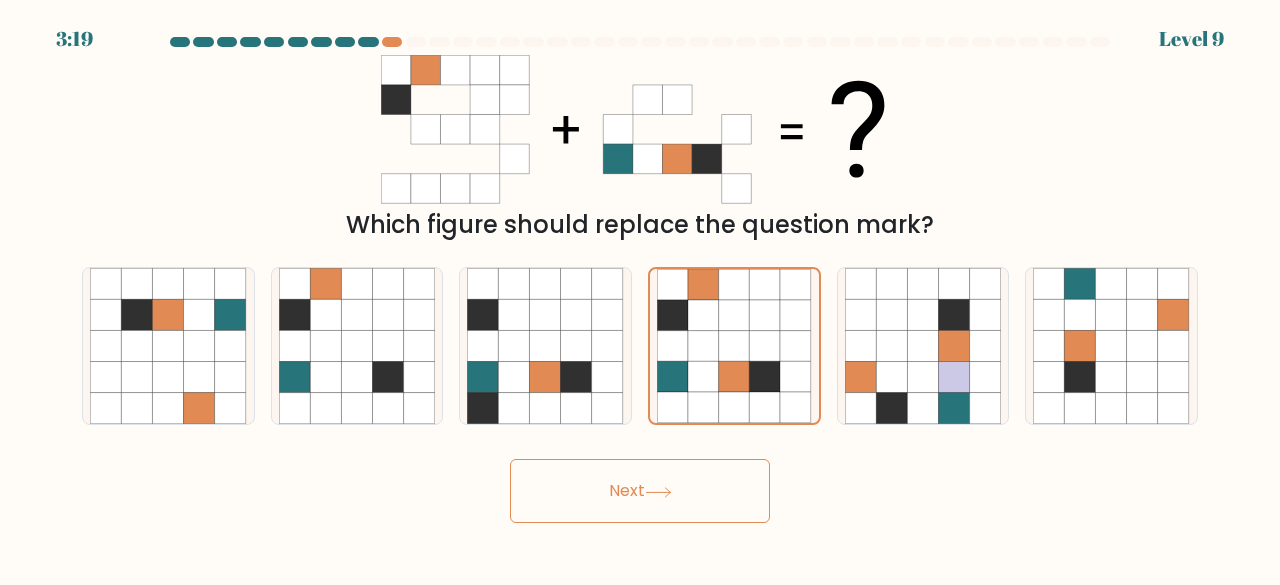 click on "Next" at bounding box center [640, 491] 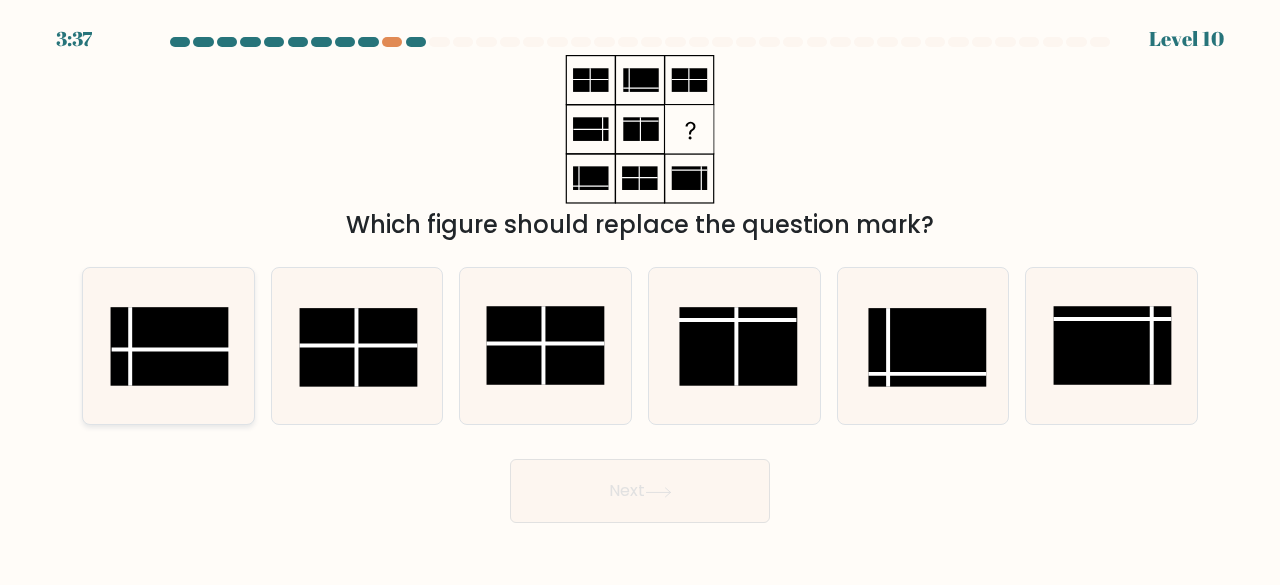click 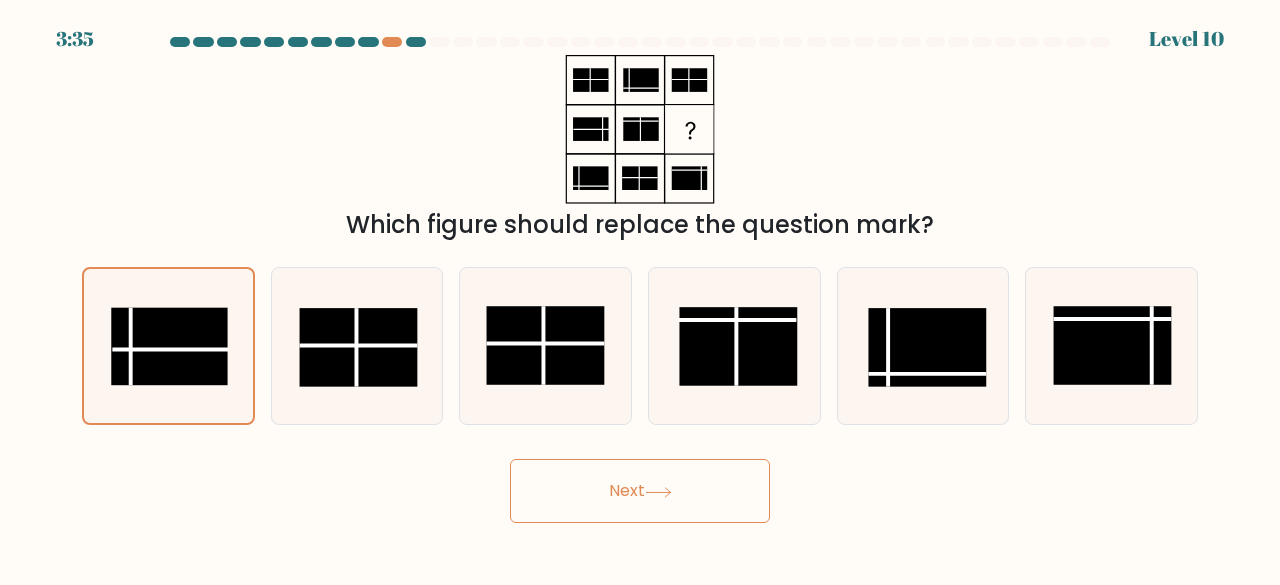 click on "Next" at bounding box center (640, 491) 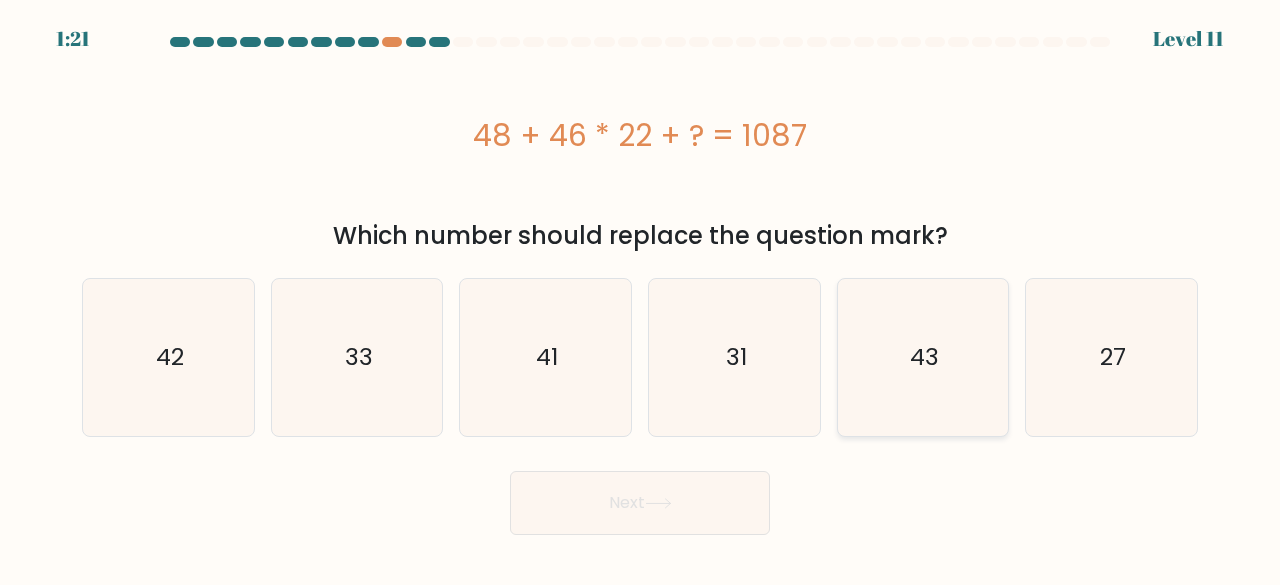 click on "43" 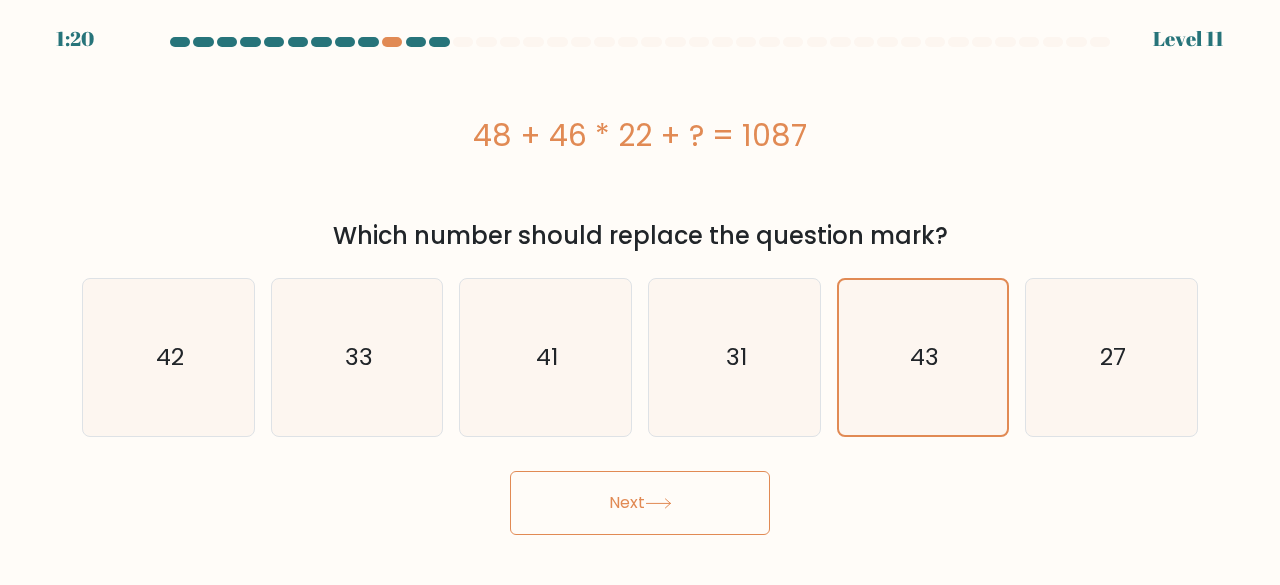 click on "Next" at bounding box center (640, 503) 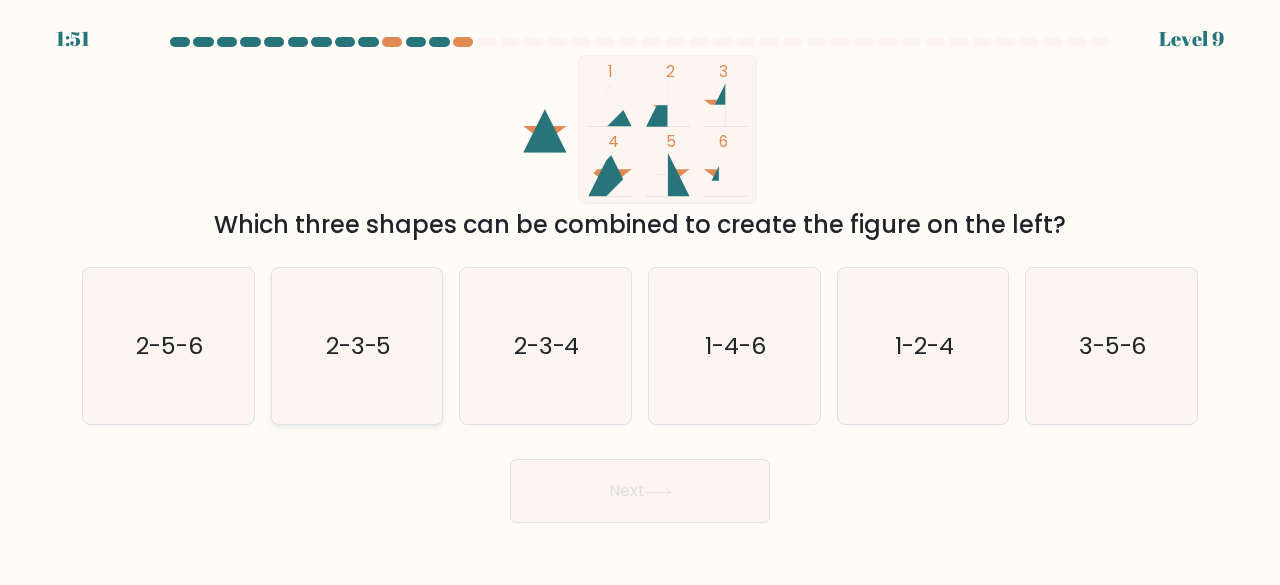 click on "2-3-5" 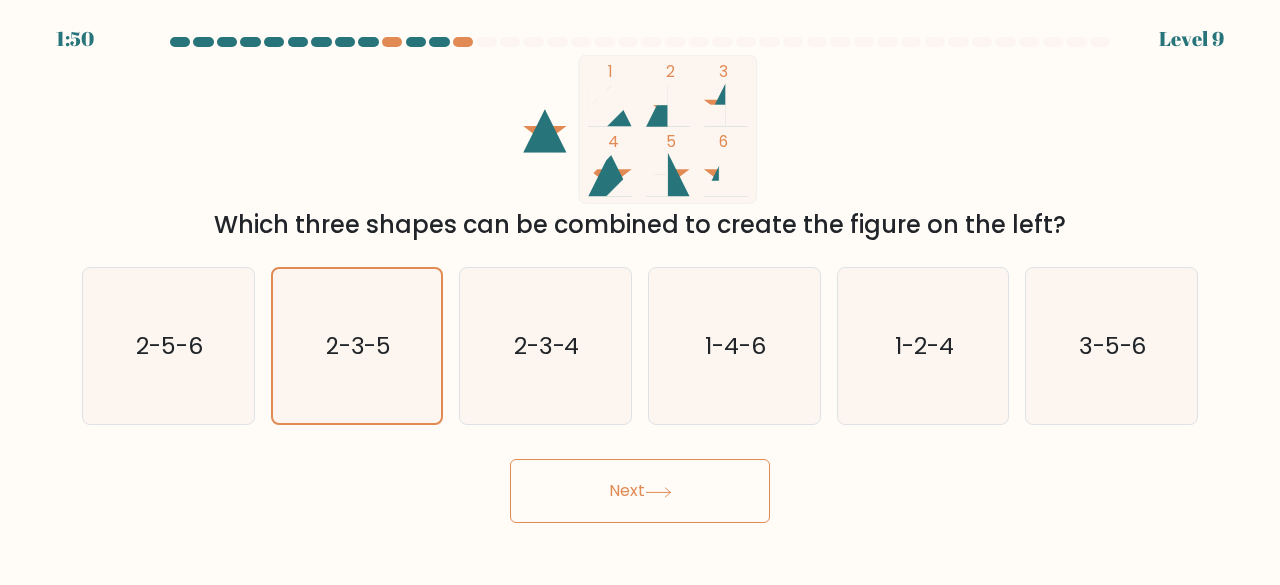 click on "Next" at bounding box center [640, 491] 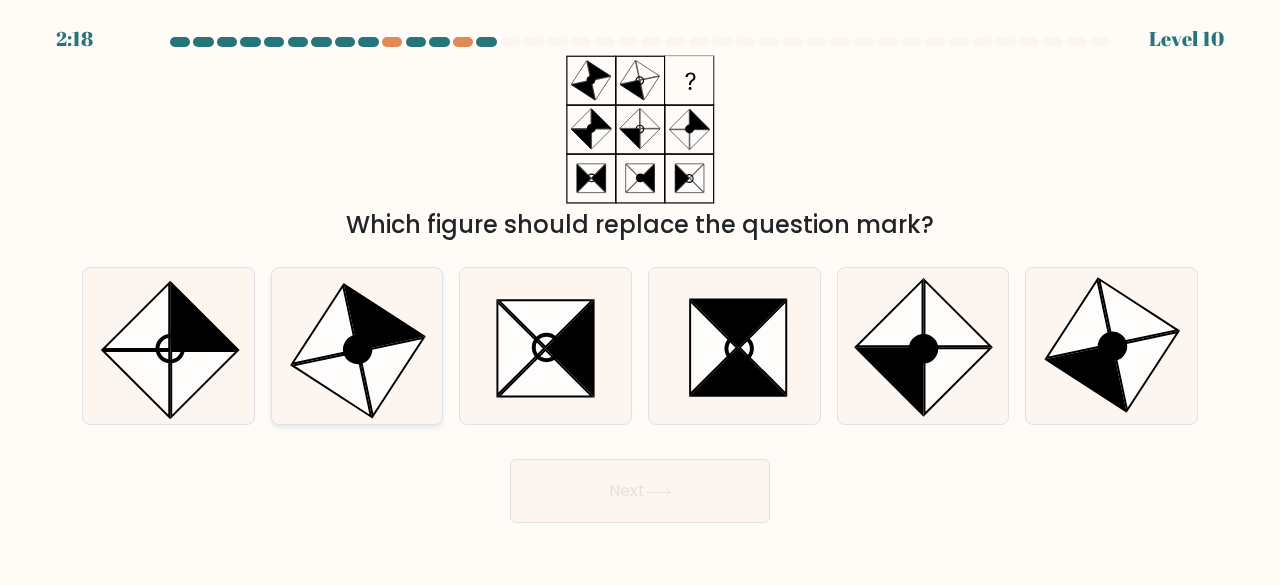 click 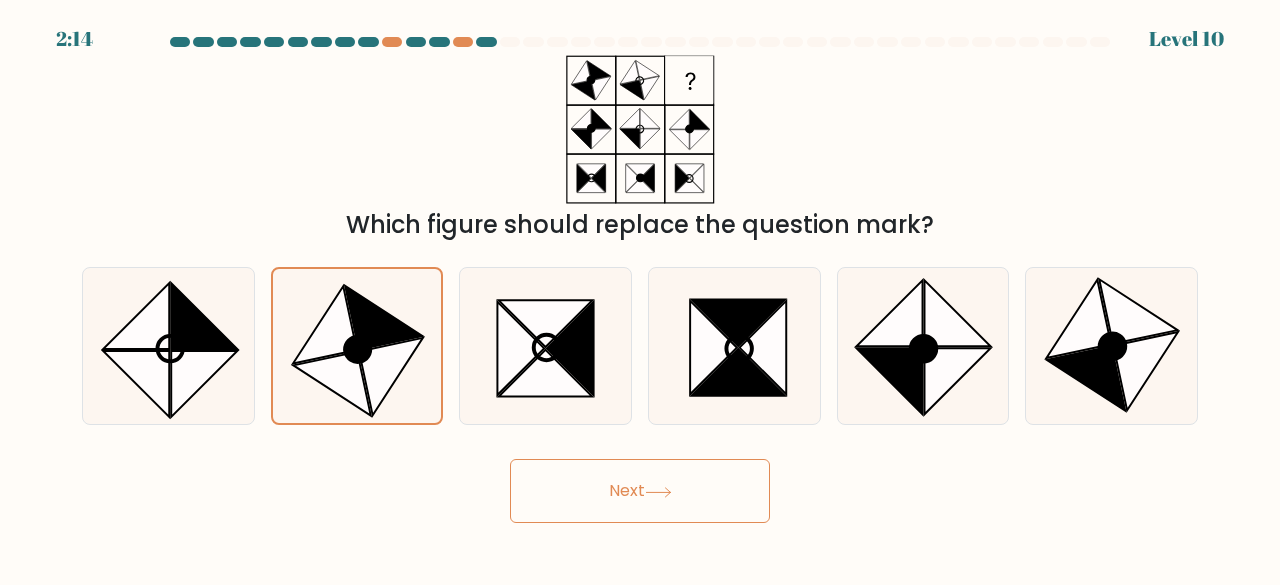 click on "Next" at bounding box center (640, 491) 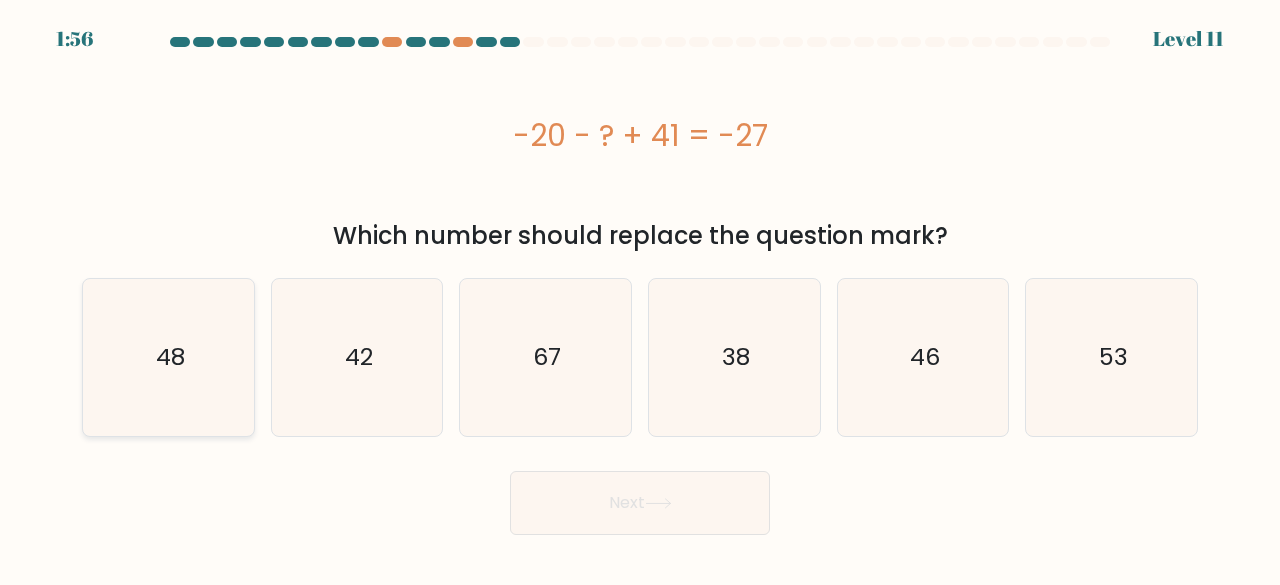 click on "48" 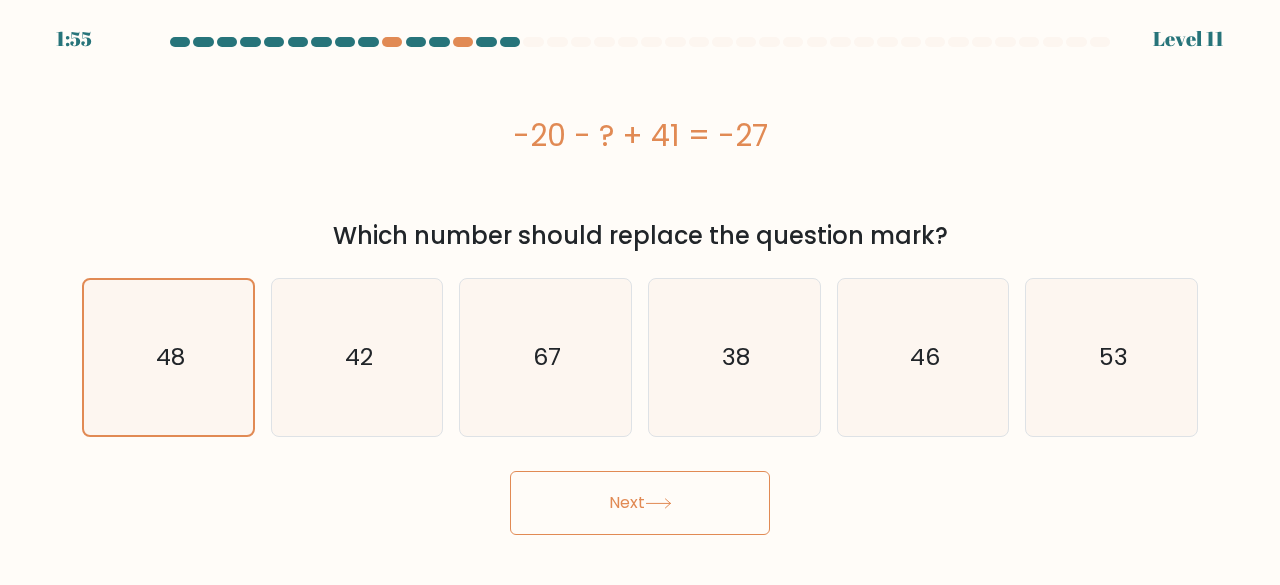click on "Next" at bounding box center [640, 503] 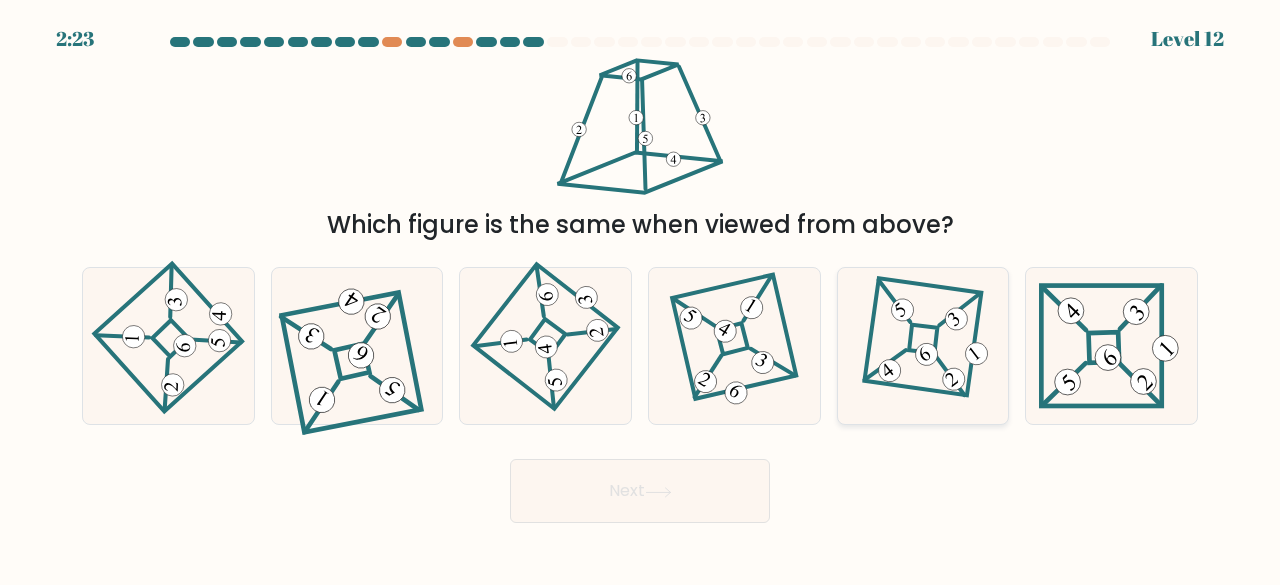 click 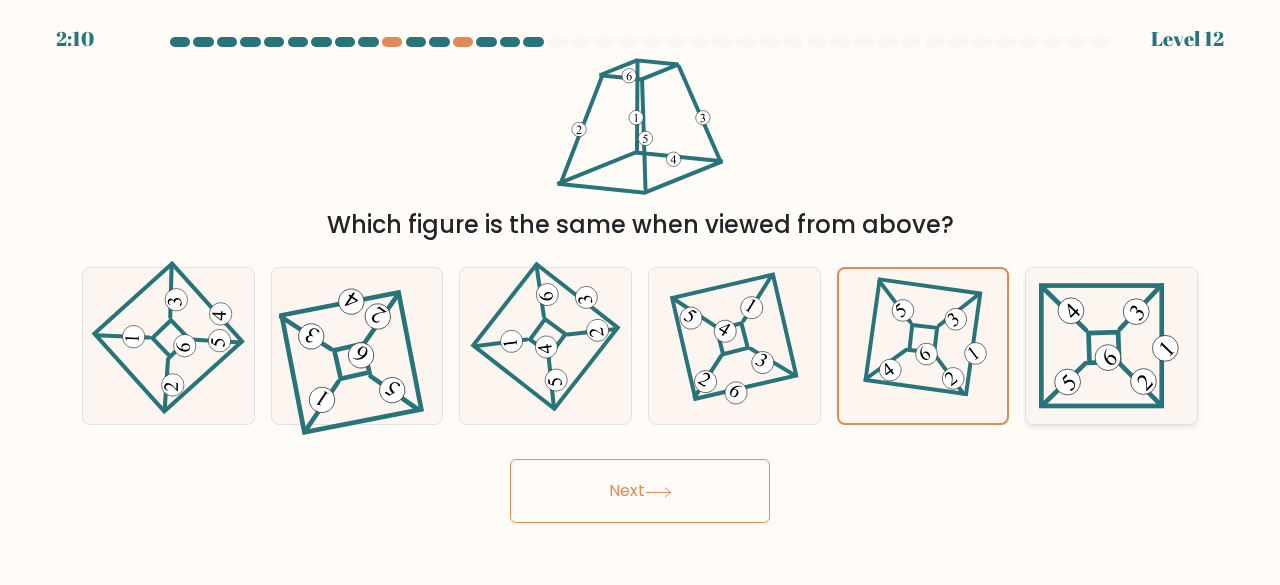 click 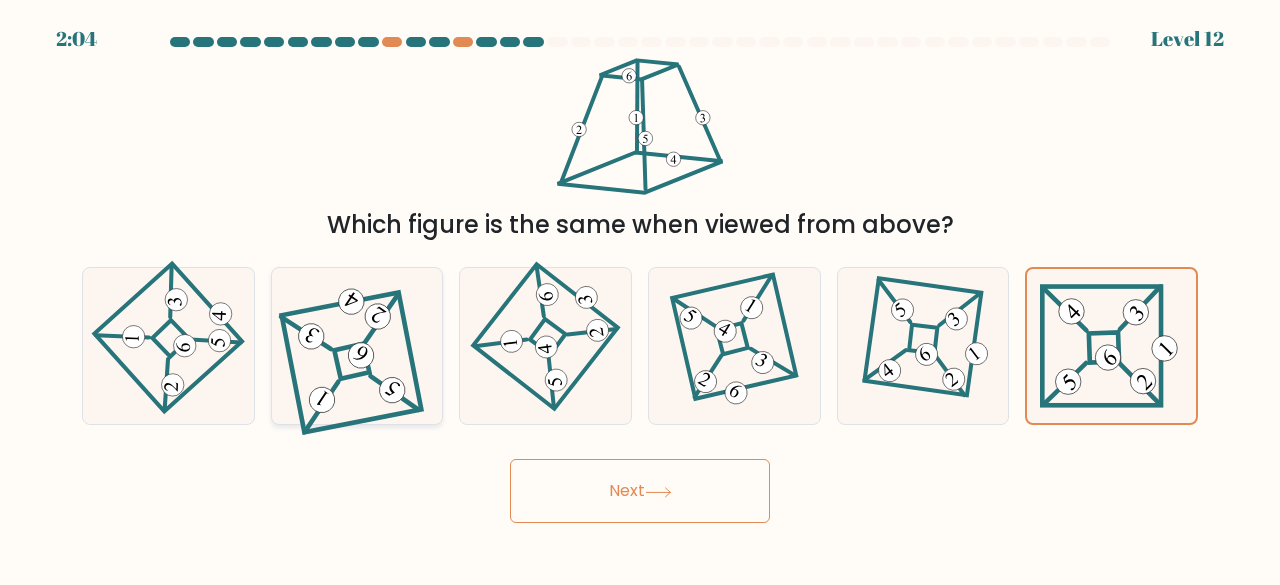 click 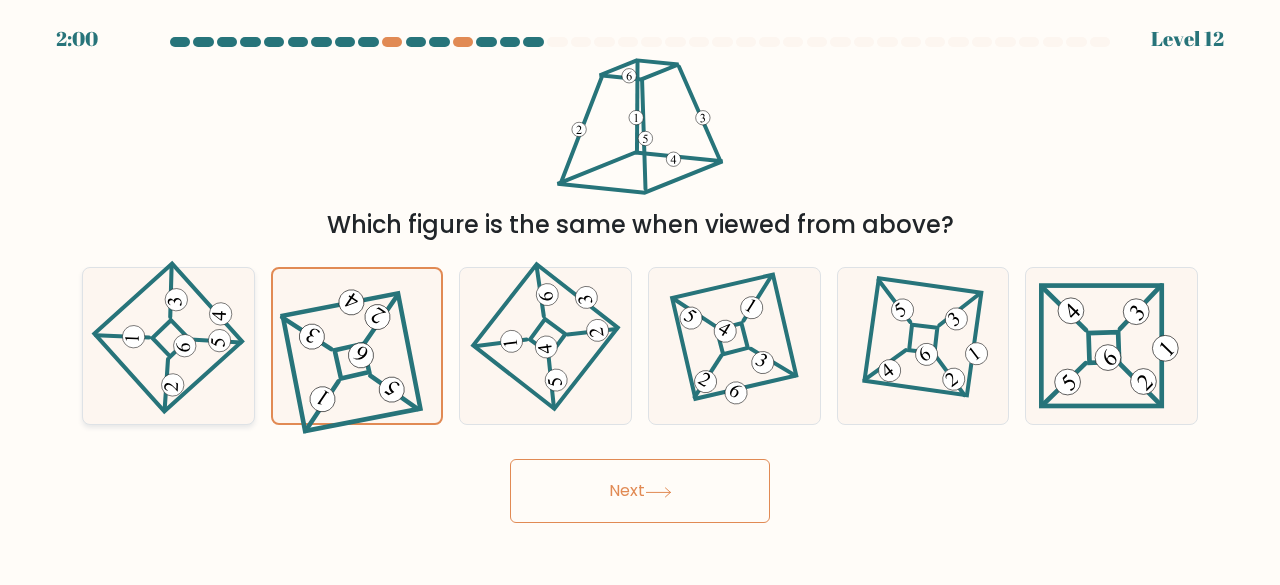 click 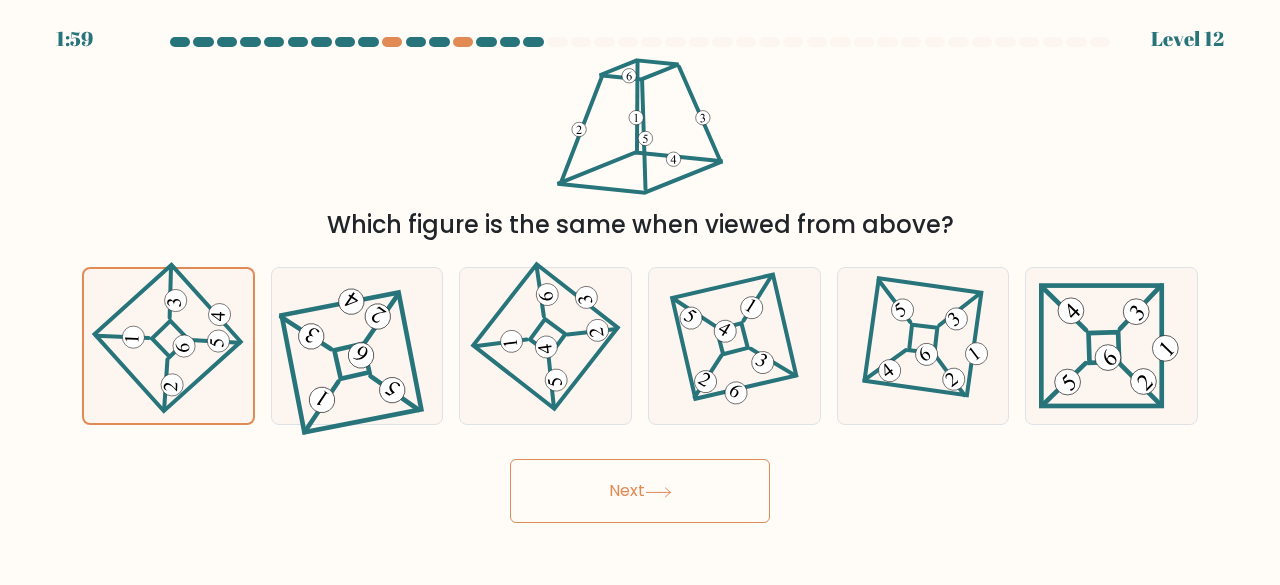 click on "Next" at bounding box center (640, 491) 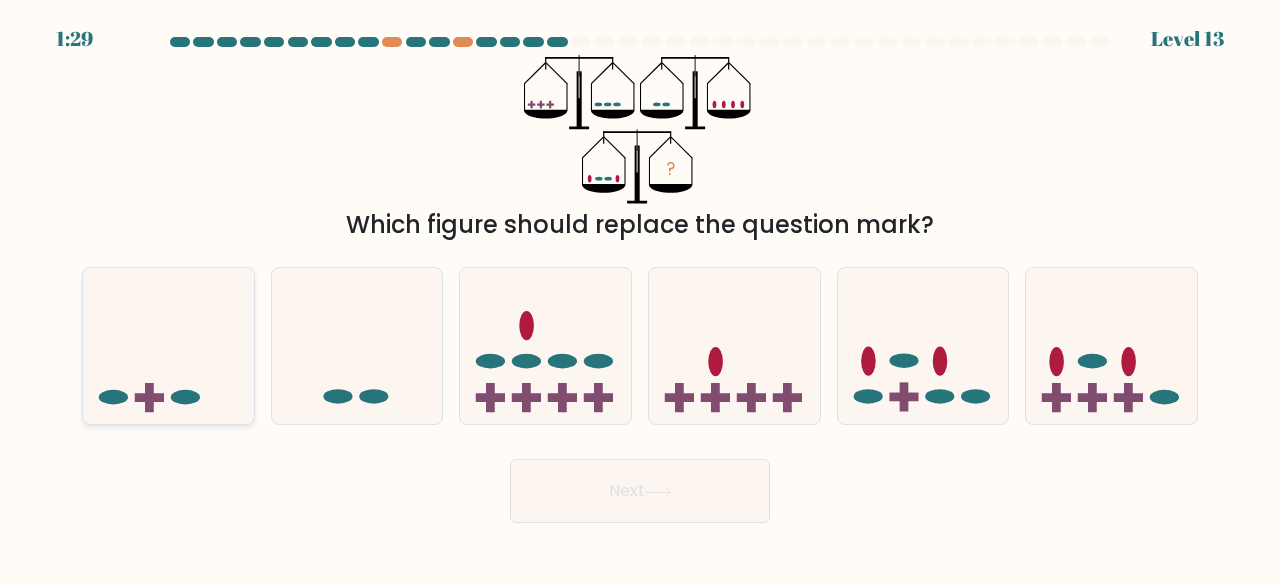 click 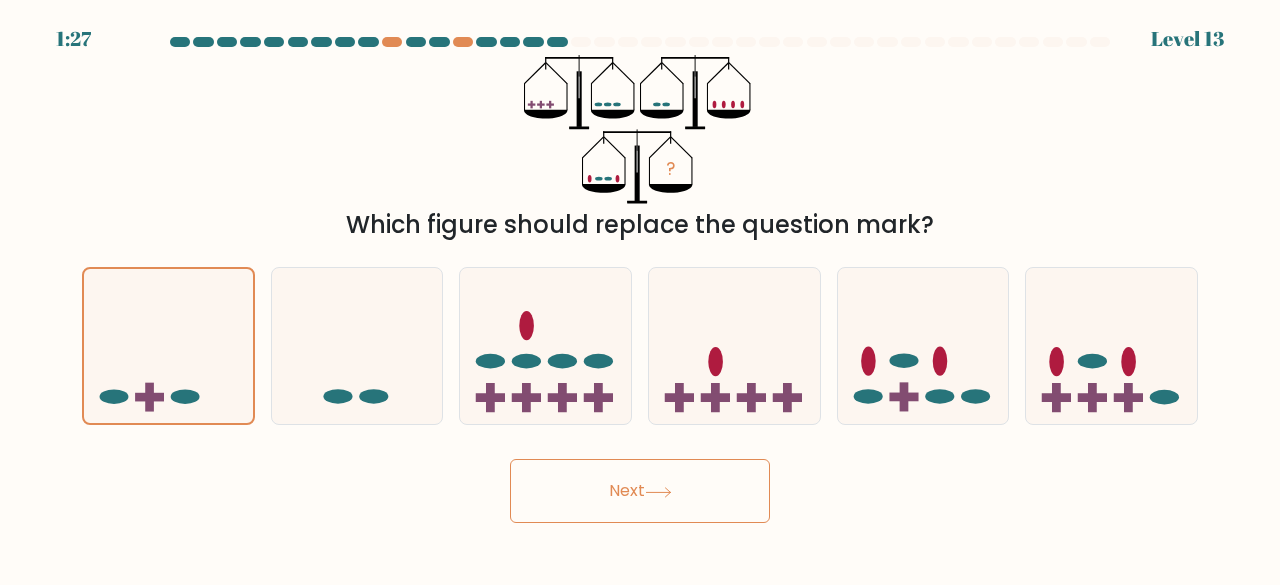 click on "Next" at bounding box center (640, 491) 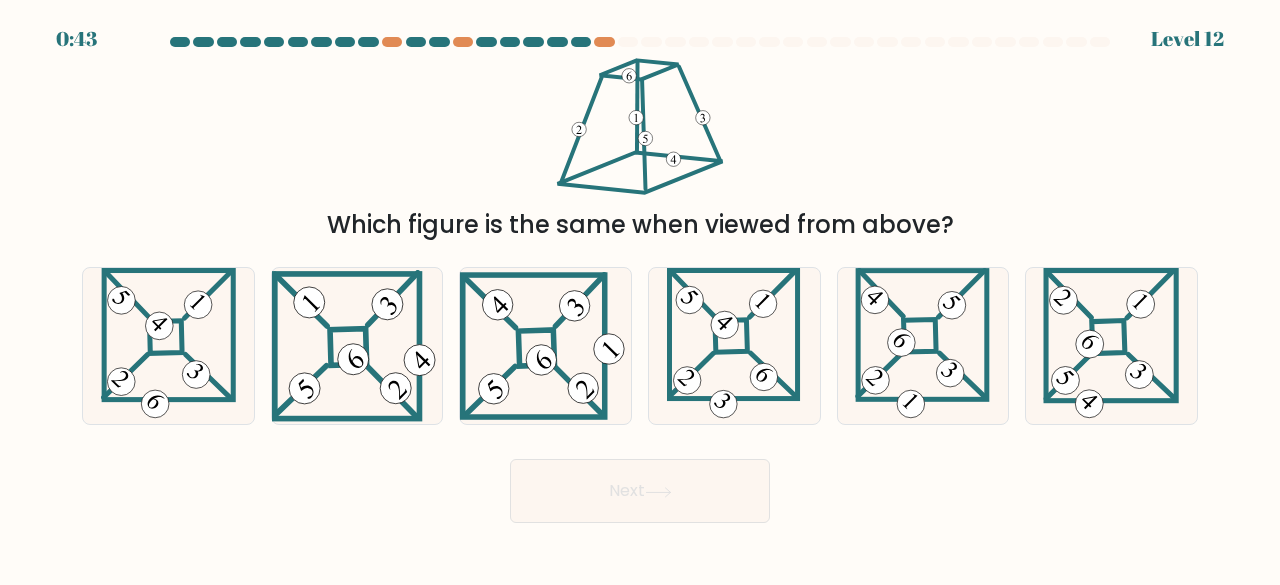 scroll, scrollTop: 0, scrollLeft: 0, axis: both 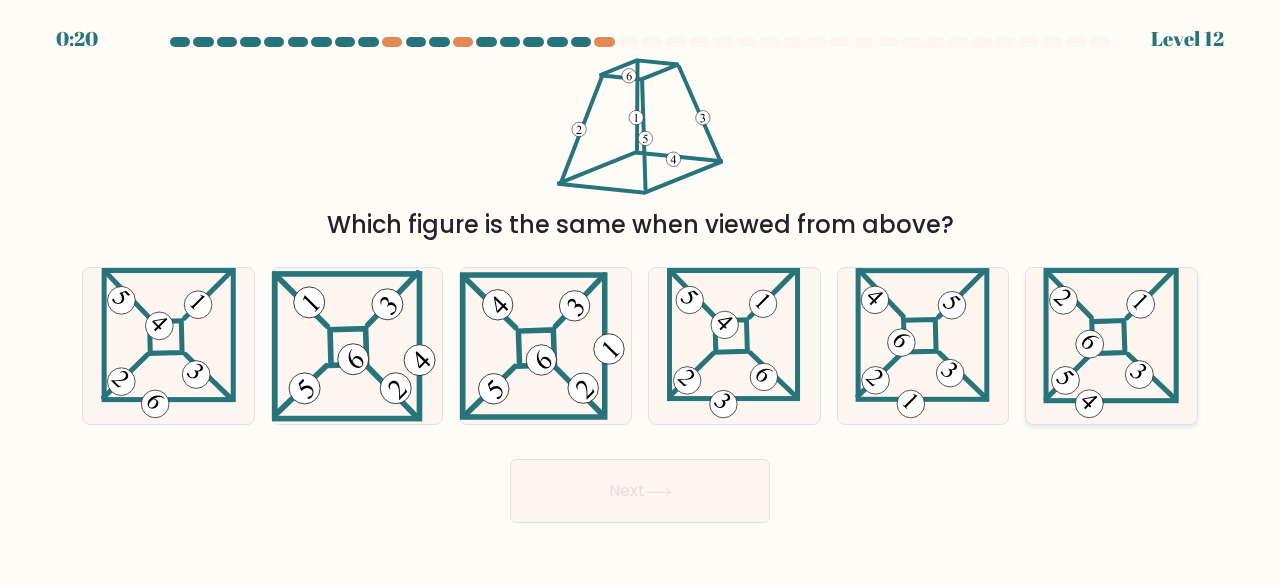 click 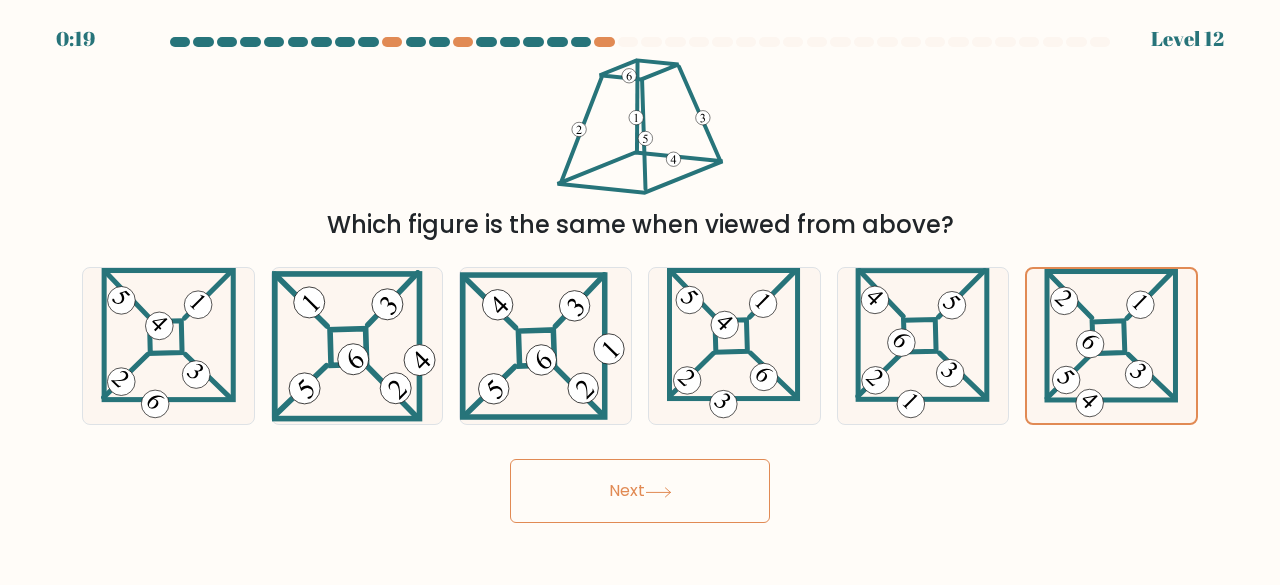 click on "Next" at bounding box center (640, 491) 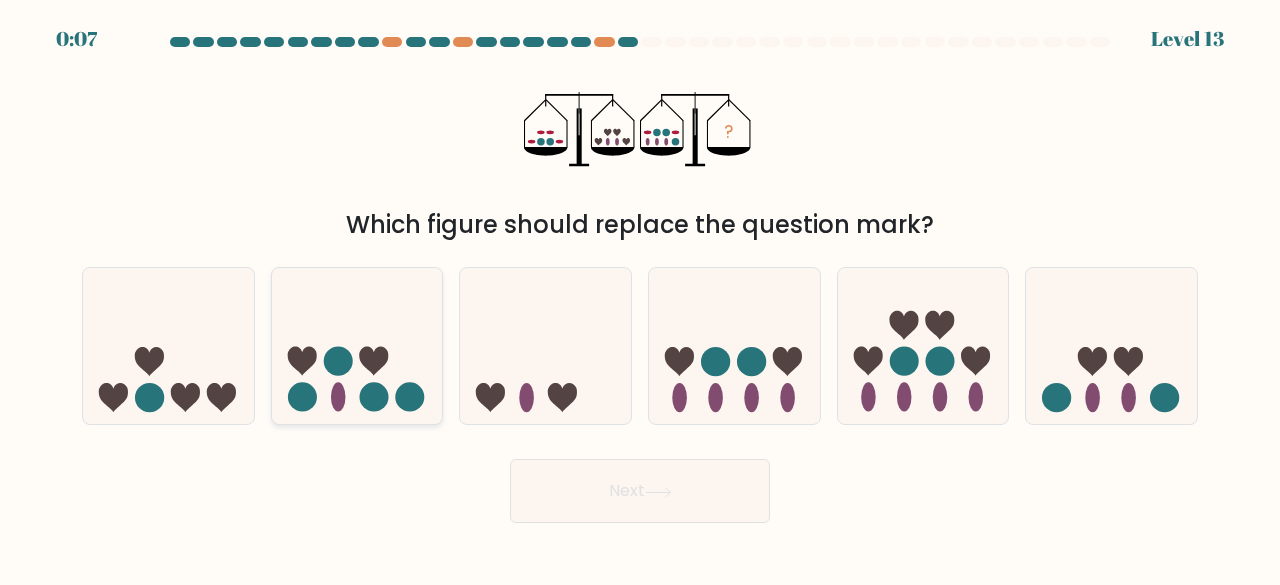 click 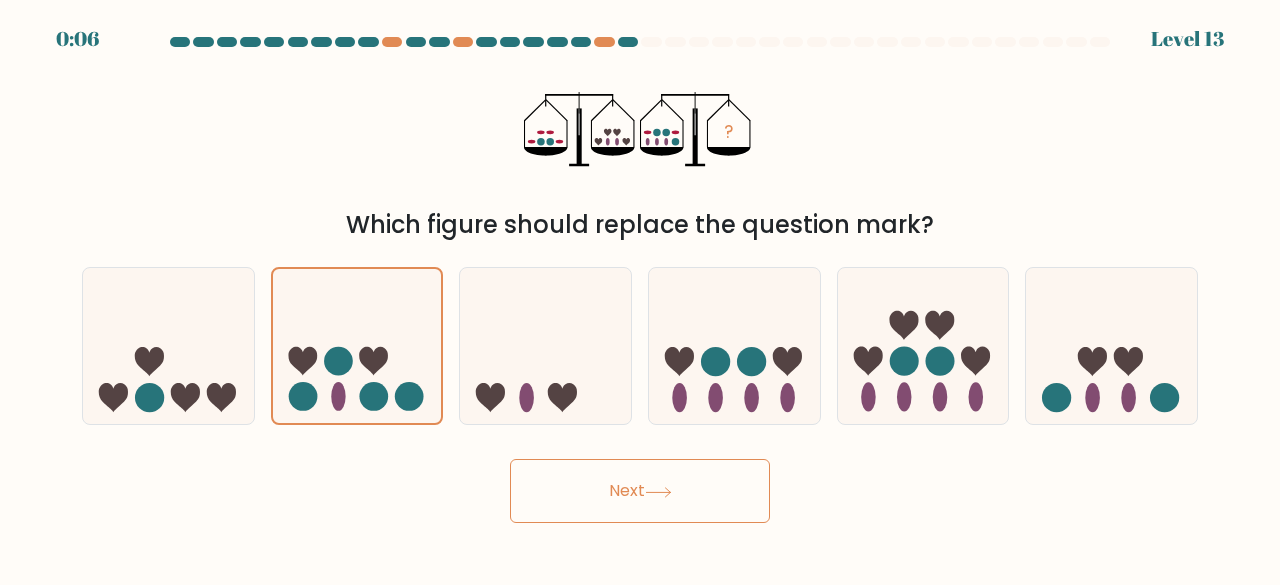 click on "Next" at bounding box center (640, 491) 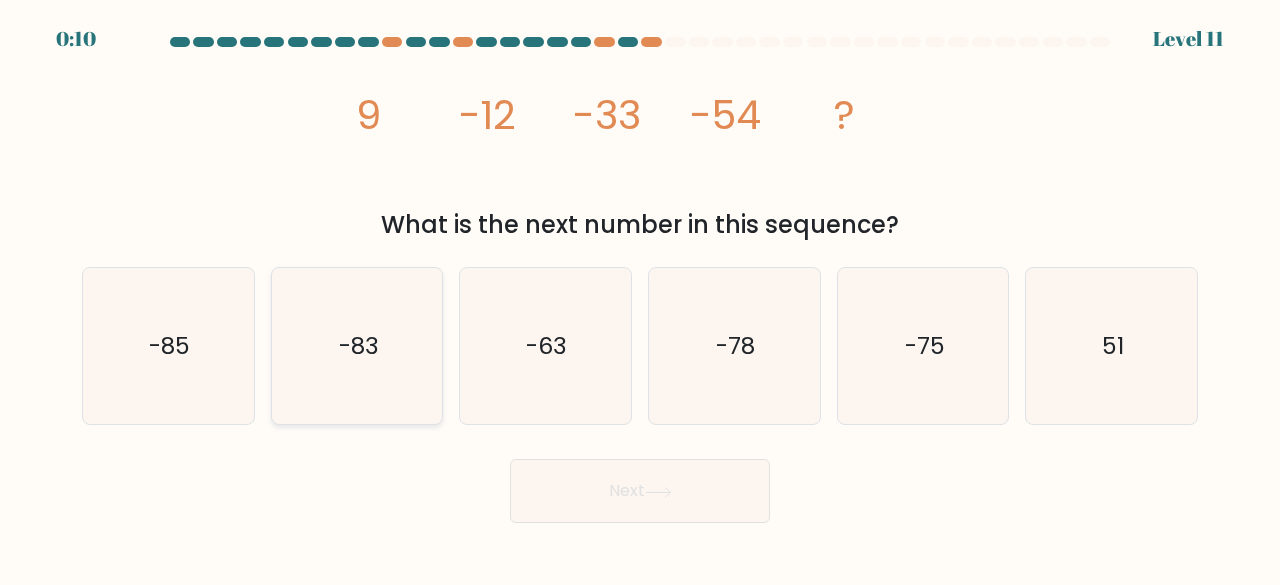 click on "-83" 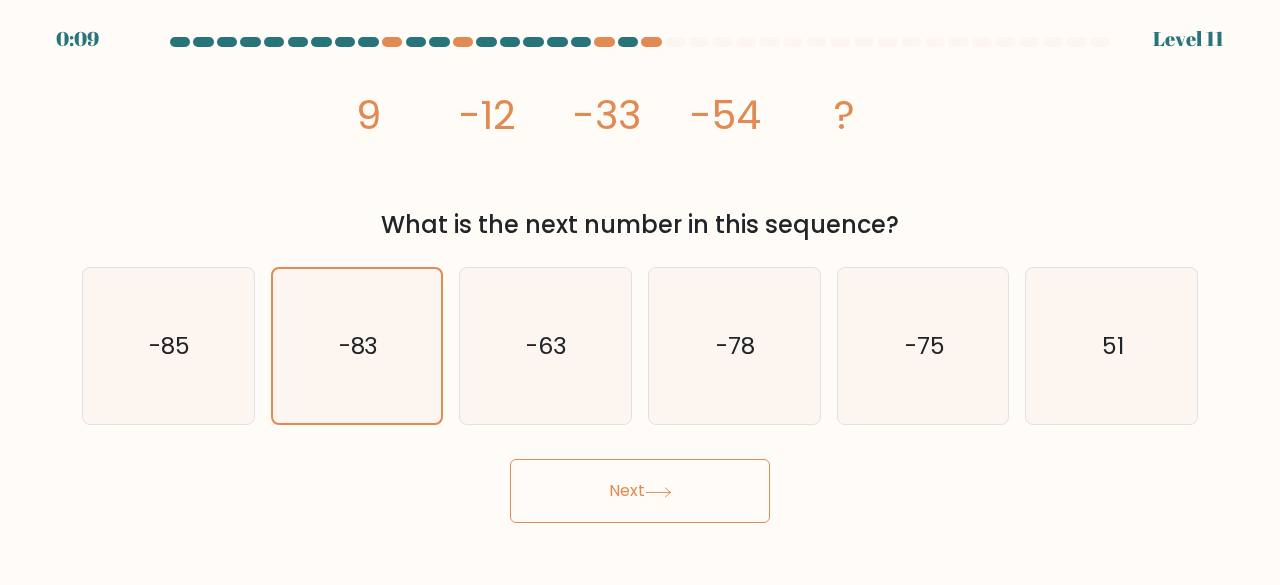 click on "Next" at bounding box center (640, 491) 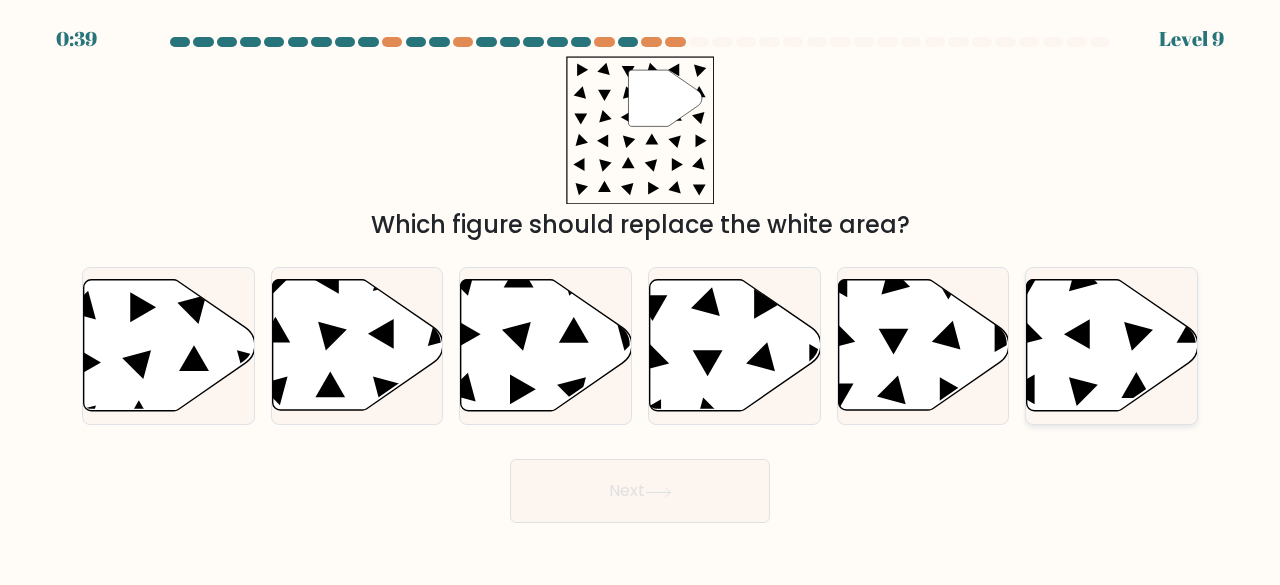 click 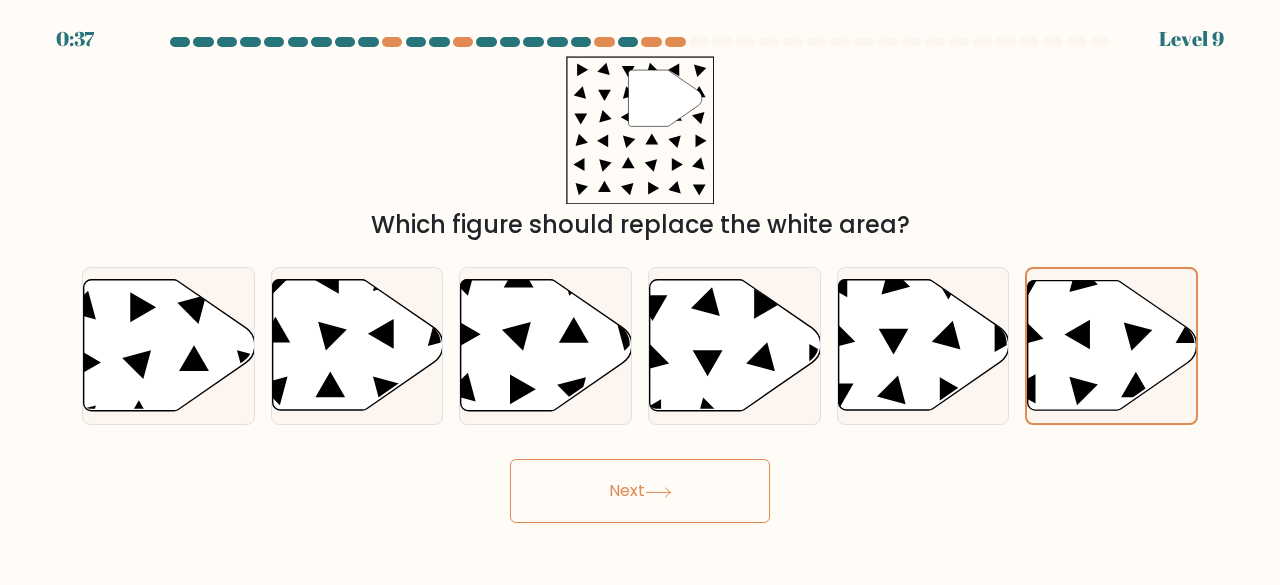 click on "Next" at bounding box center [640, 491] 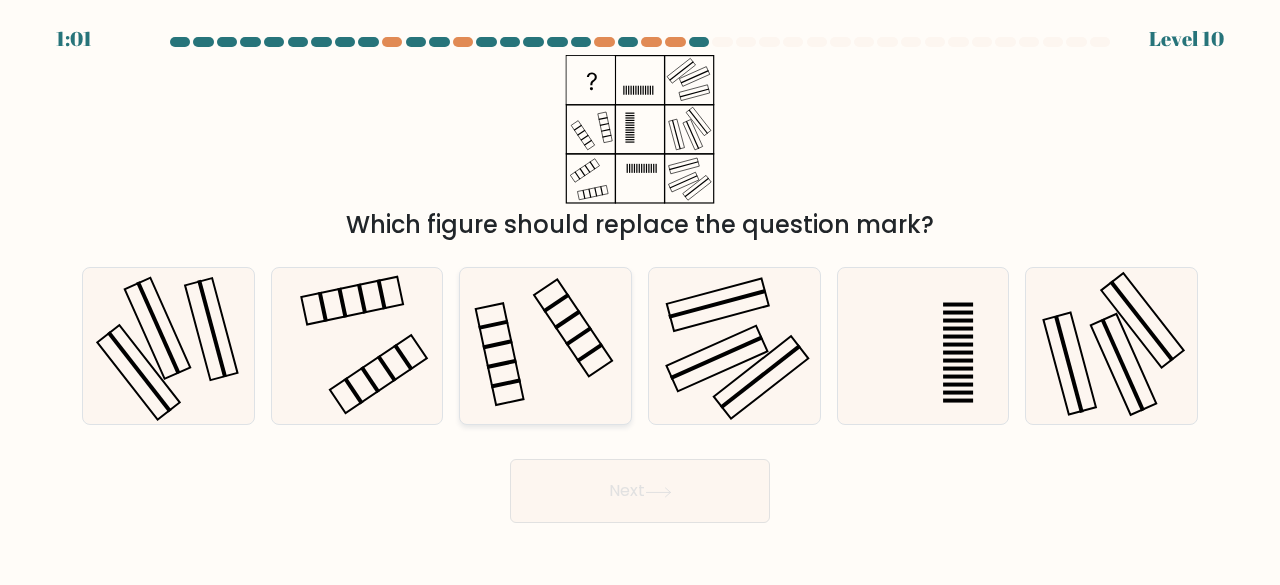 click 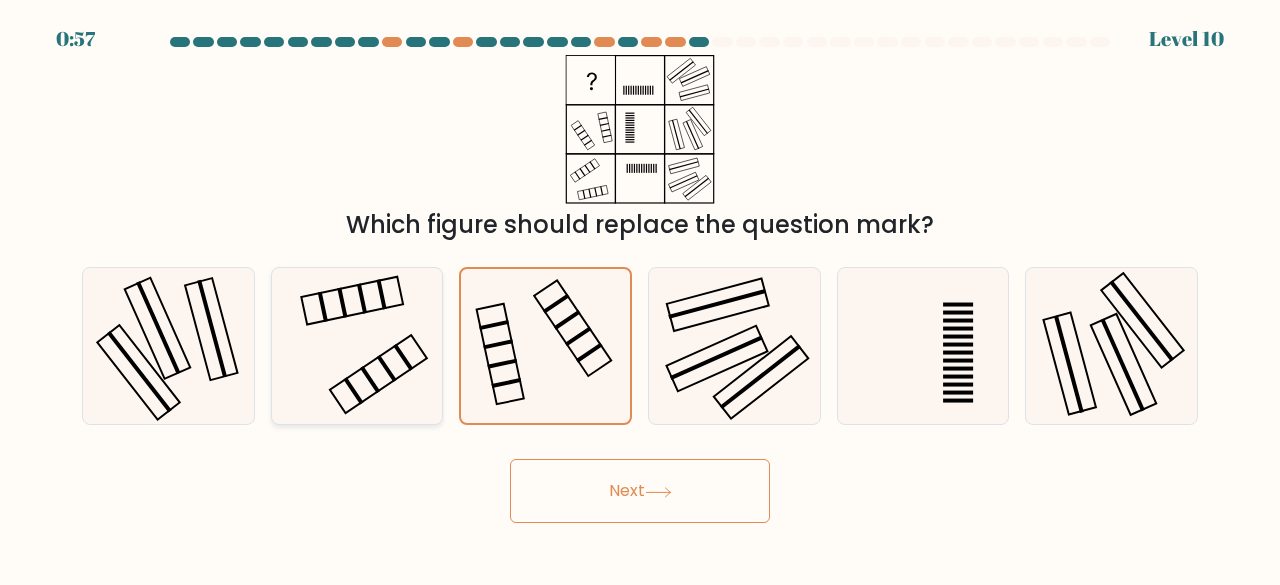 click 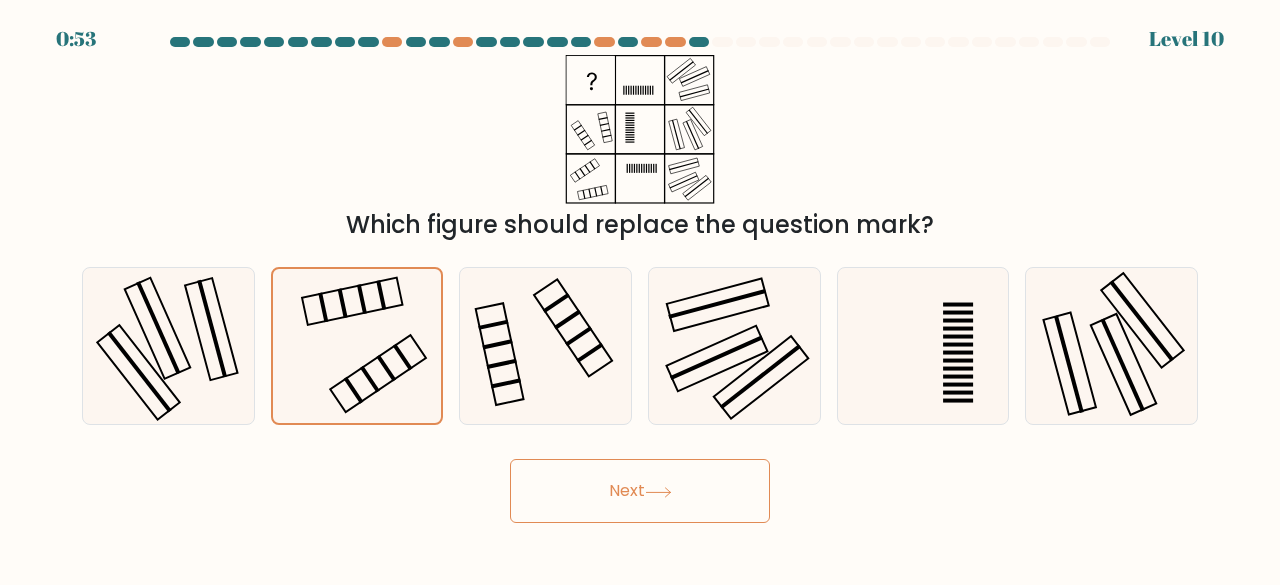 click on "Next" at bounding box center (640, 491) 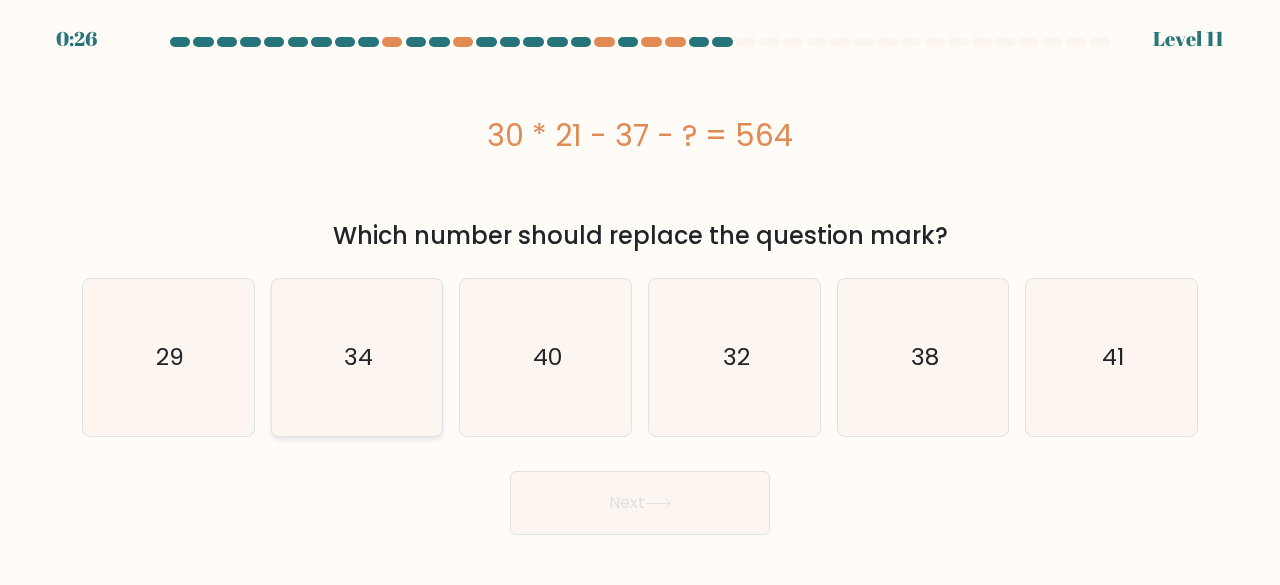 click on "34" 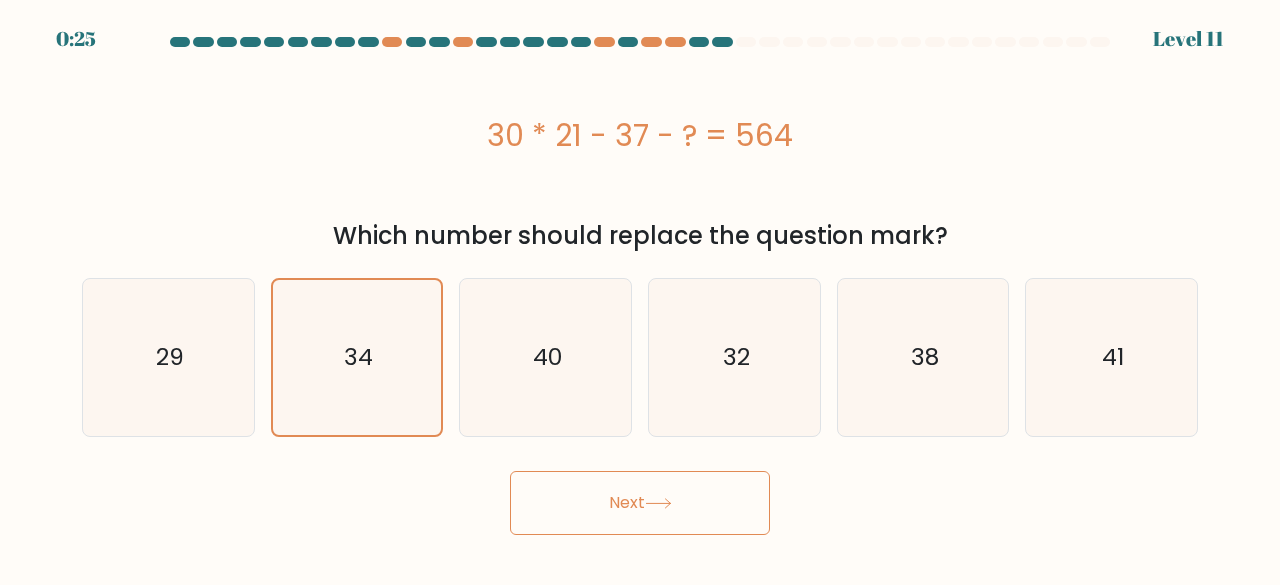 click on "Next" at bounding box center (640, 503) 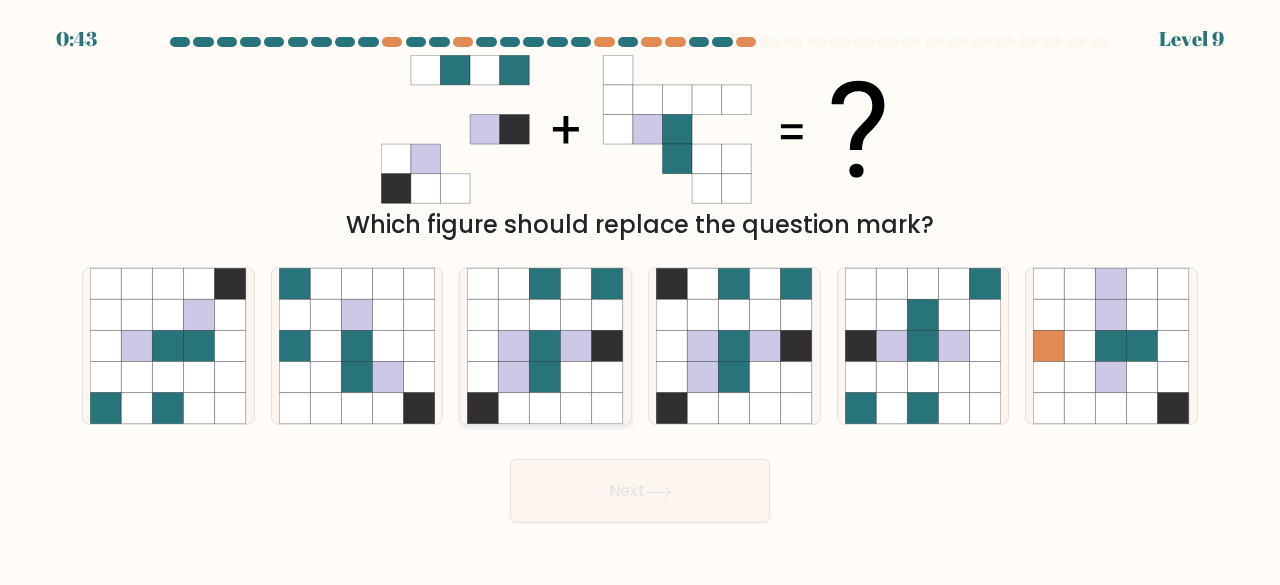click 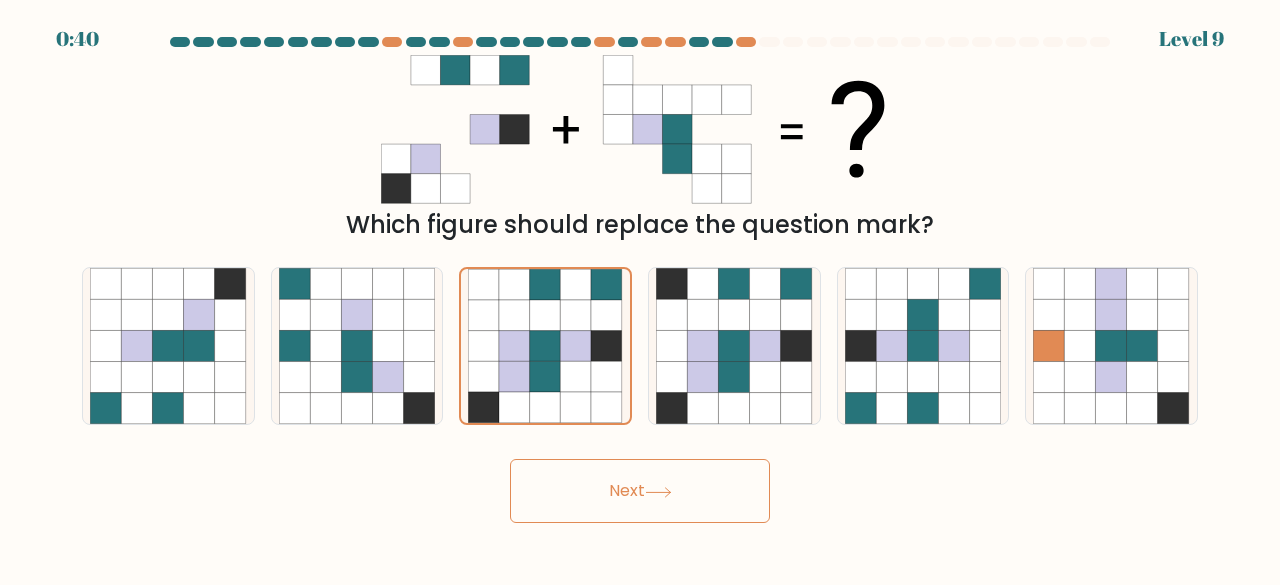 click on "Next" at bounding box center (640, 491) 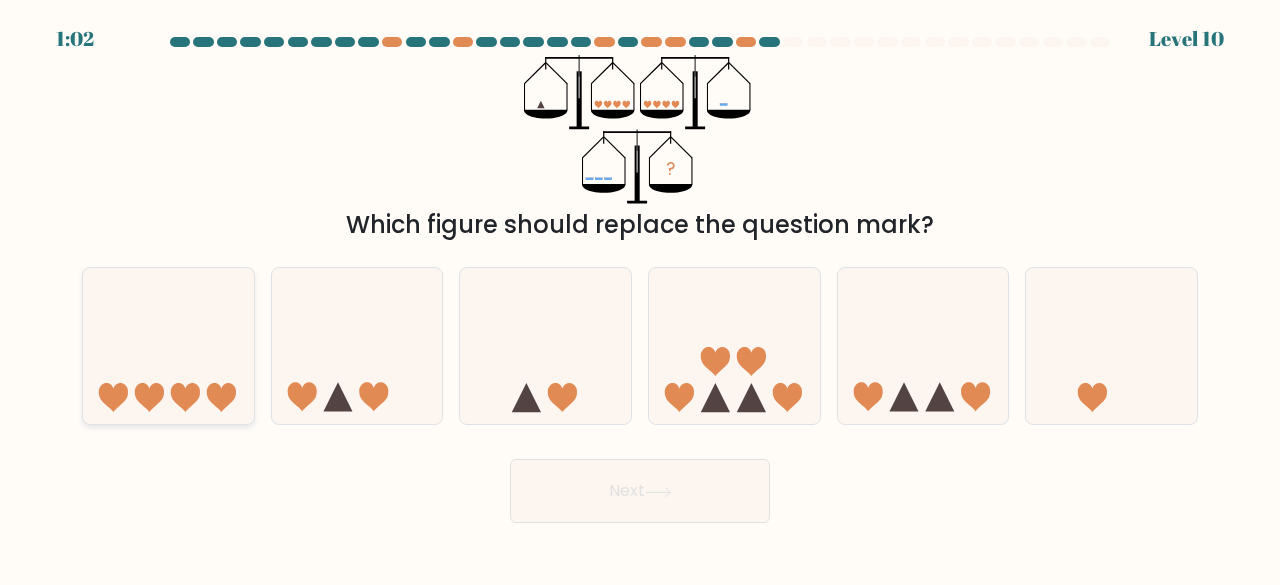click 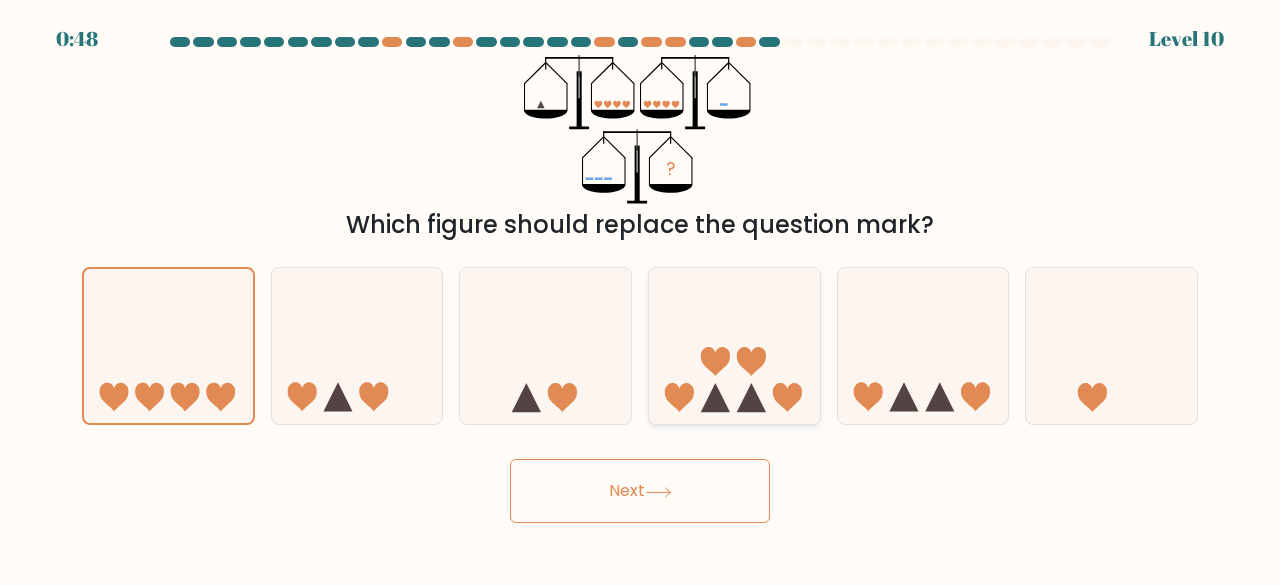 click 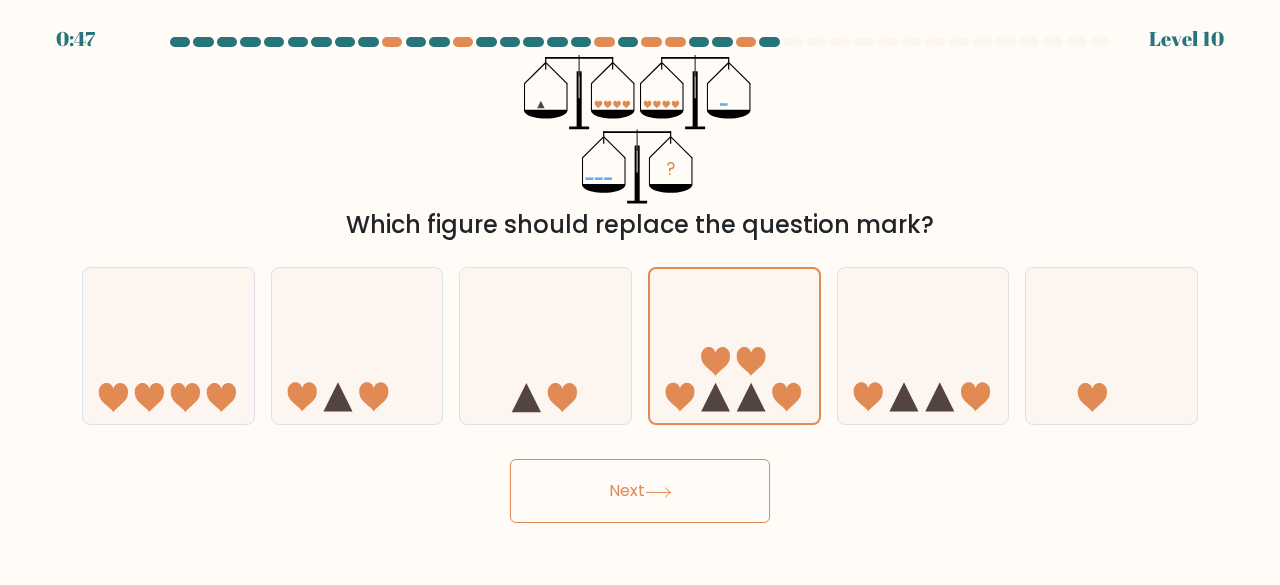 click 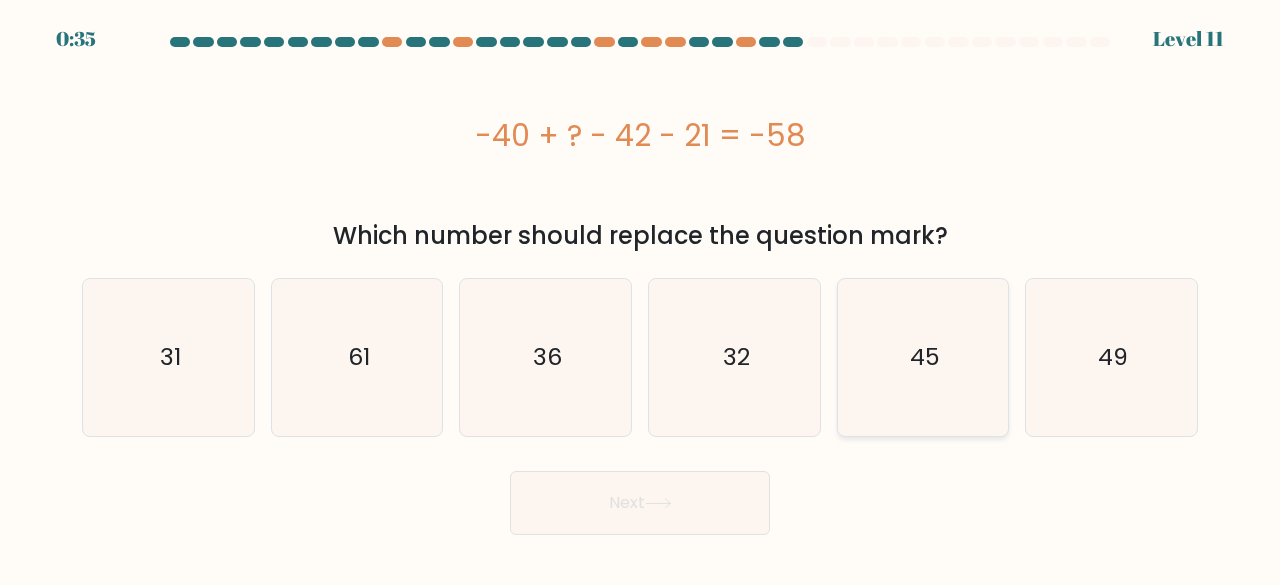 click on "45" 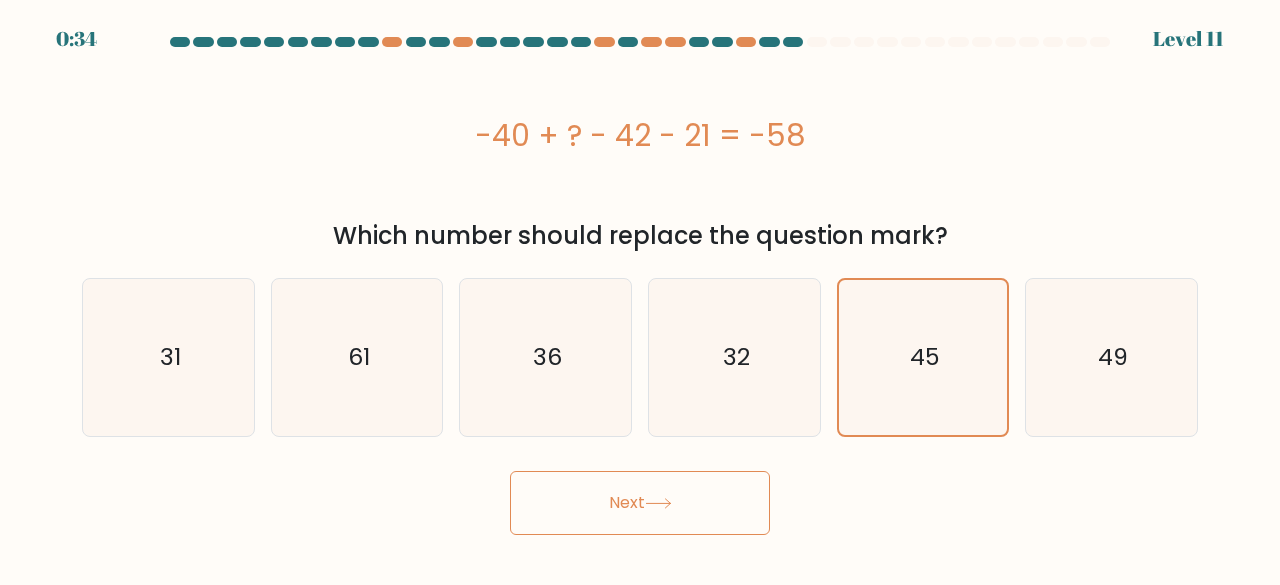 click on "Next" at bounding box center (640, 503) 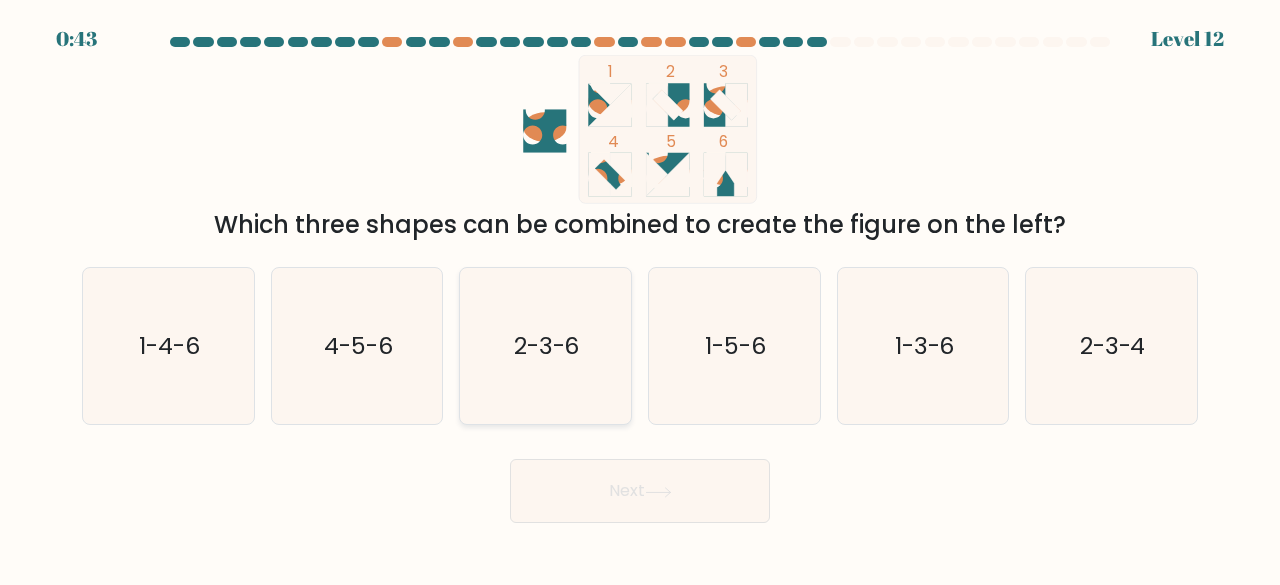 click on "2-3-6" 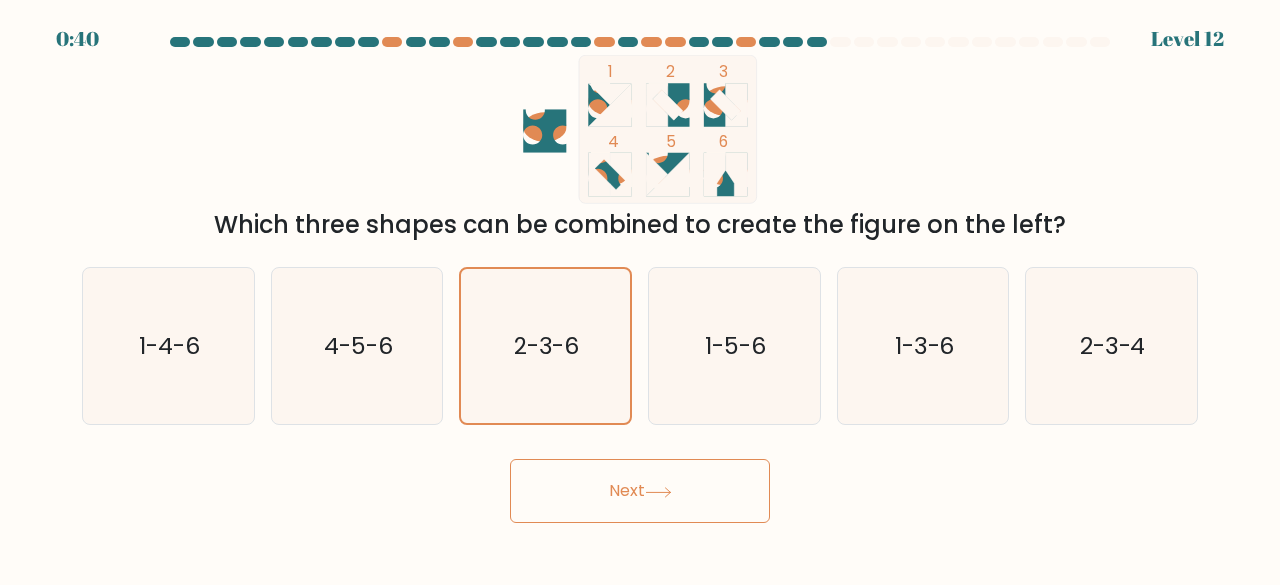 click on "Next" at bounding box center (640, 491) 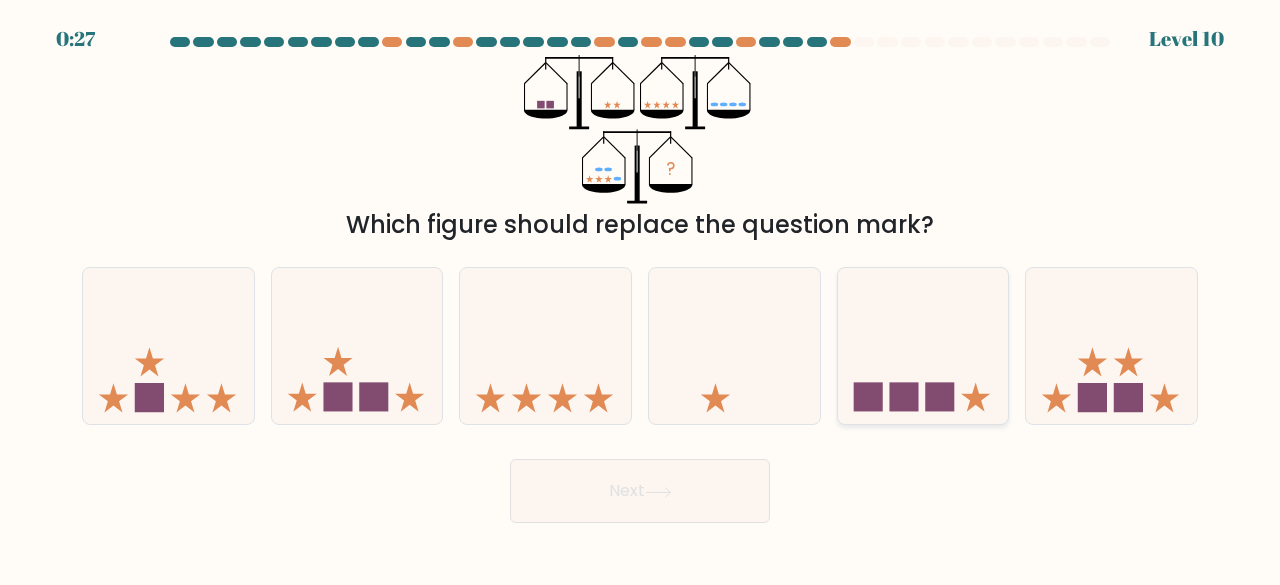 click 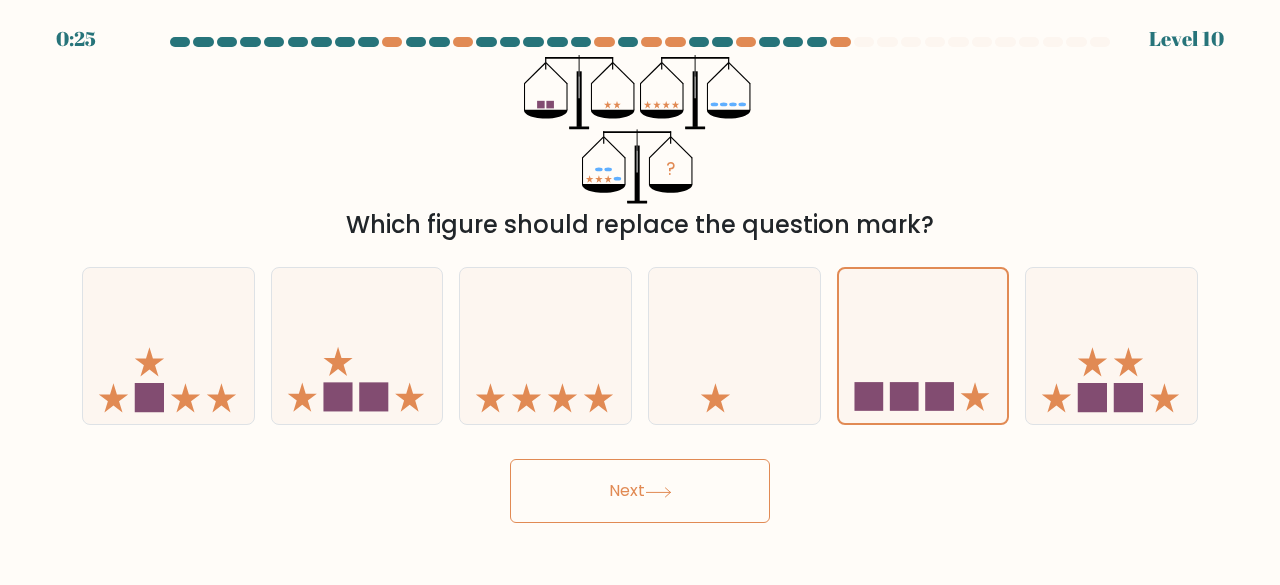 click on "Next" at bounding box center (640, 491) 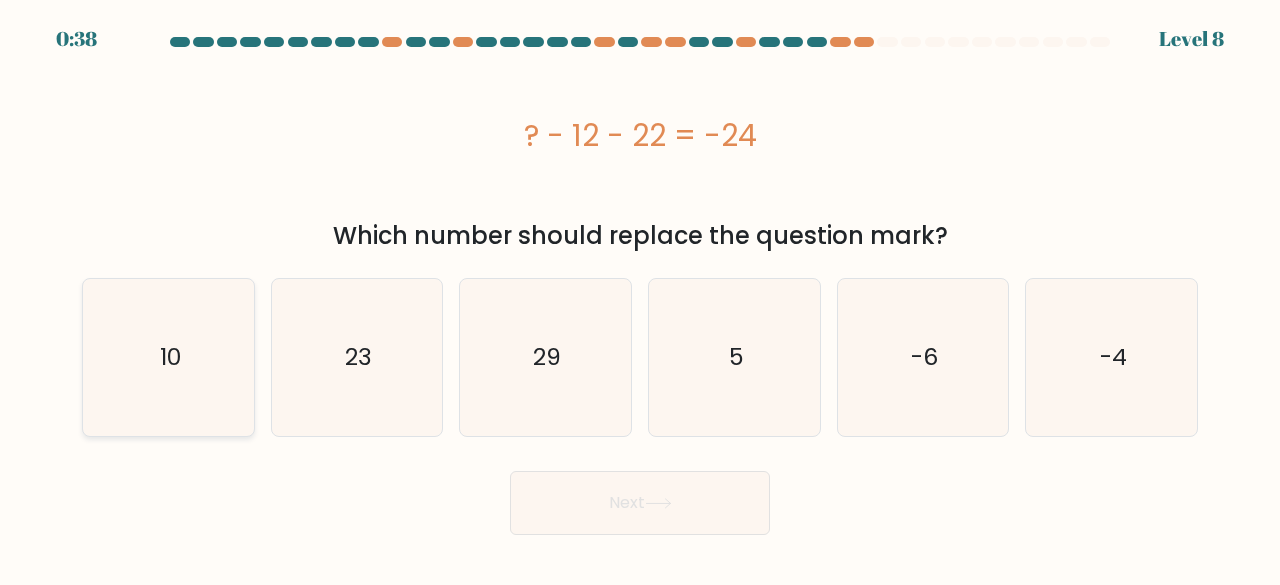 click on "10" 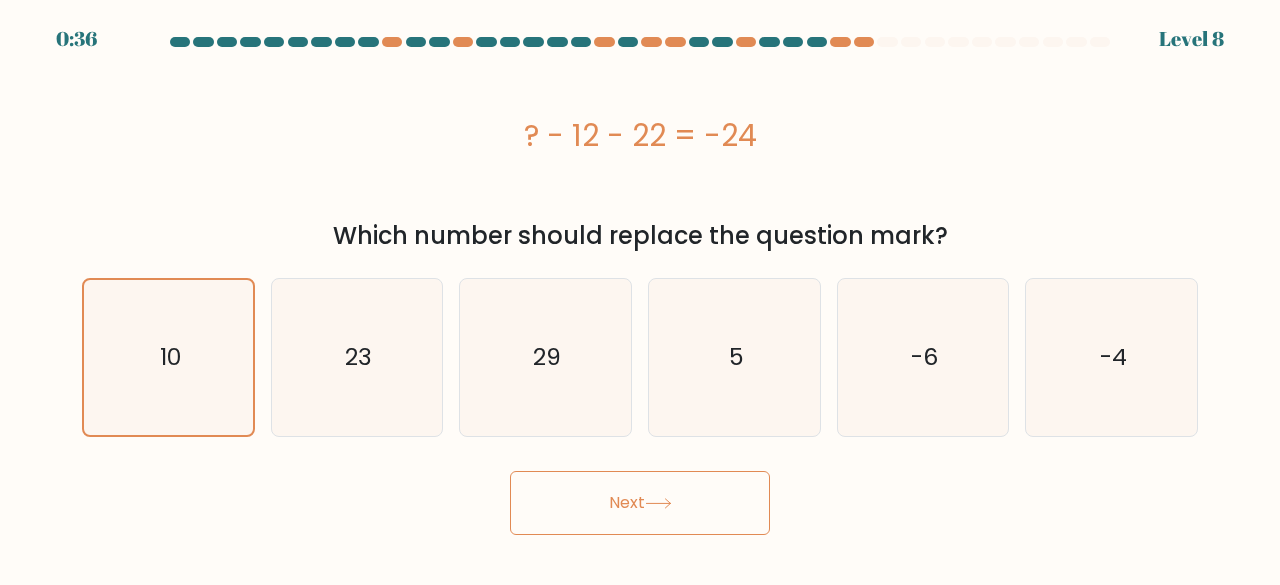 click on "Next" at bounding box center [640, 503] 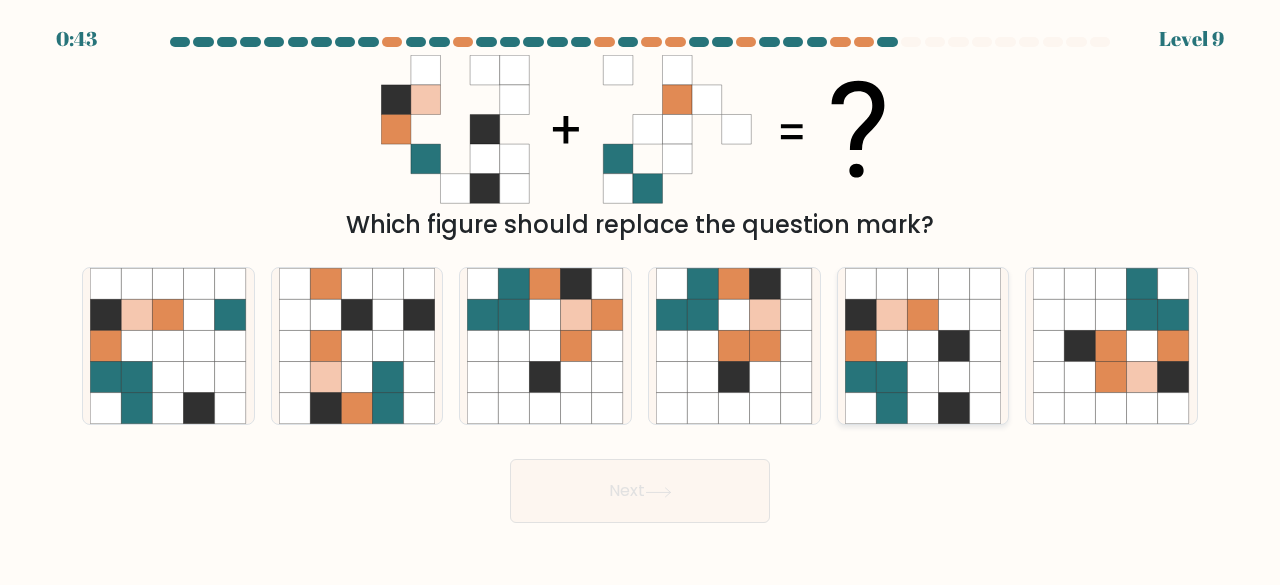 click 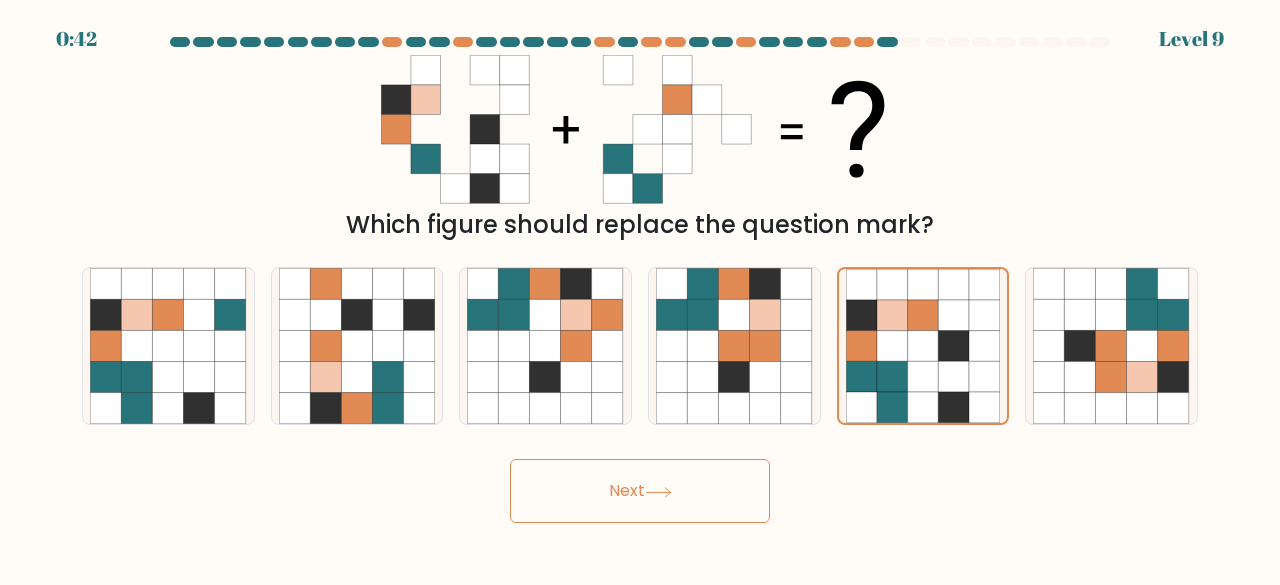 click on "Next" at bounding box center [640, 491] 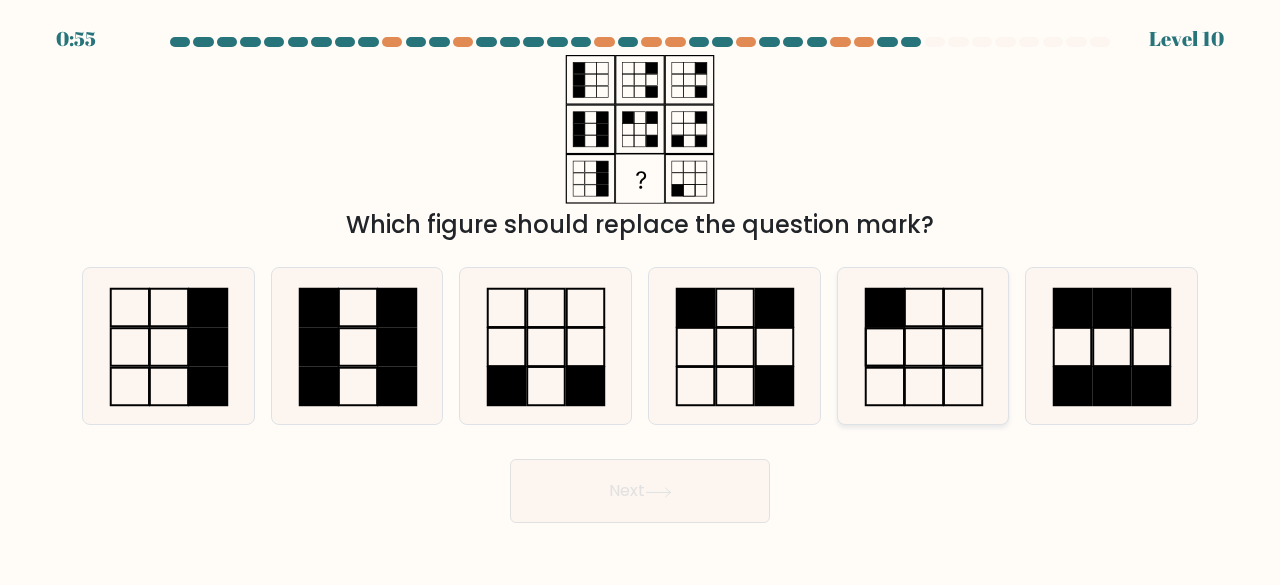 click 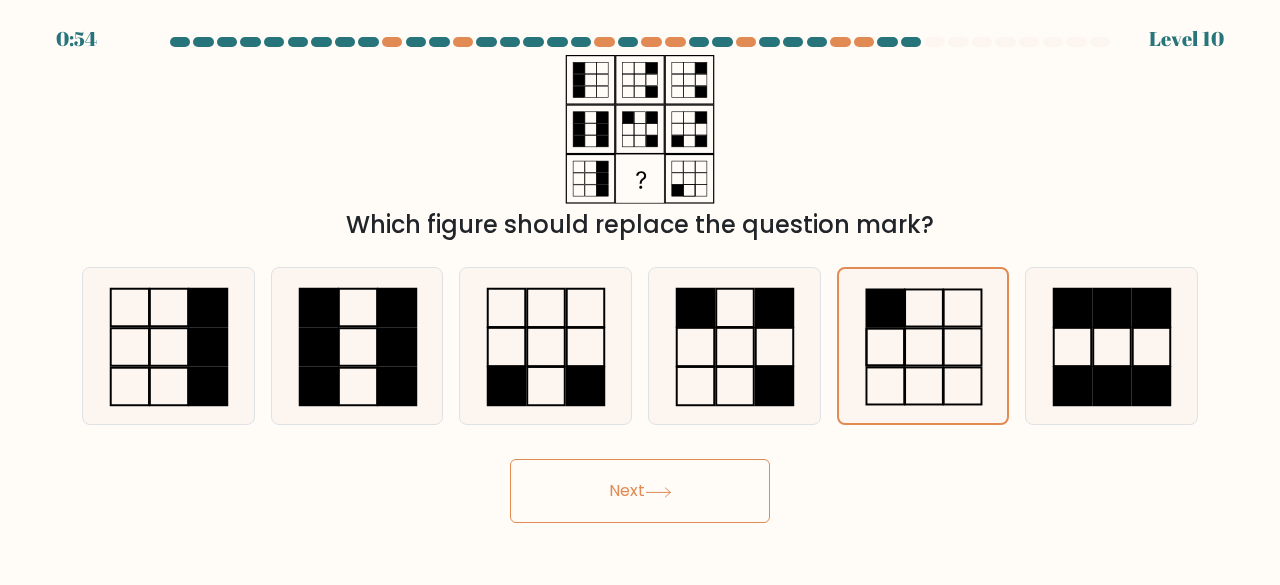 click on "Next" at bounding box center (640, 491) 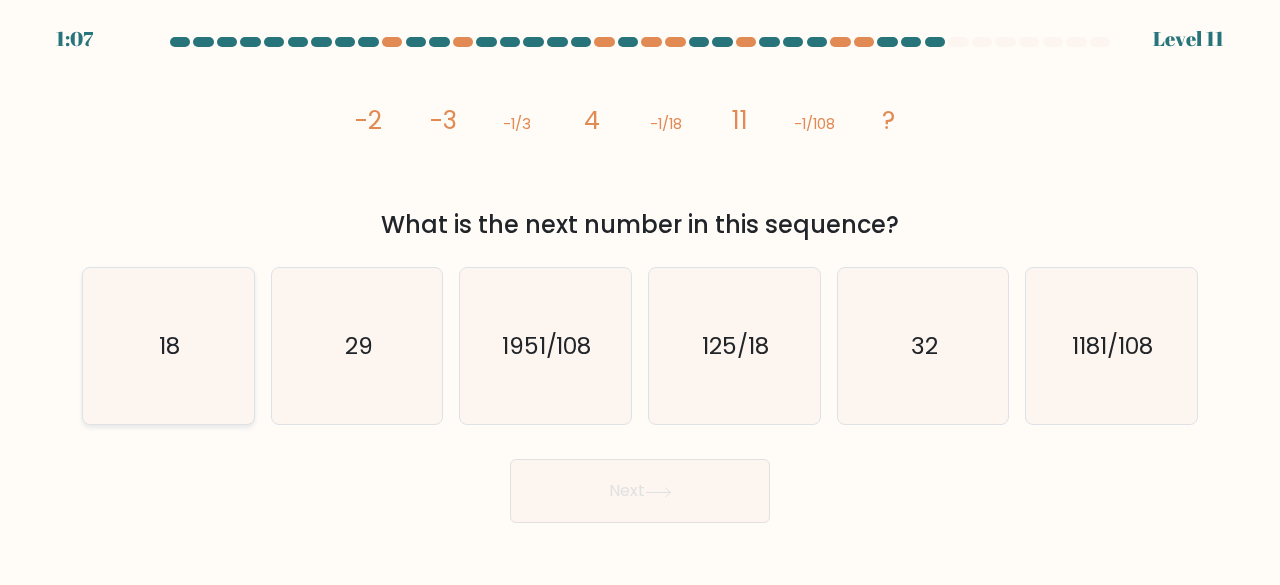 click on "18" 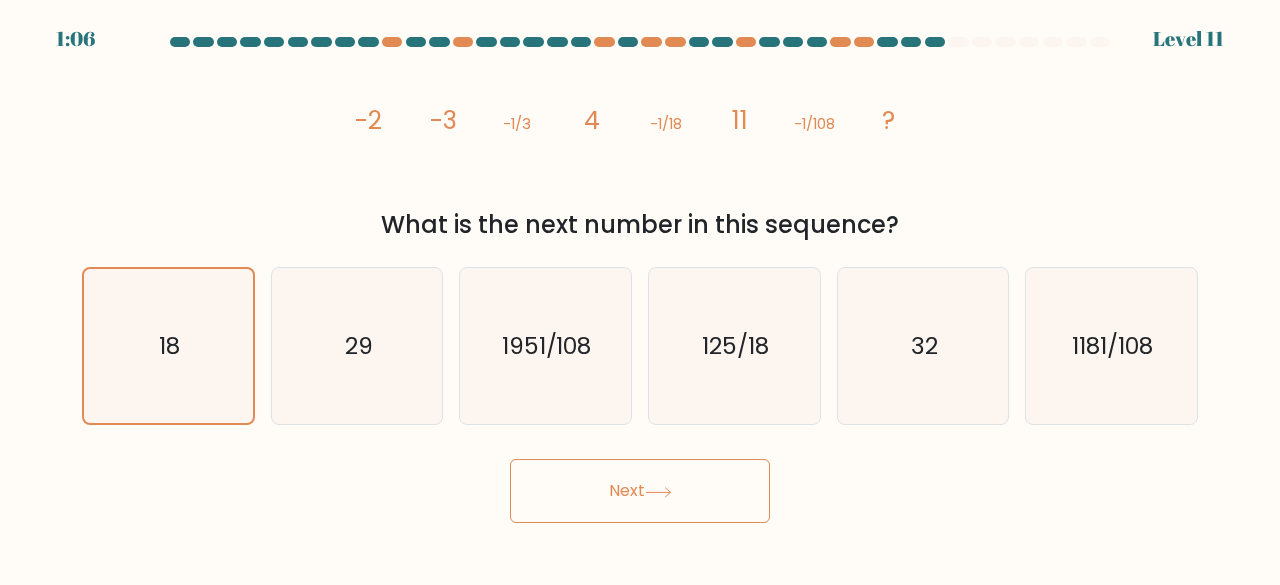 click on "Next" at bounding box center (640, 491) 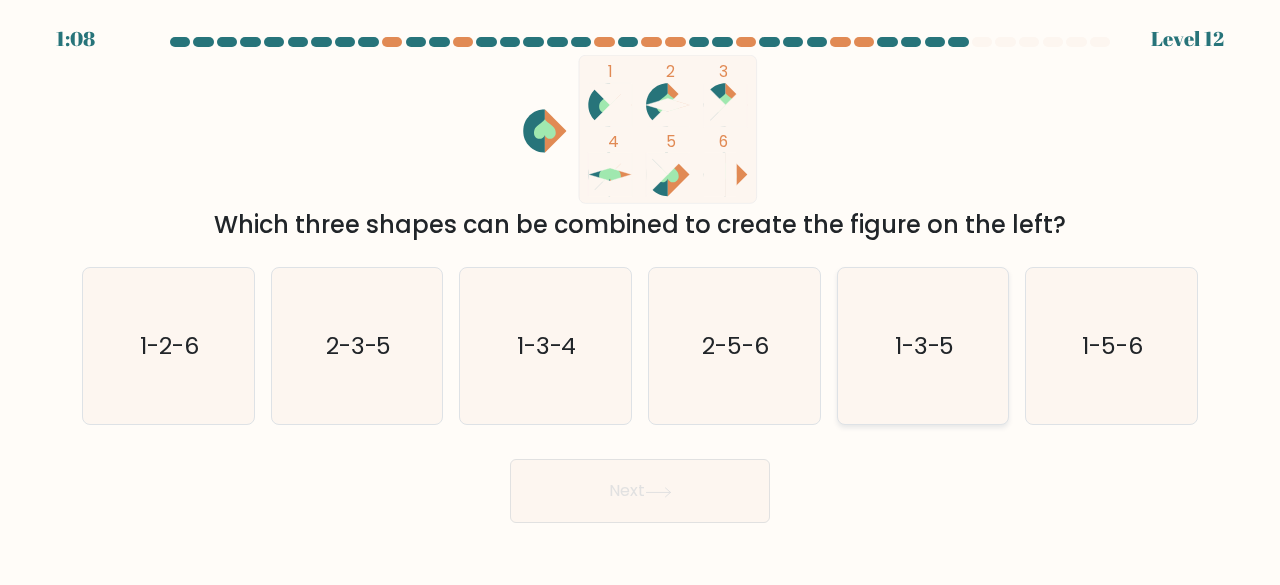 click on "1-3-5" 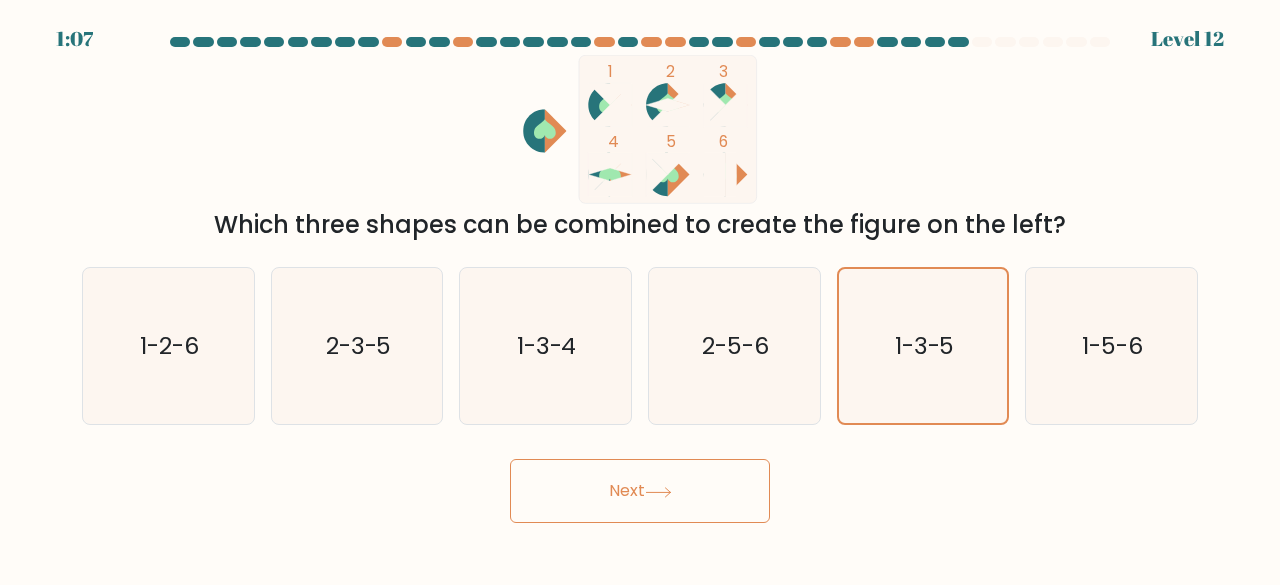 click 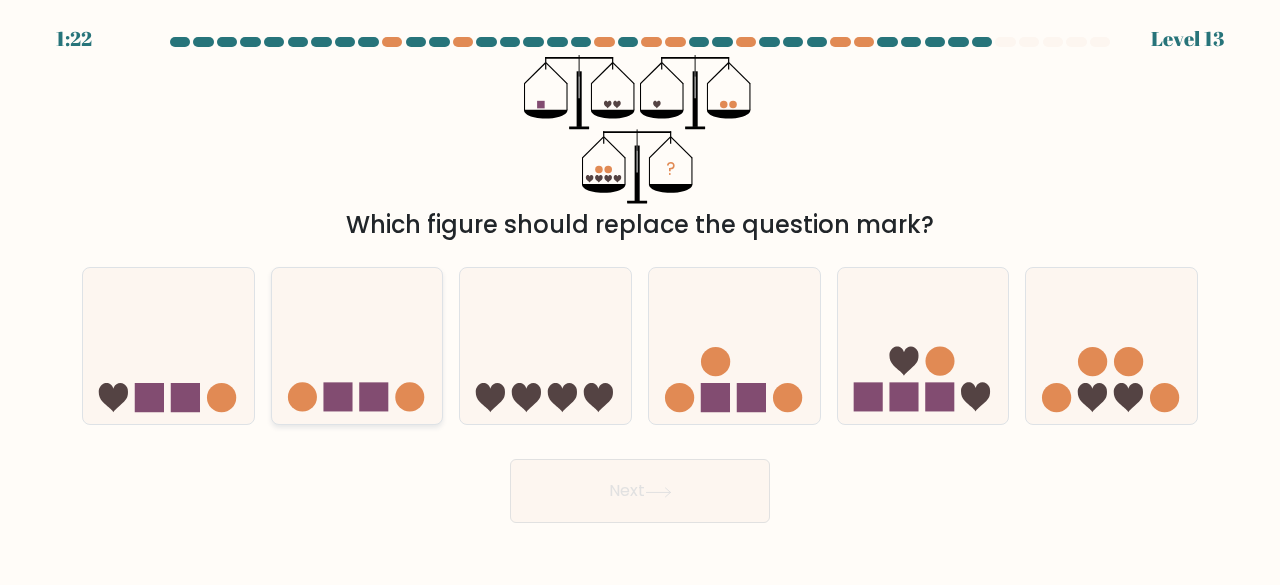 click 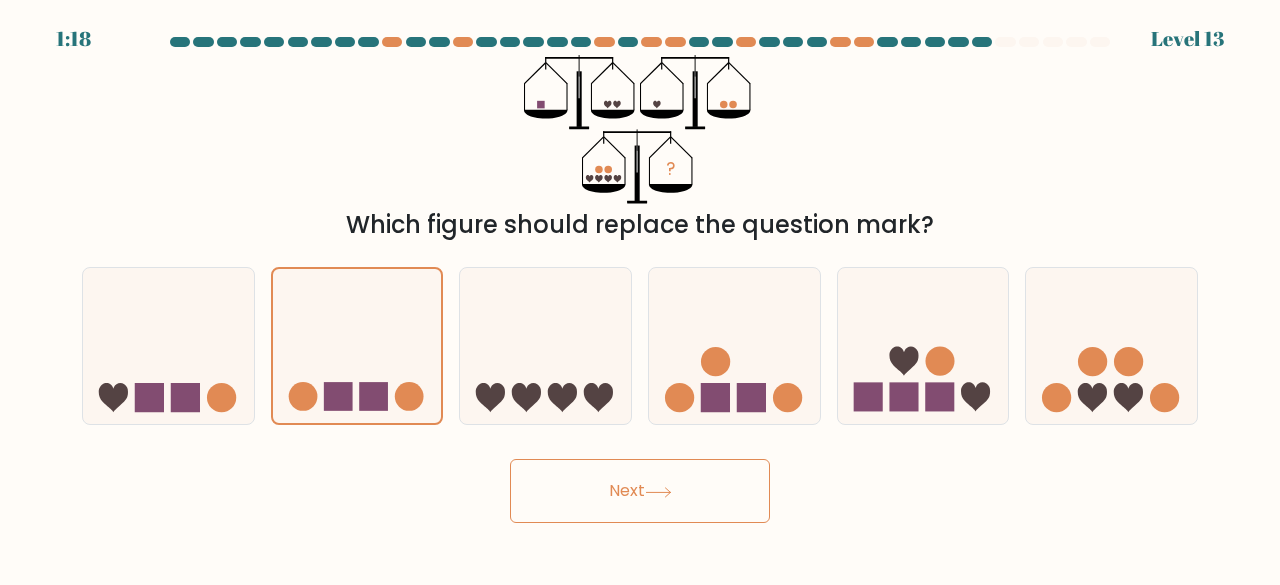 click on "Next" at bounding box center (640, 491) 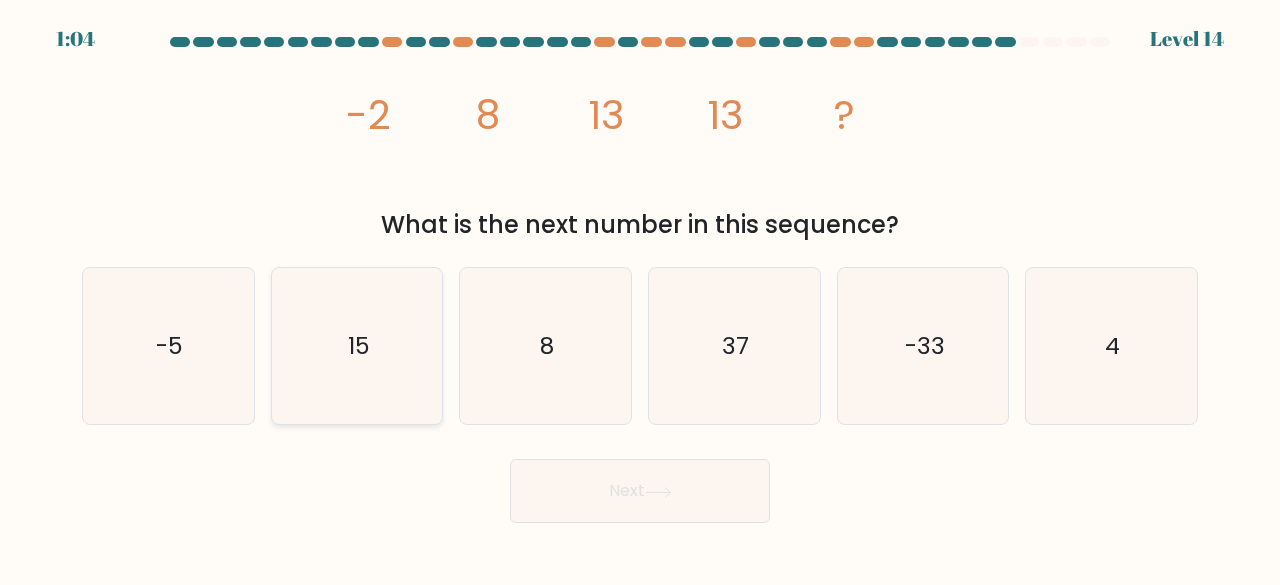 click on "15" 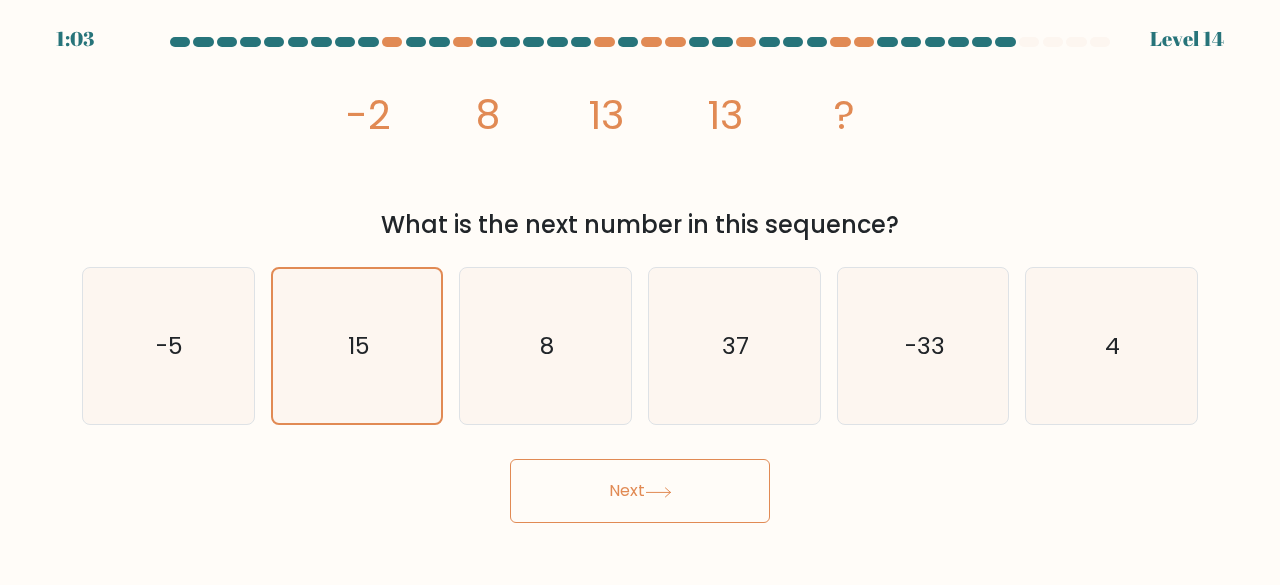 click on "Next" at bounding box center (640, 491) 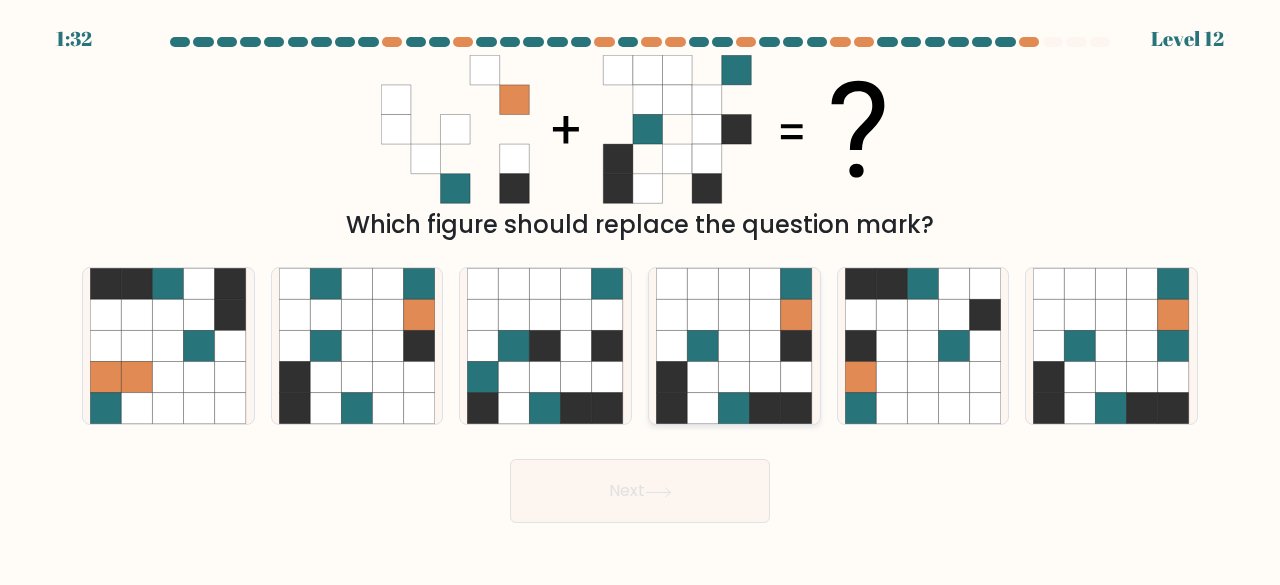 click 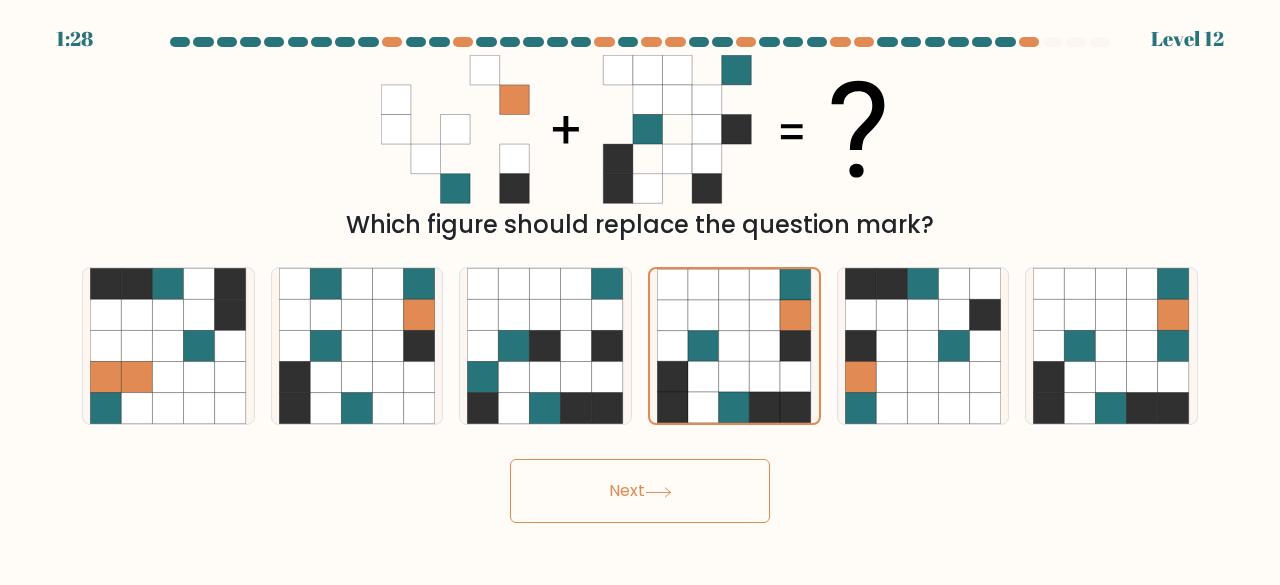click on "Next" at bounding box center [640, 491] 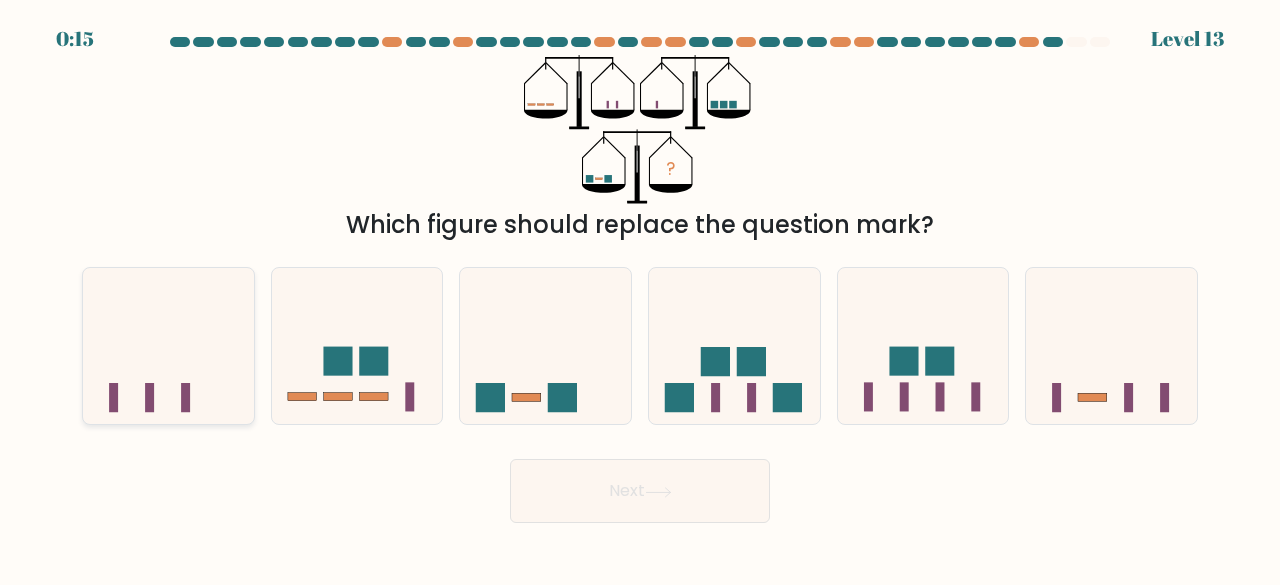 click 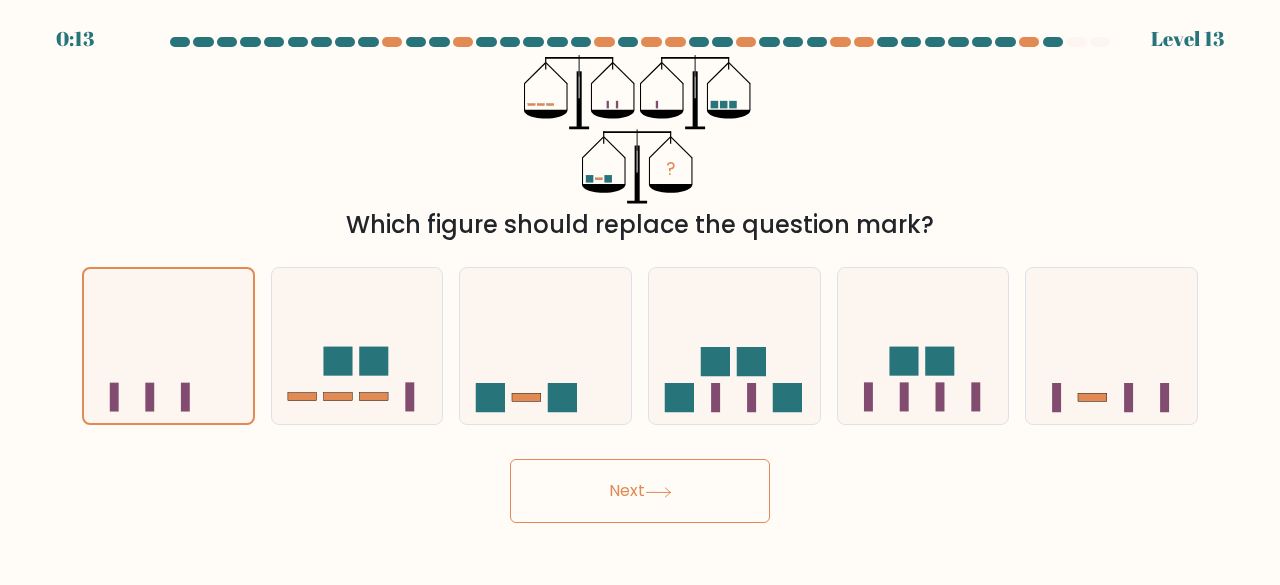 click on "Next" at bounding box center [640, 491] 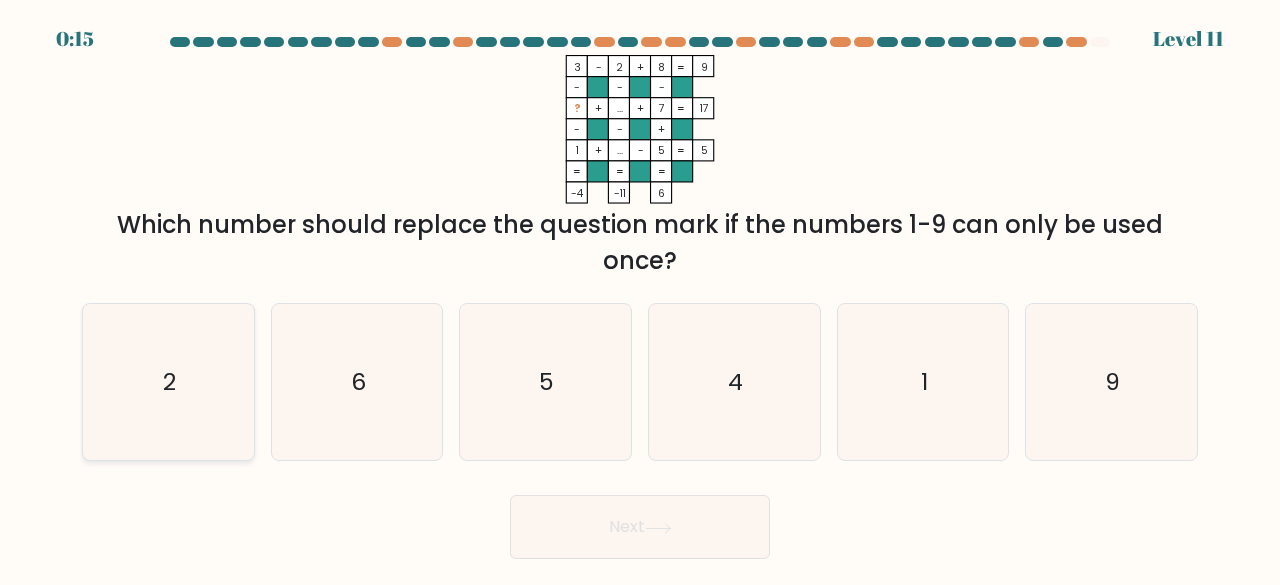 click on "2" 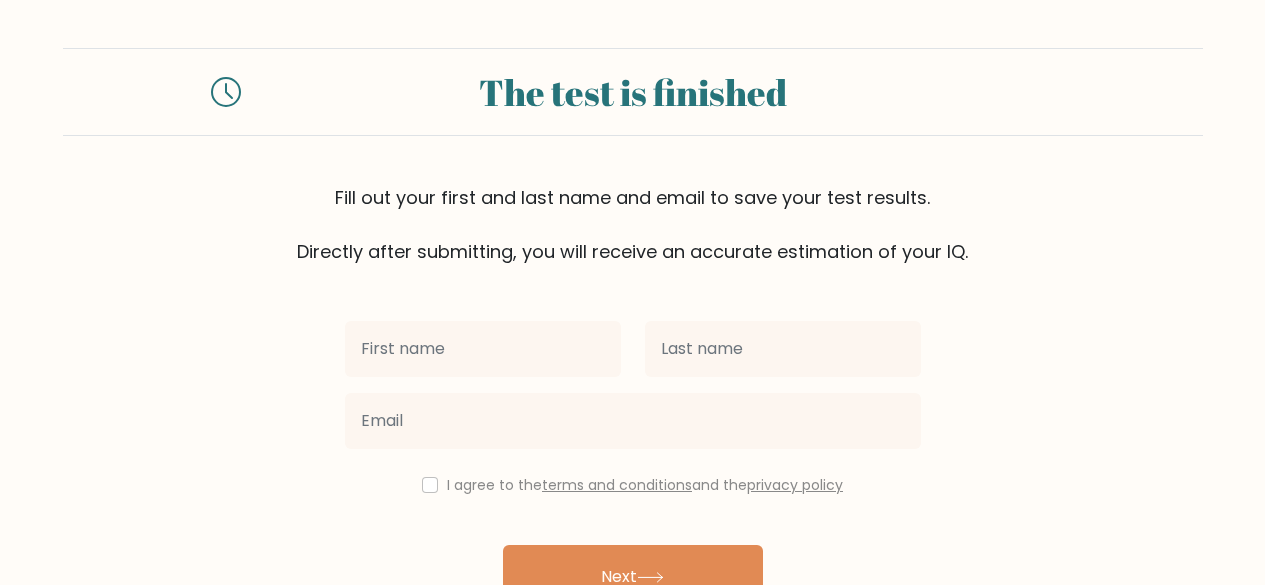 scroll, scrollTop: 0, scrollLeft: 0, axis: both 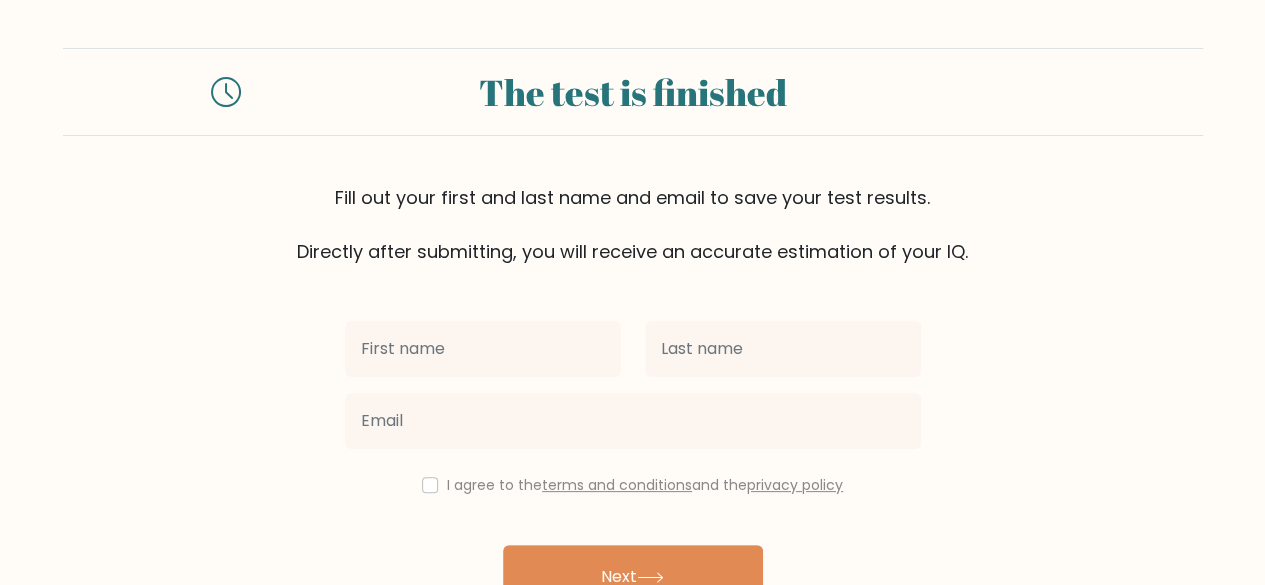 click at bounding box center (483, 349) 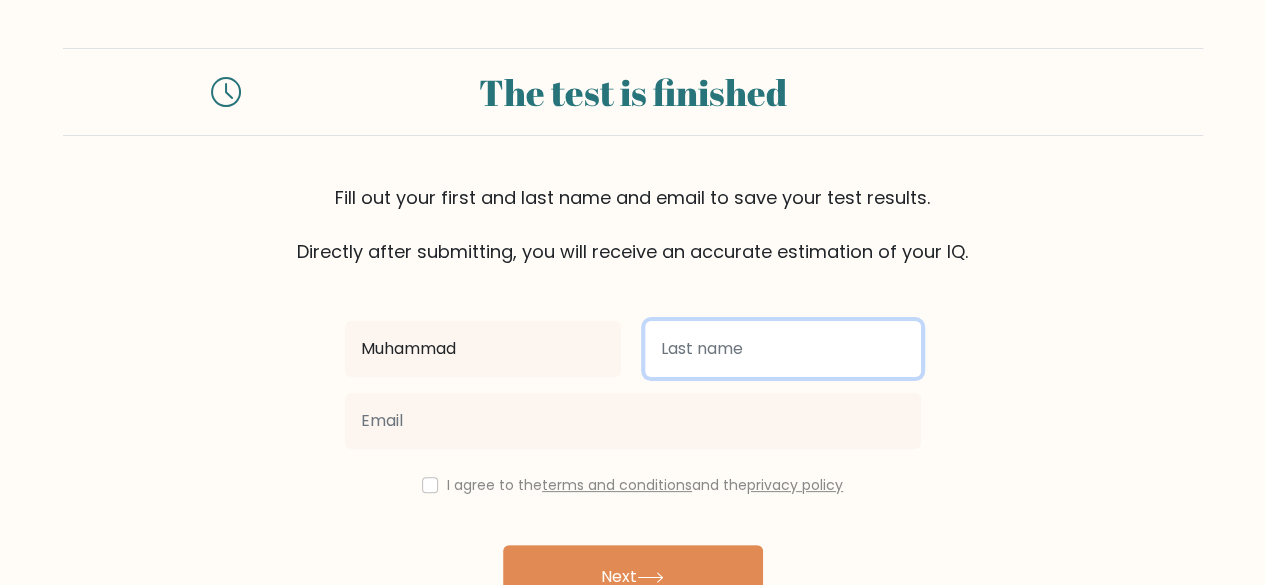 click at bounding box center [783, 349] 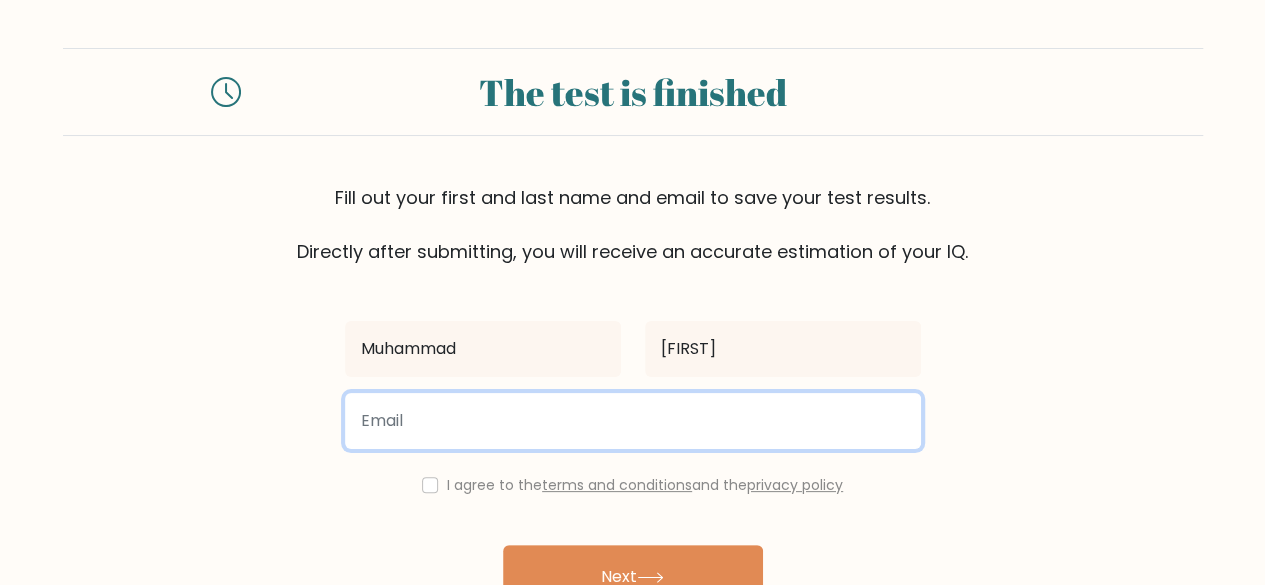 click at bounding box center (633, 421) 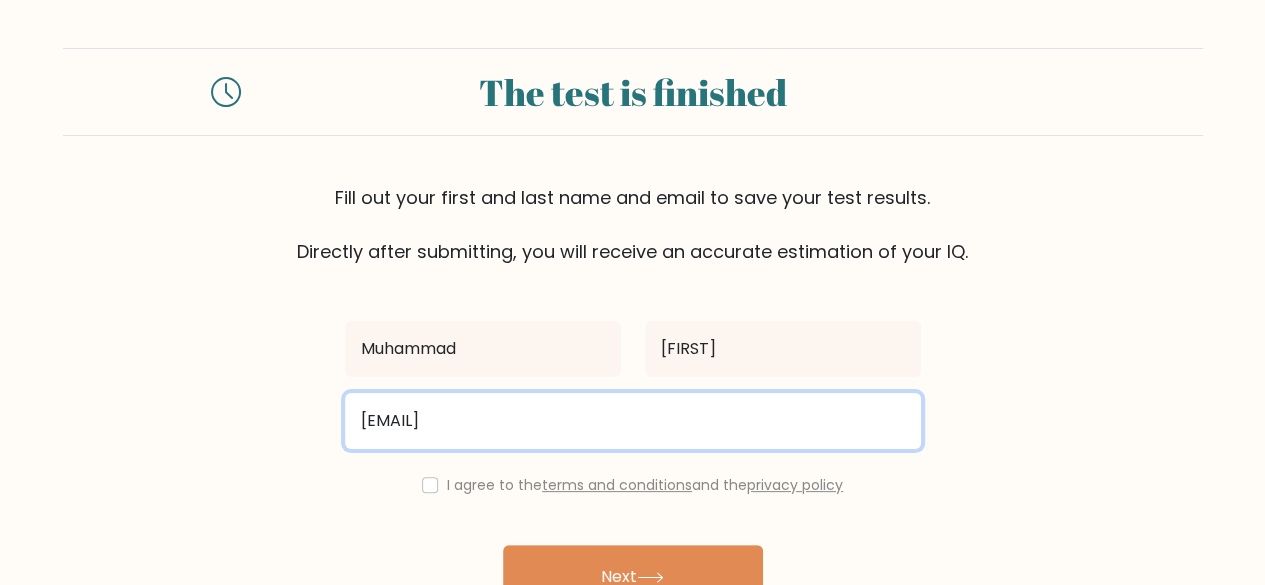 scroll, scrollTop: 115, scrollLeft: 0, axis: vertical 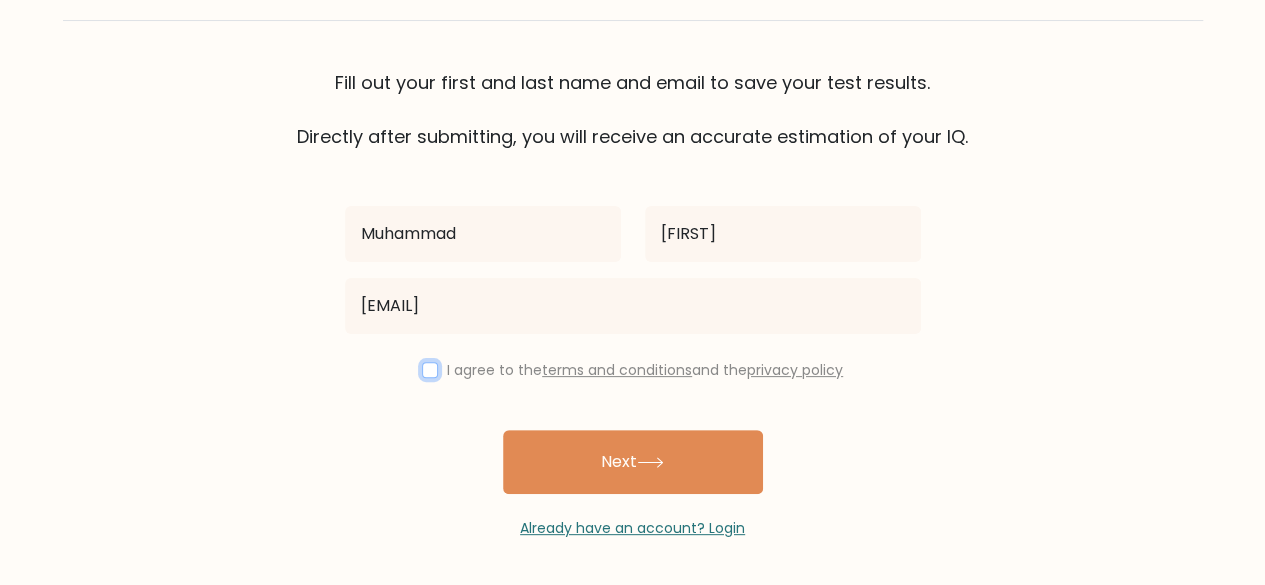 click at bounding box center [430, 370] 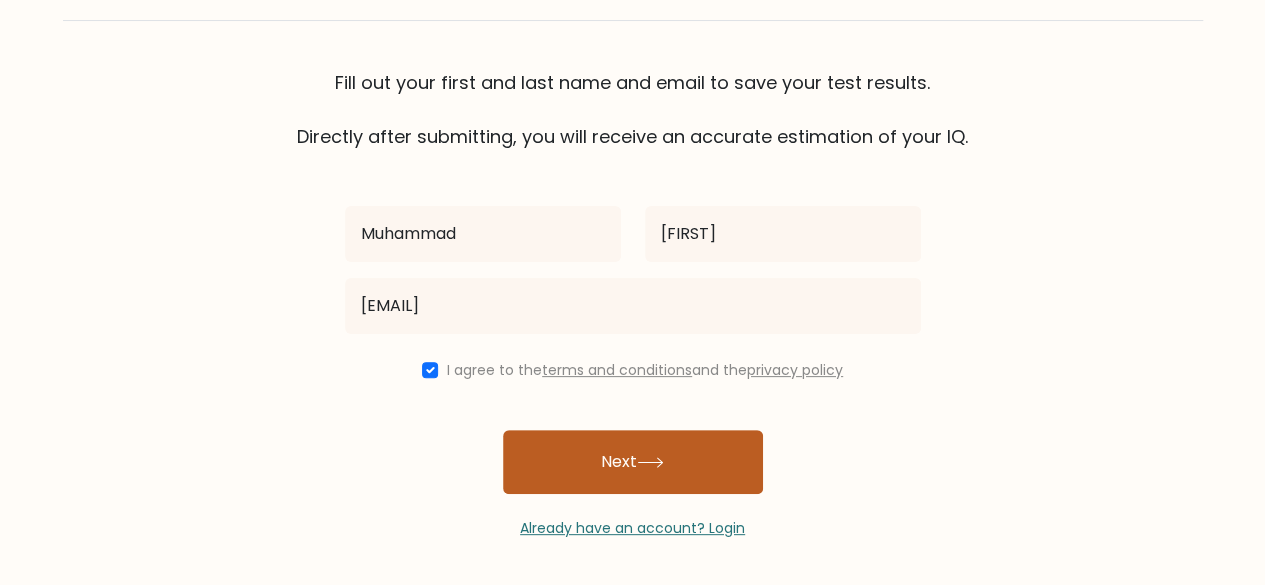 click on "Next" at bounding box center [633, 462] 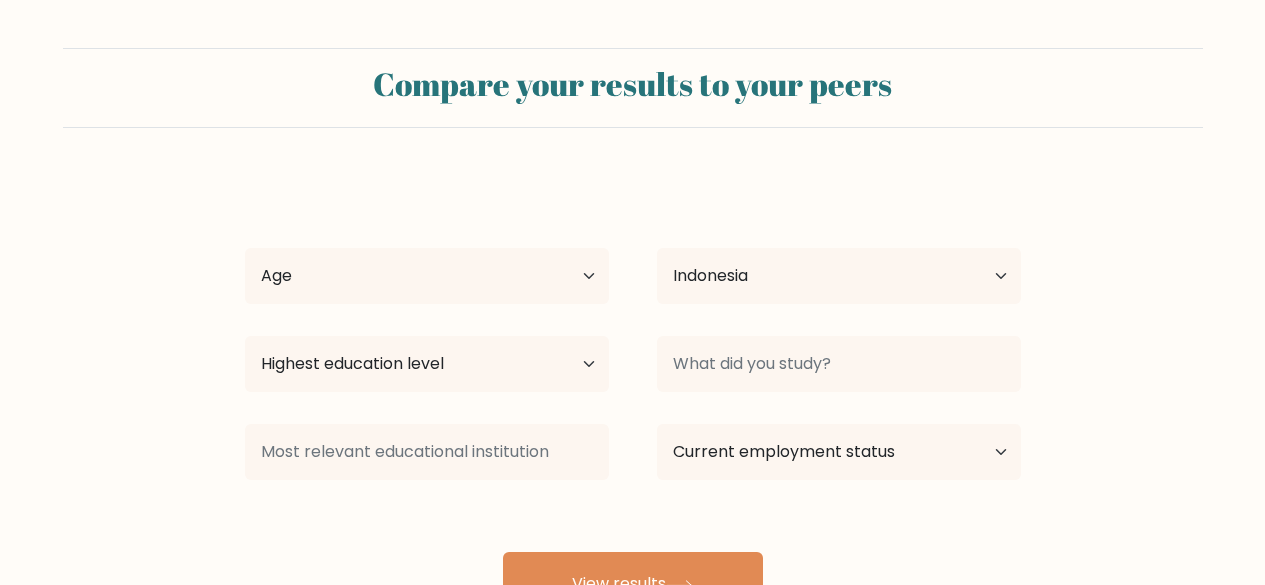 select on "ID" 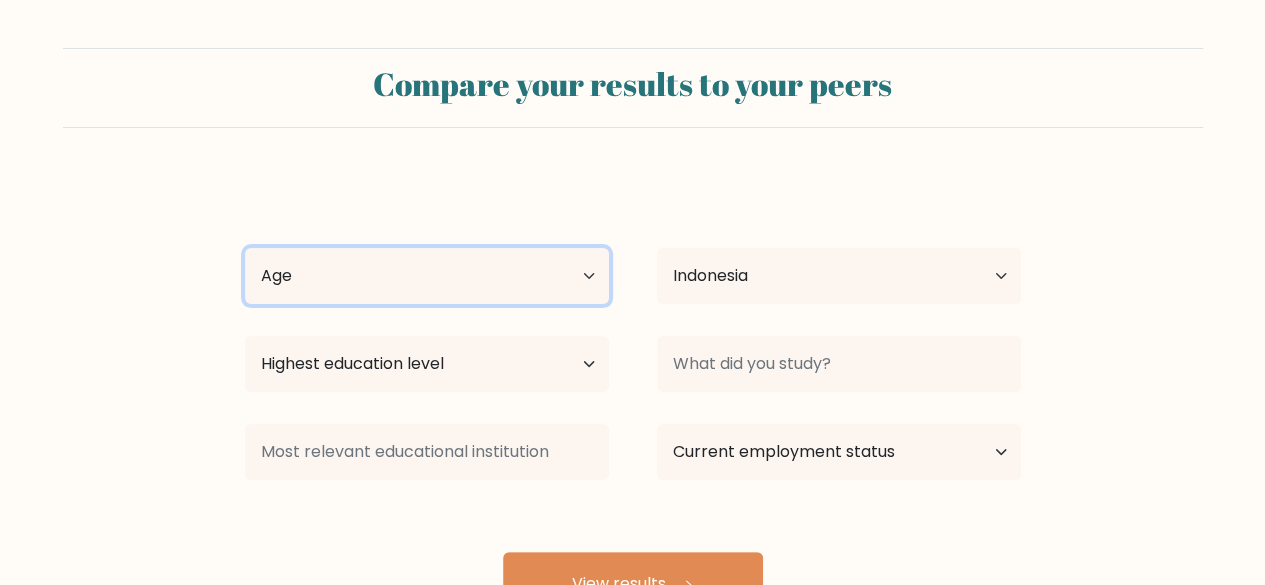 click on "Age
Under 18 years old
18-24 years old
25-34 years old
35-44 years old
45-54 years old
55-64 years old
65 years old and above" at bounding box center [427, 276] 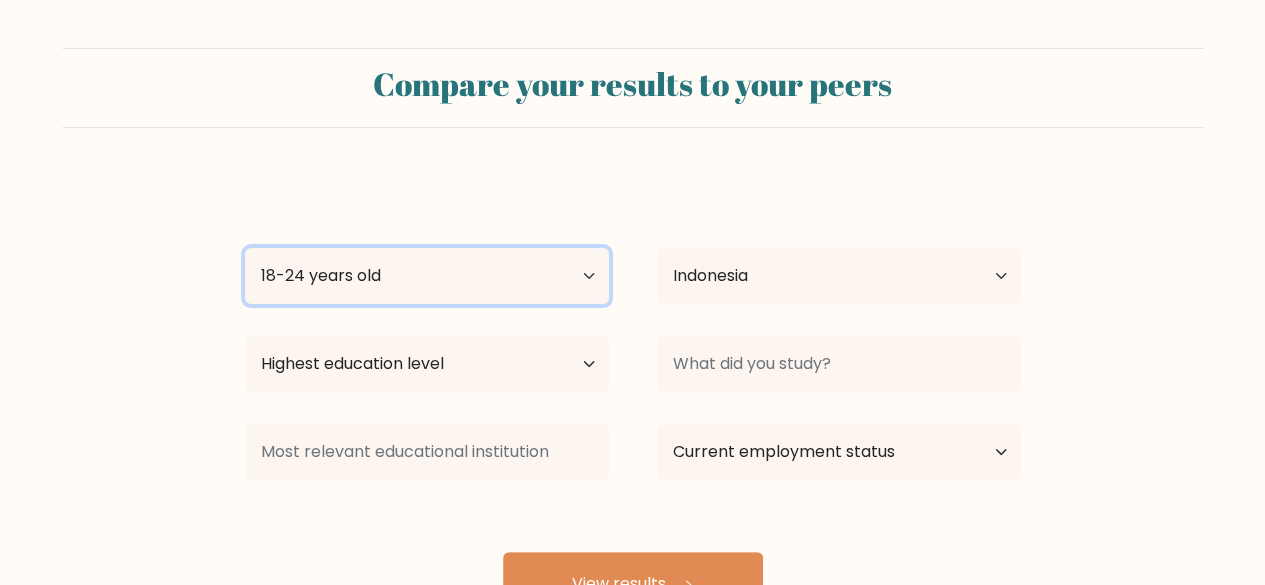 click on "Age
Under 18 years old
18-24 years old
25-34 years old
35-44 years old
45-54 years old
55-64 years old
65 years old and above" at bounding box center [427, 276] 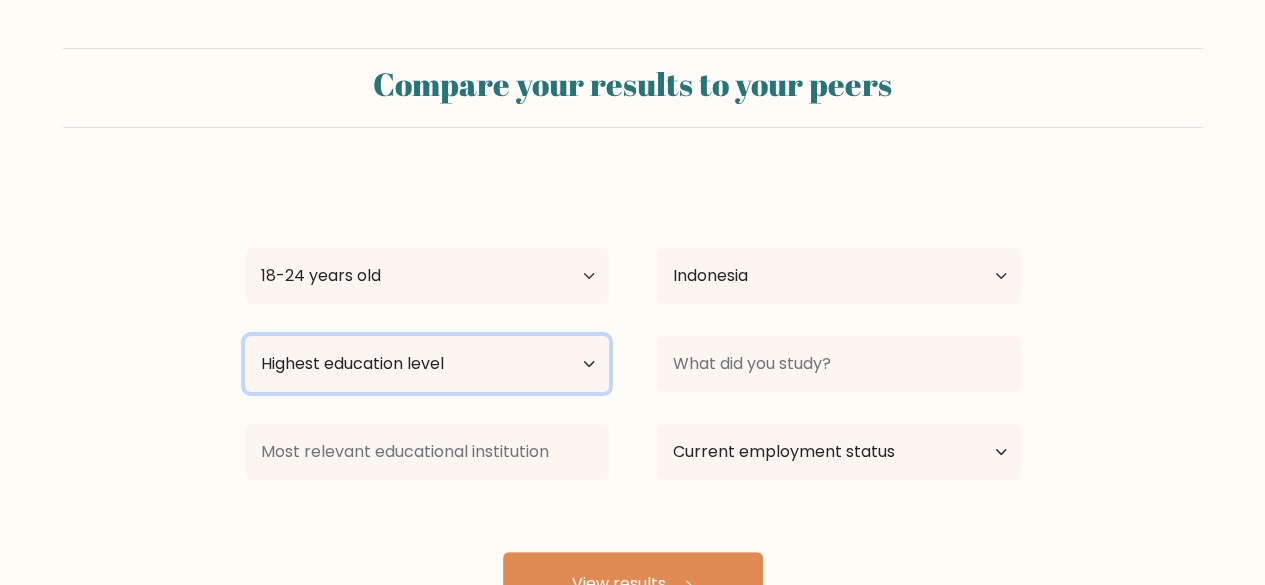 click on "Highest education level
No schooling
Primary
Lower Secondary
Upper Secondary
Occupation Specific
Bachelor's degree
Master's degree
Doctoral degree" at bounding box center (427, 364) 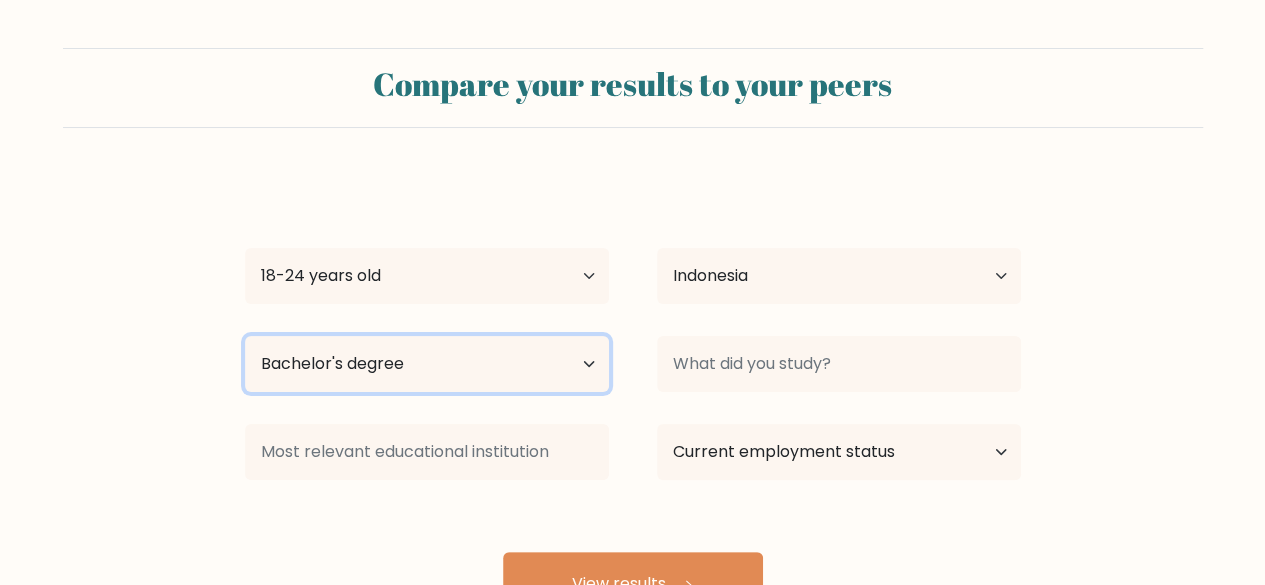 click on "Highest education level
No schooling
Primary
Lower Secondary
Upper Secondary
Occupation Specific
Bachelor's degree
Master's degree
Doctoral degree" at bounding box center (427, 364) 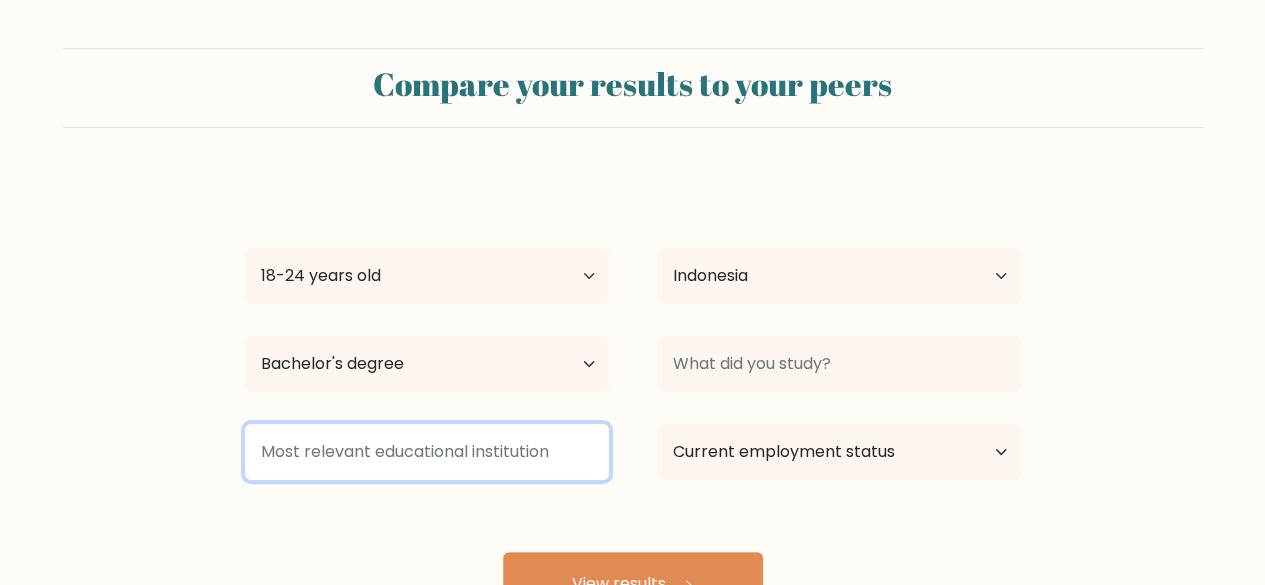 click at bounding box center (427, 452) 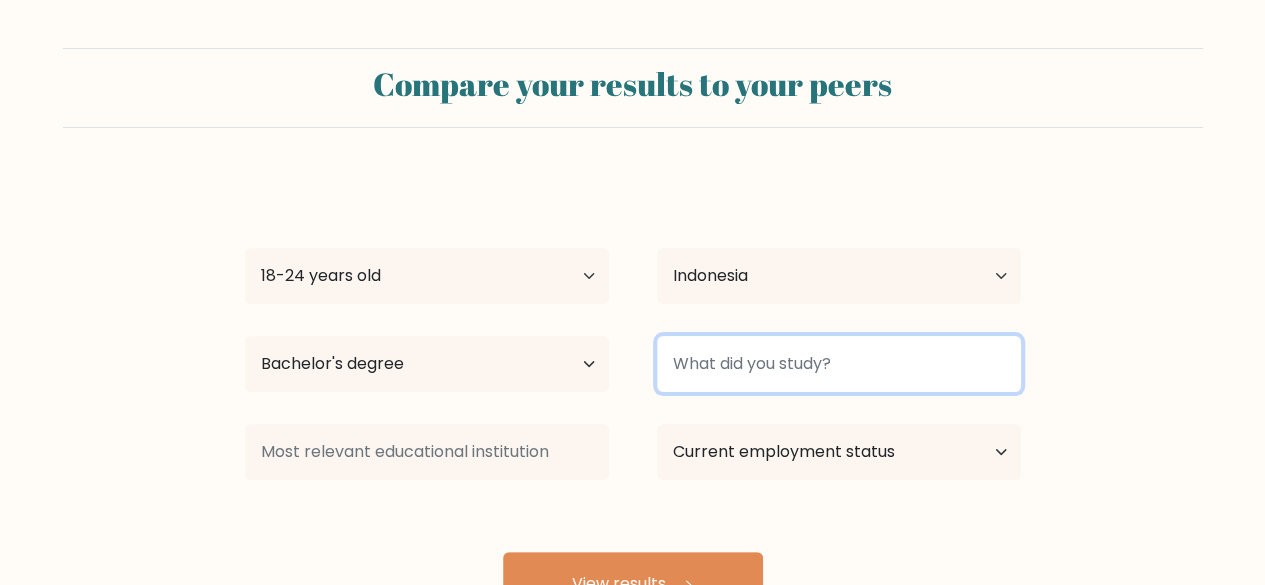 click at bounding box center [839, 364] 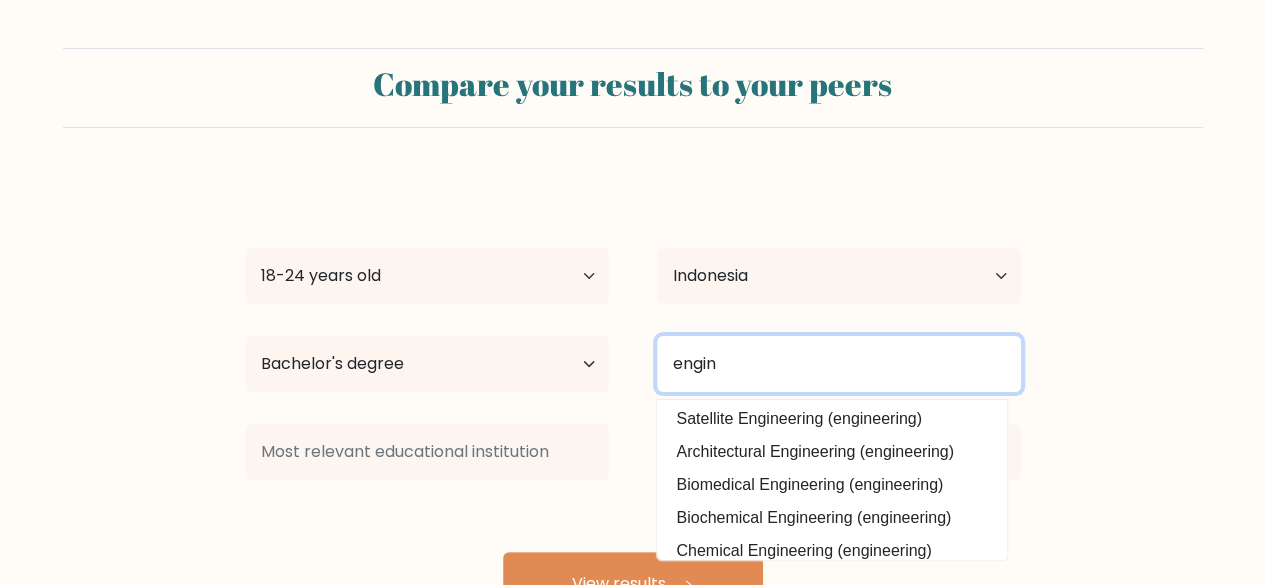 scroll, scrollTop: 180, scrollLeft: 0, axis: vertical 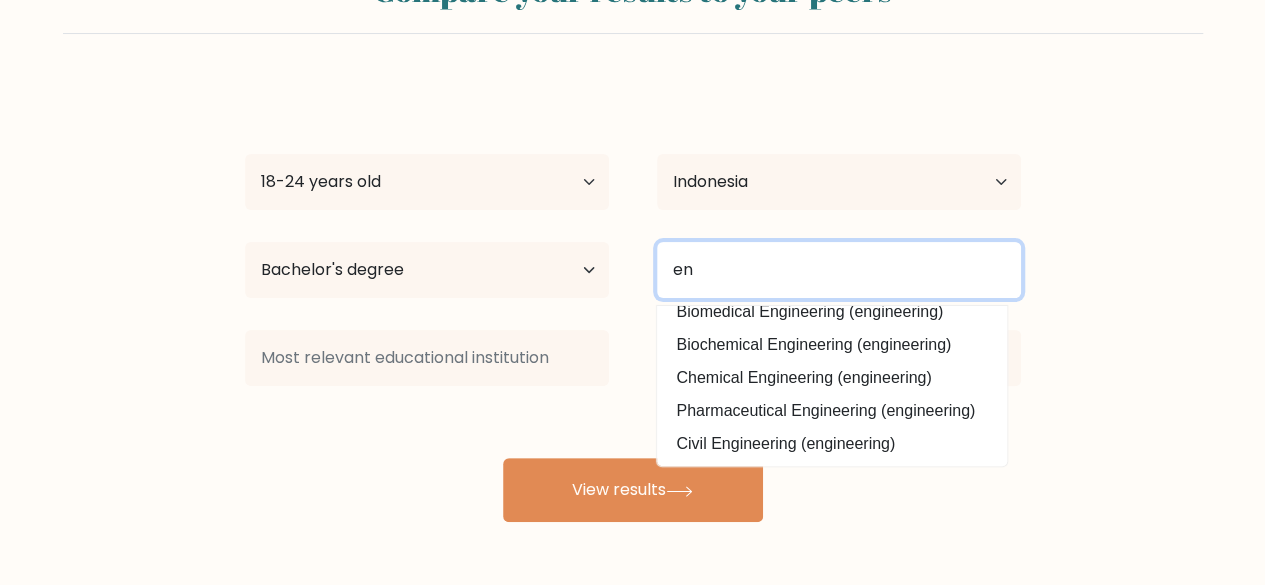 type on "e" 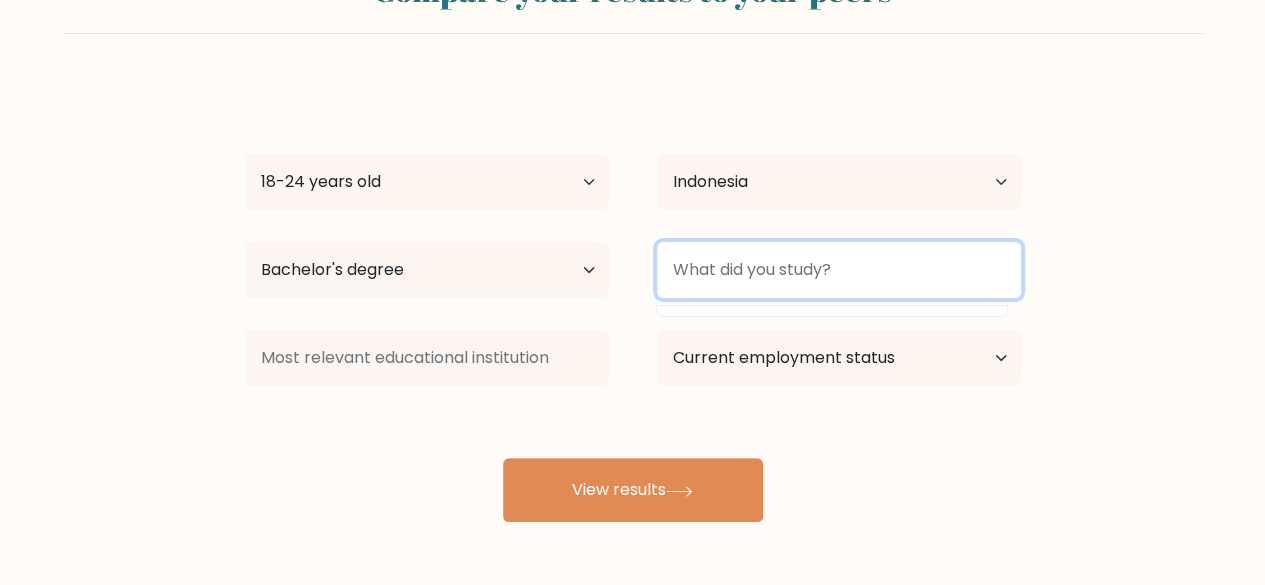 scroll, scrollTop: 0, scrollLeft: 0, axis: both 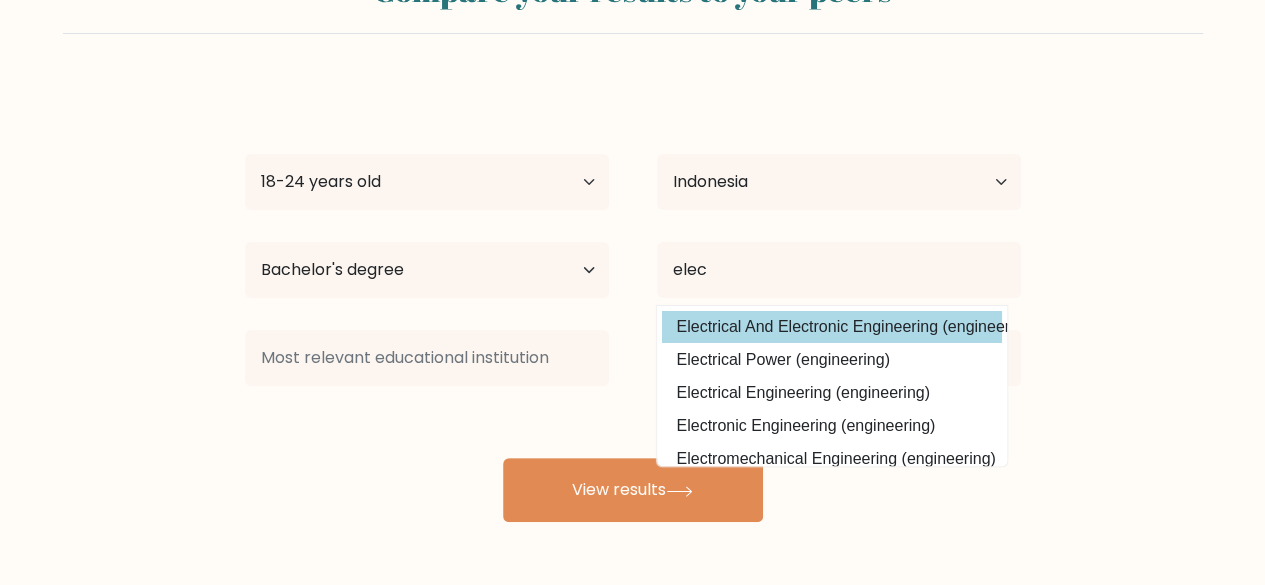 click on "Muhammad
Fadhli
Age
Under 18 years old
18-24 years old
25-34 years old
35-44 years old
45-54 years old
55-64 years old
65 years old and above
Country
Afghanistan
Albania
Algeria
American Samoa
Andorra
Angola
Anguilla
Antarctica
Antigua and Barbuda
Argentina
Armenia
Aruba
Australia
Austria
Azerbaijan
Bahamas
Bahrain
Bangladesh
Barbados
Belarus
Belgium
Belize
Benin
Bermuda
Bhutan
Bolivia
Bonaire, Sint Eustatius and Saba
Bosnia and Herzegovina
Botswana
Bouvet Island
Brazil
Brunei" at bounding box center (633, 302) 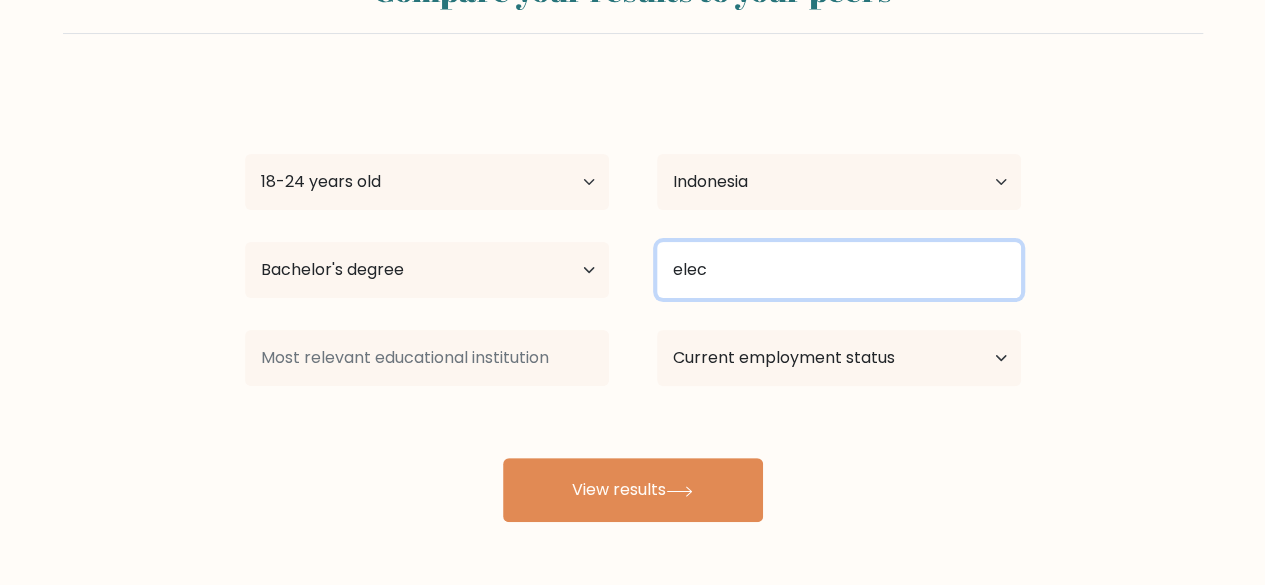 click on "elec" at bounding box center [839, 270] 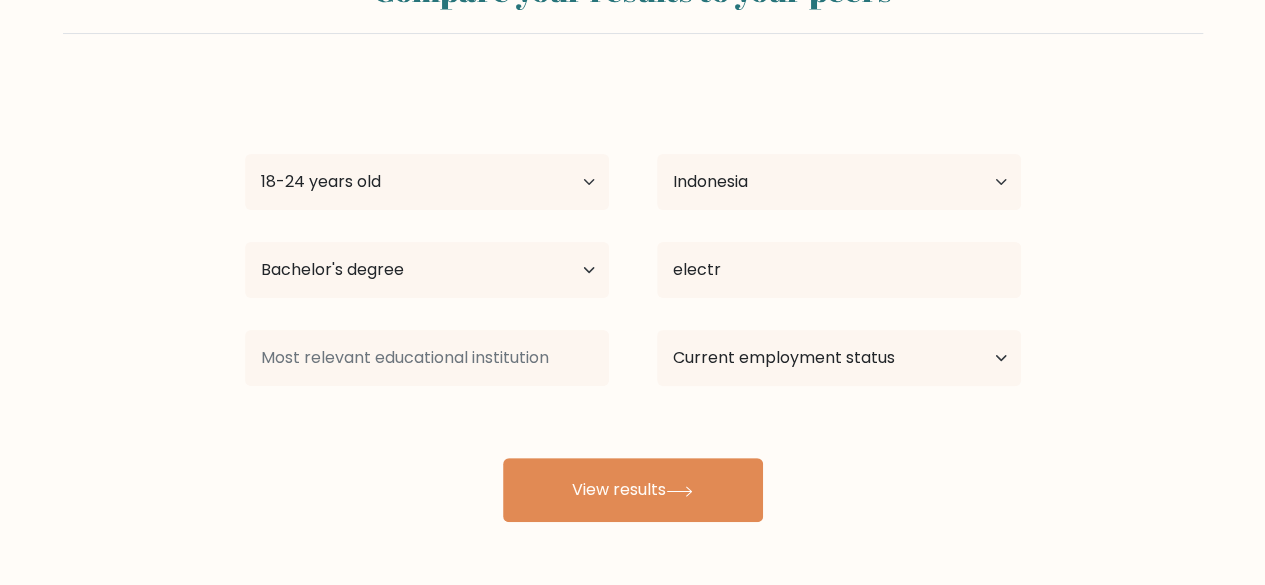 click on "Muhammad
Fadhli
Age
Under 18 years old
18-24 years old
25-34 years old
35-44 years old
45-54 years old
55-64 years old
65 years old and above
Country
Afghanistan
Albania
Algeria
American Samoa
Andorra
Angola
Anguilla
Antarctica
Antigua and Barbuda
Argentina
Armenia
Aruba
Australia
Austria
Azerbaijan
Bahamas
Bahrain
Bangladesh
Barbados
Belarus
Belgium
Belize
Benin
Bermuda
Bhutan
Bolivia
Bonaire, Sint Eustatius and Saba
Bosnia and Herzegovina
Botswana
Bouvet Island
Brazil
Brunei" at bounding box center [633, 302] 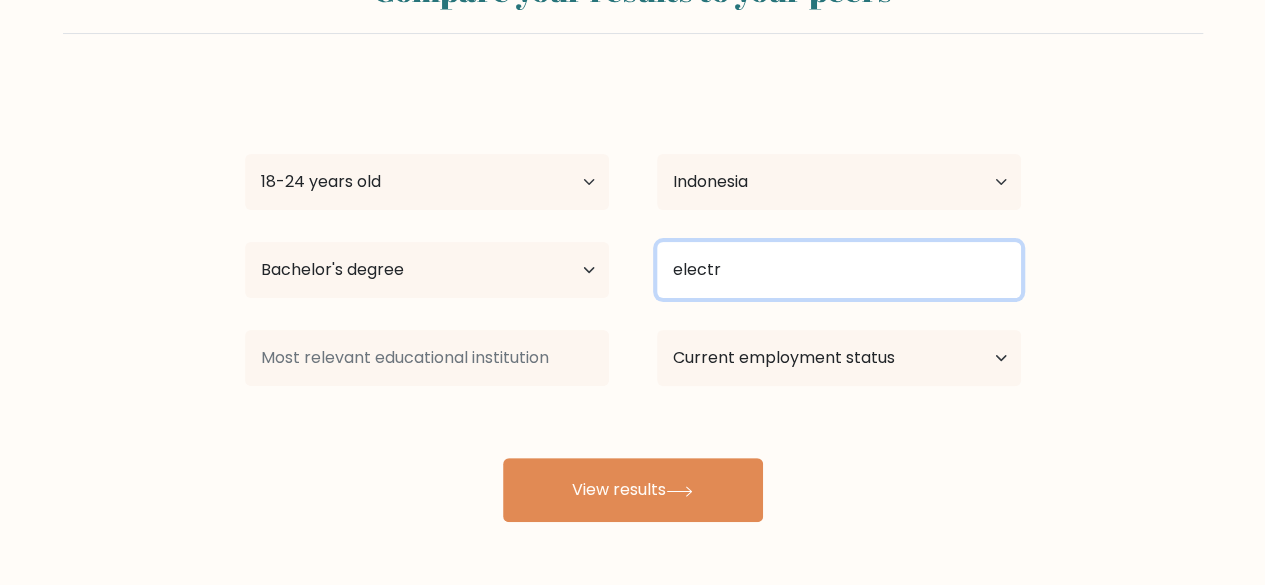 click on "electr" at bounding box center [839, 270] 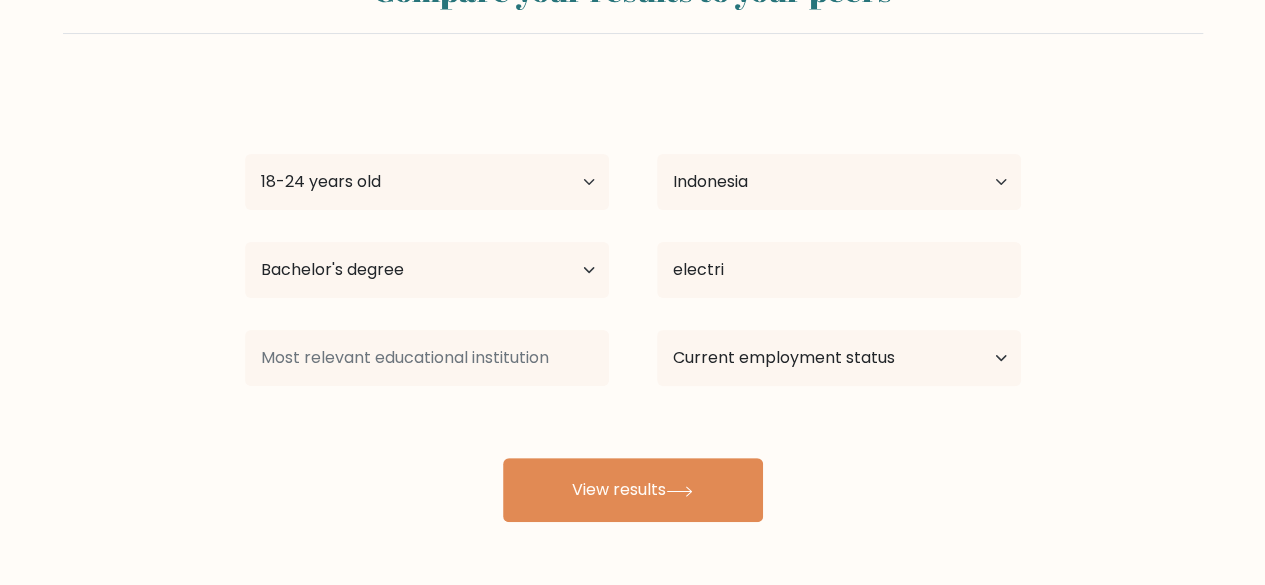 click on "Muhammad
Fadhli
Age
Under 18 years old
18-24 years old
25-34 years old
35-44 years old
45-54 years old
55-64 years old
65 years old and above
Country
Afghanistan
Albania
Algeria
American Samoa
Andorra
Angola
Anguilla
Antarctica
Antigua and Barbuda
Argentina
Armenia
Aruba
Australia
Austria
Azerbaijan
Bahamas
Bahrain
Bangladesh
Barbados
Belarus
Belgium
Belize
Benin
Bermuda
Bhutan
Bolivia
Bonaire, Sint Eustatius and Saba
Bosnia and Herzegovina
Botswana
Bouvet Island
Brazil
Brunei" at bounding box center (633, 302) 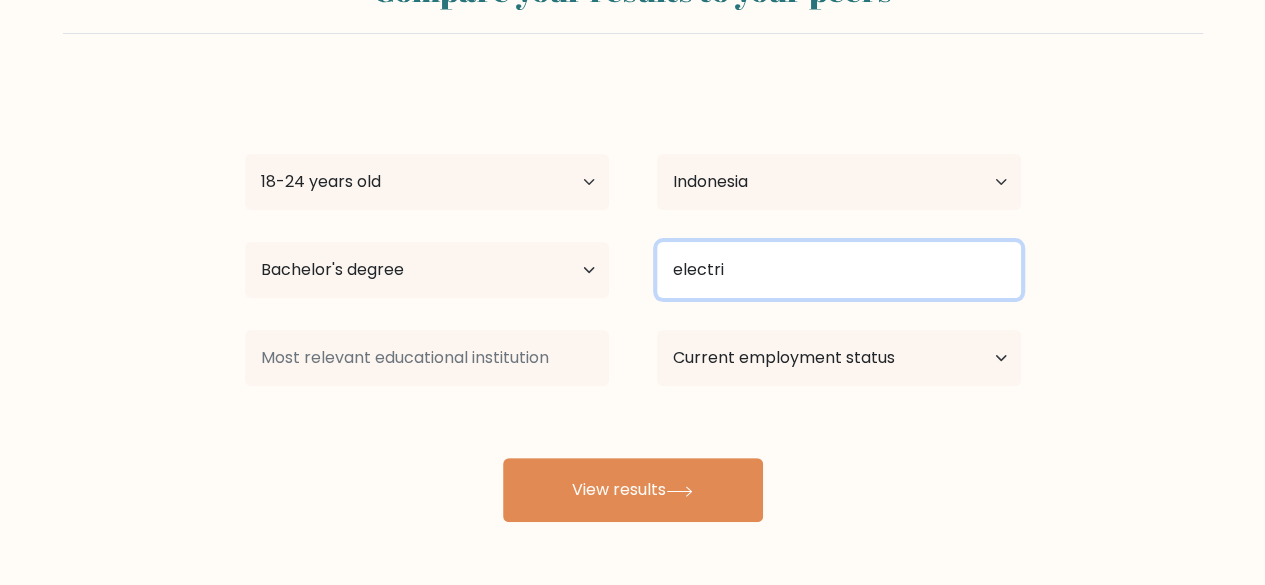 click on "electri" at bounding box center (839, 270) 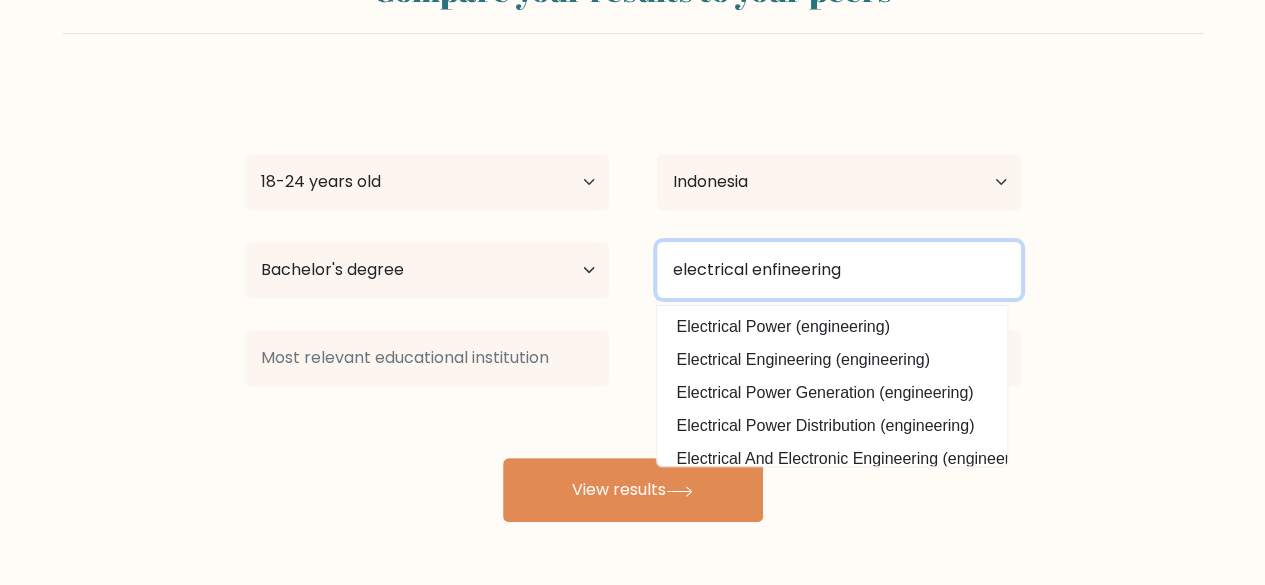 type on "electrical enfineering" 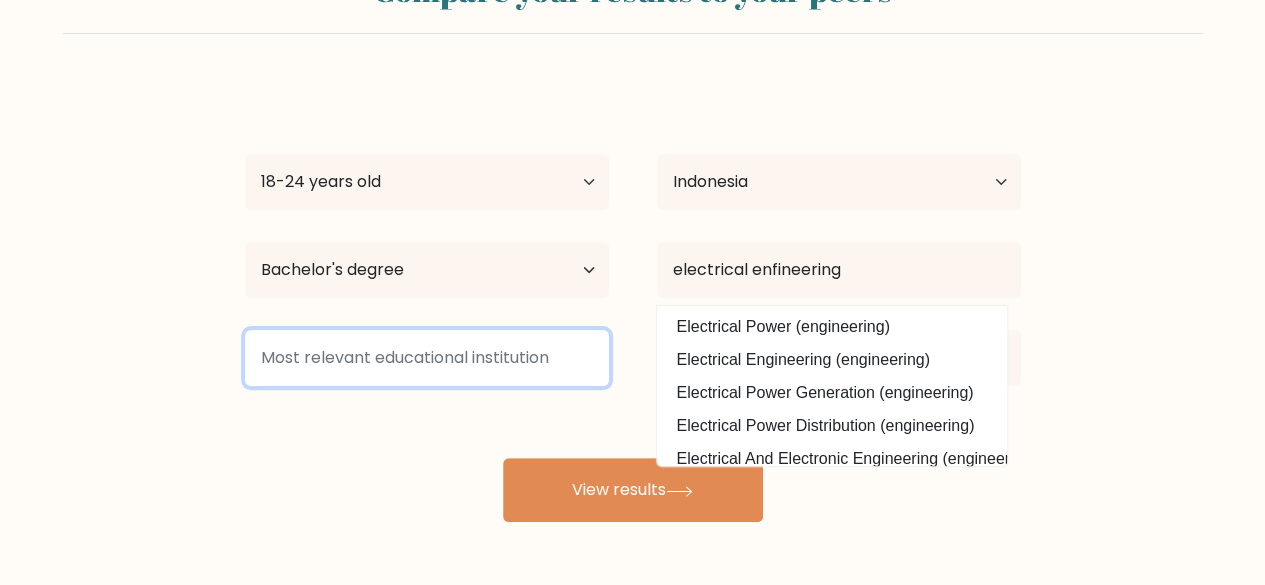 click at bounding box center (427, 358) 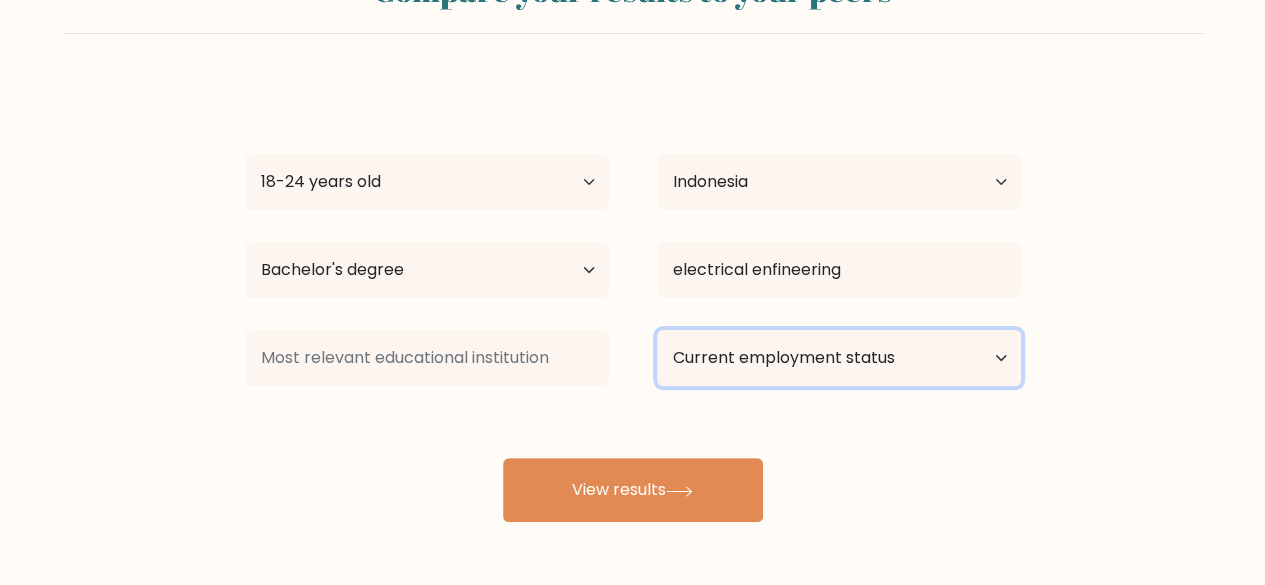 click on "Current employment status
Employed
Student
Retired
Other / prefer not to answer" at bounding box center [839, 358] 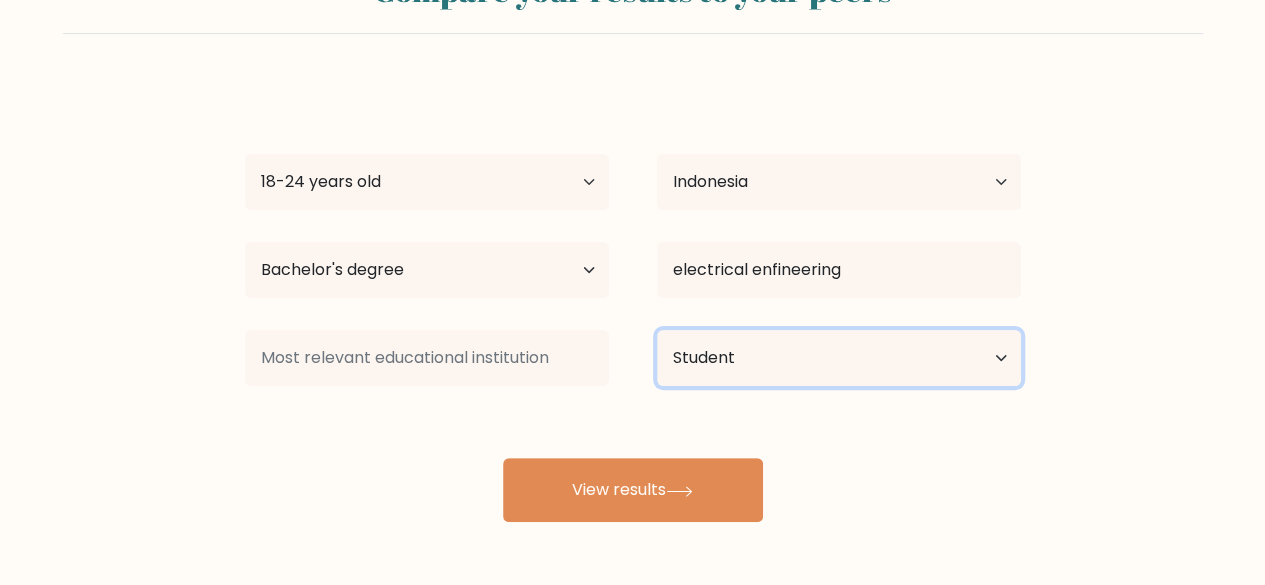 click on "Current employment status
Employed
Student
Retired
Other / prefer not to answer" at bounding box center [839, 358] 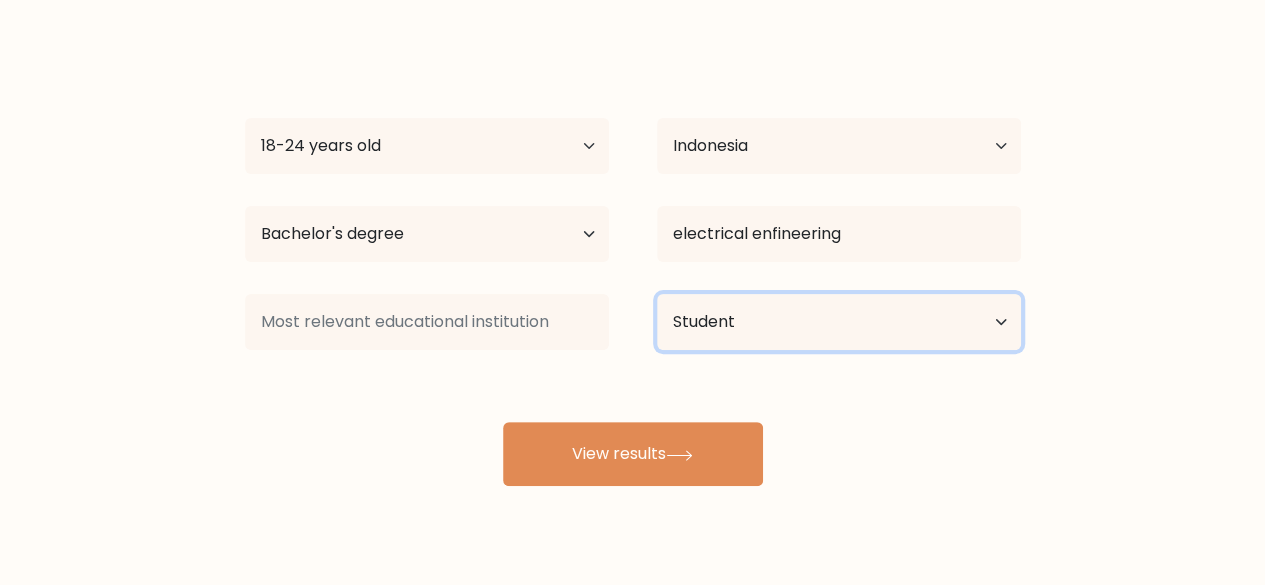 scroll, scrollTop: 172, scrollLeft: 0, axis: vertical 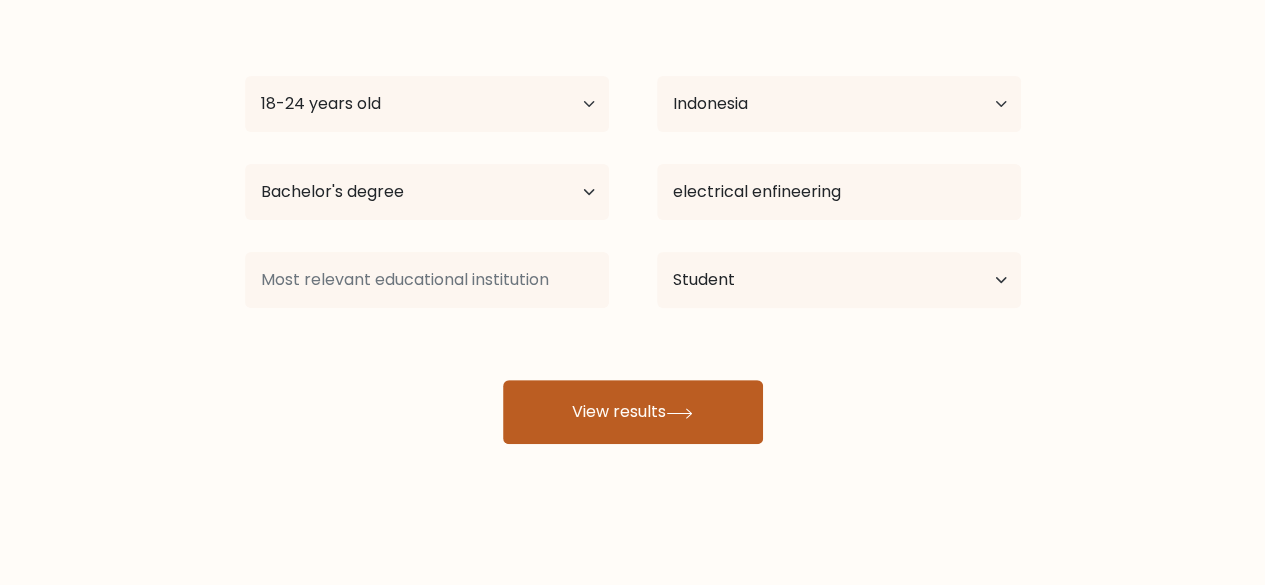 click on "View results" at bounding box center (633, 412) 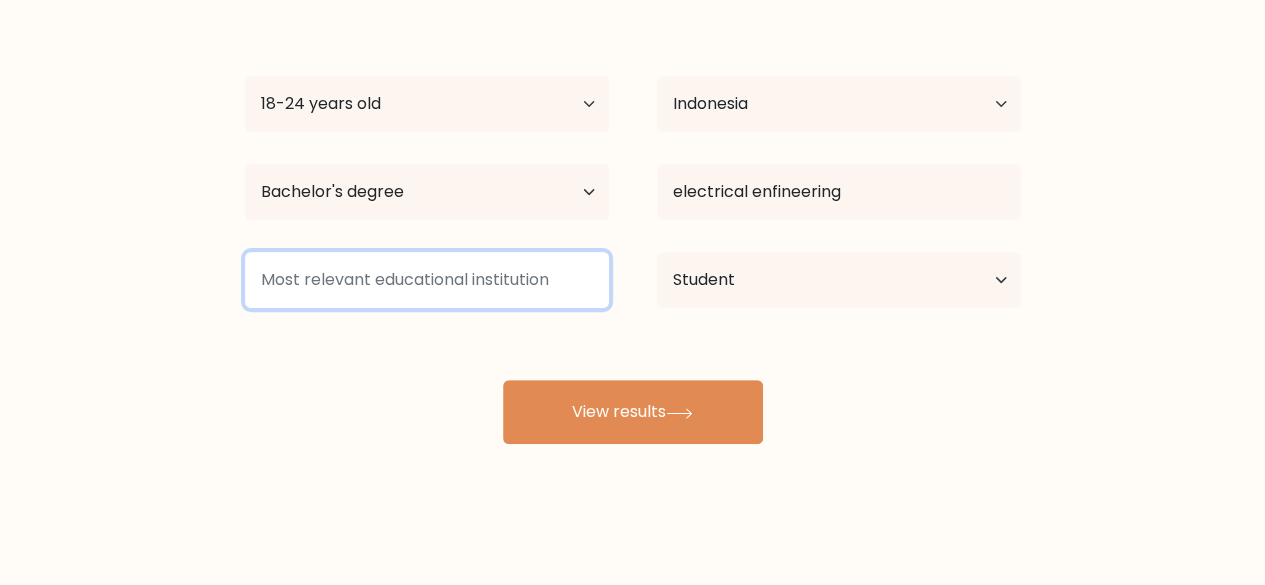 click at bounding box center (427, 280) 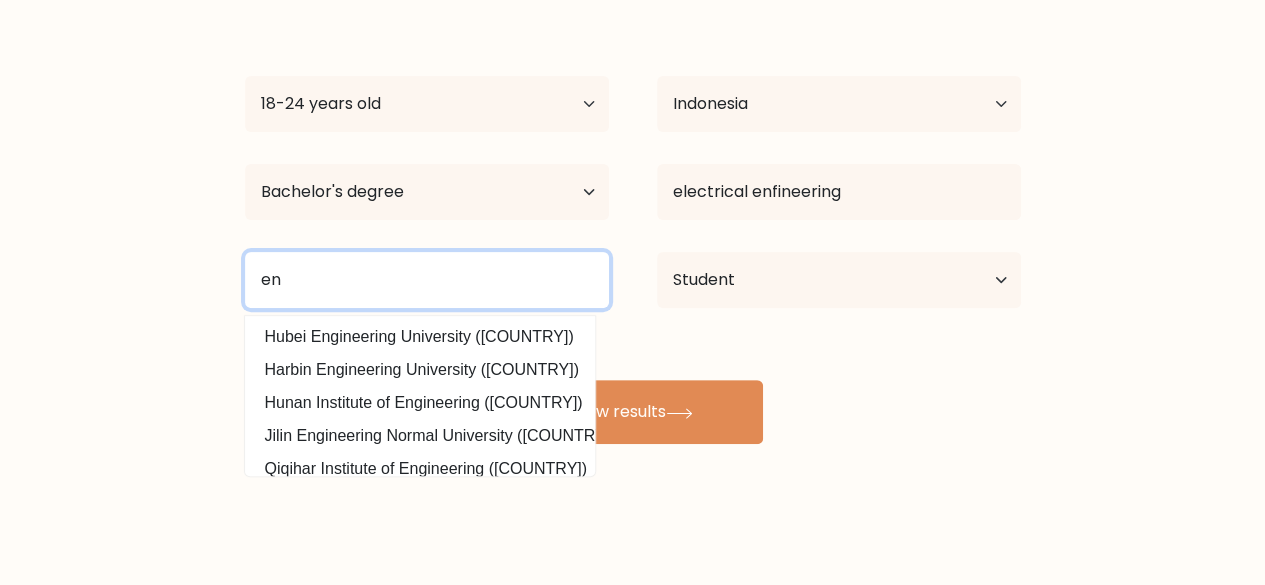 type on "e" 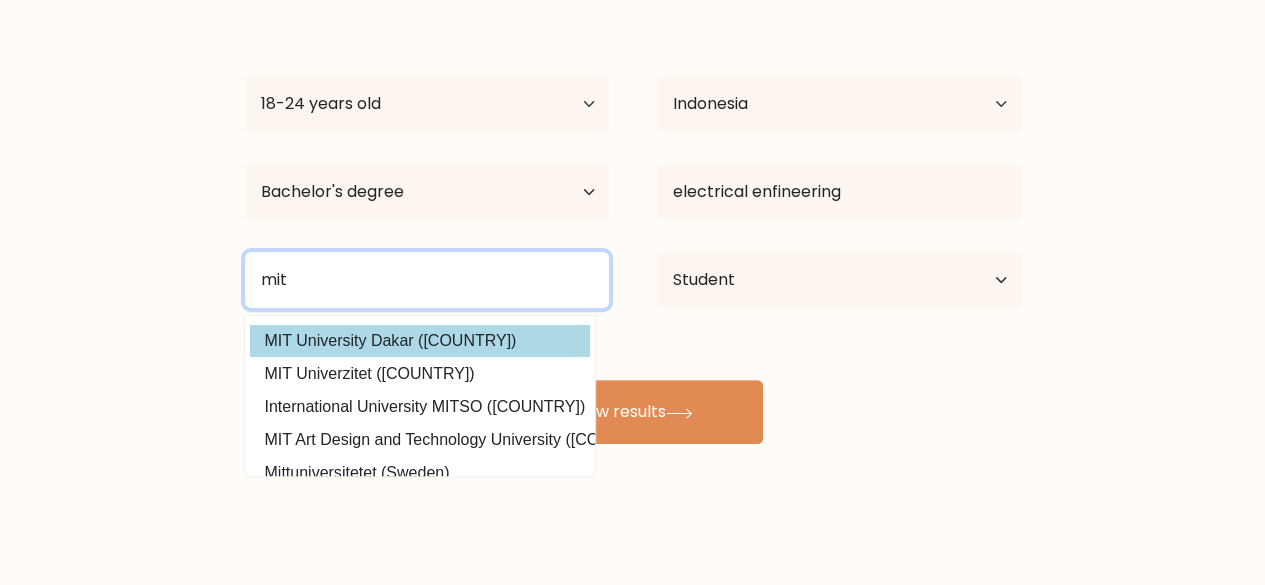 scroll, scrollTop: 0, scrollLeft: 0, axis: both 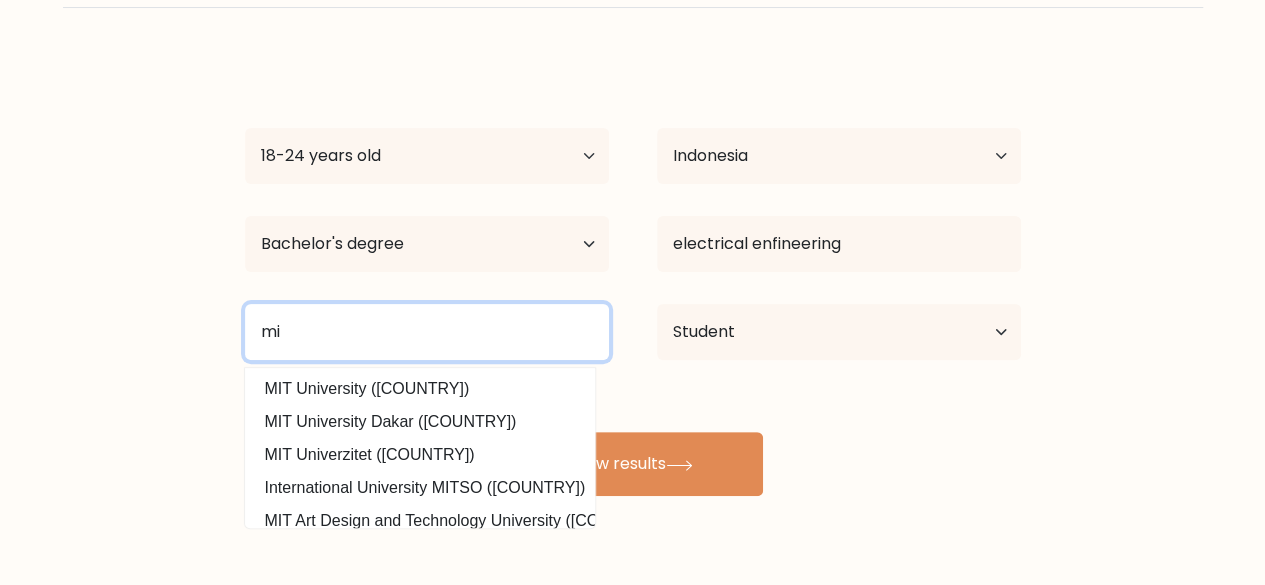 type on "m" 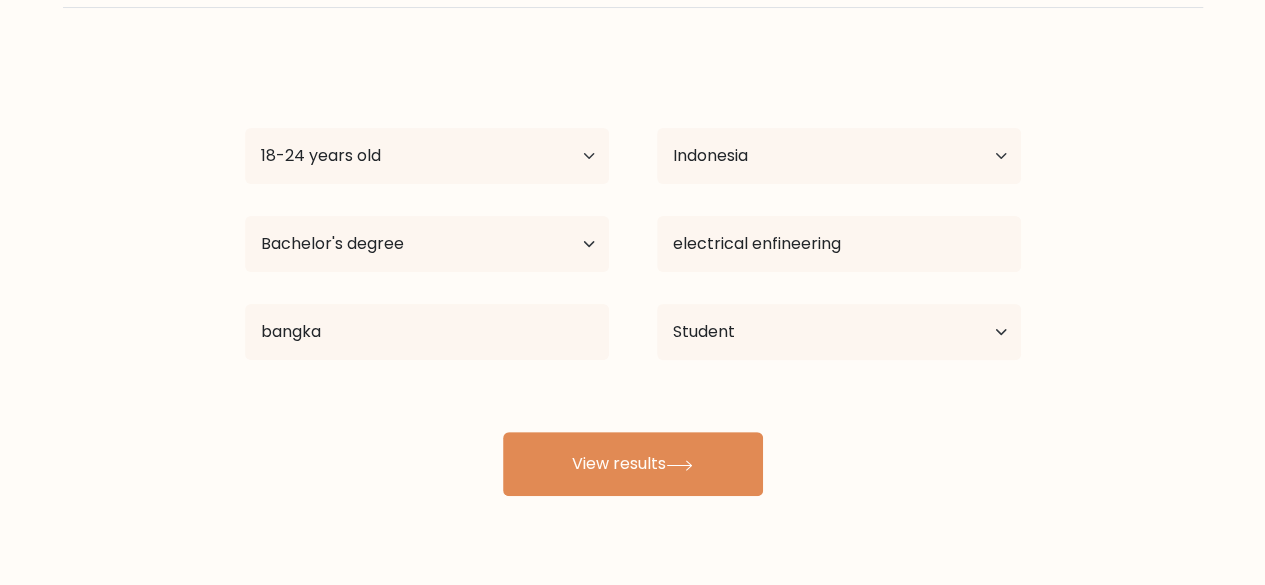 click on "Muhammad
Fadhli
Age
Under 18 years old
18-24 years old
25-34 years old
35-44 years old
45-54 years old
55-64 years old
65 years old and above
Country
Afghanistan
Albania
Algeria
American Samoa
Andorra
Angola
Anguilla
Antarctica
Antigua and Barbuda
Argentina
Armenia
Aruba
Australia
Austria
Azerbaijan
Bahamas
Bahrain
Bangladesh
Barbados
Belarus
Belgium
Belize
Benin
Bermuda
Bhutan
Bolivia
Bonaire, Sint Eustatius and Saba
Bosnia and Herzegovina
Botswana
Bouvet Island
Brazil
Brunei" at bounding box center (633, 276) 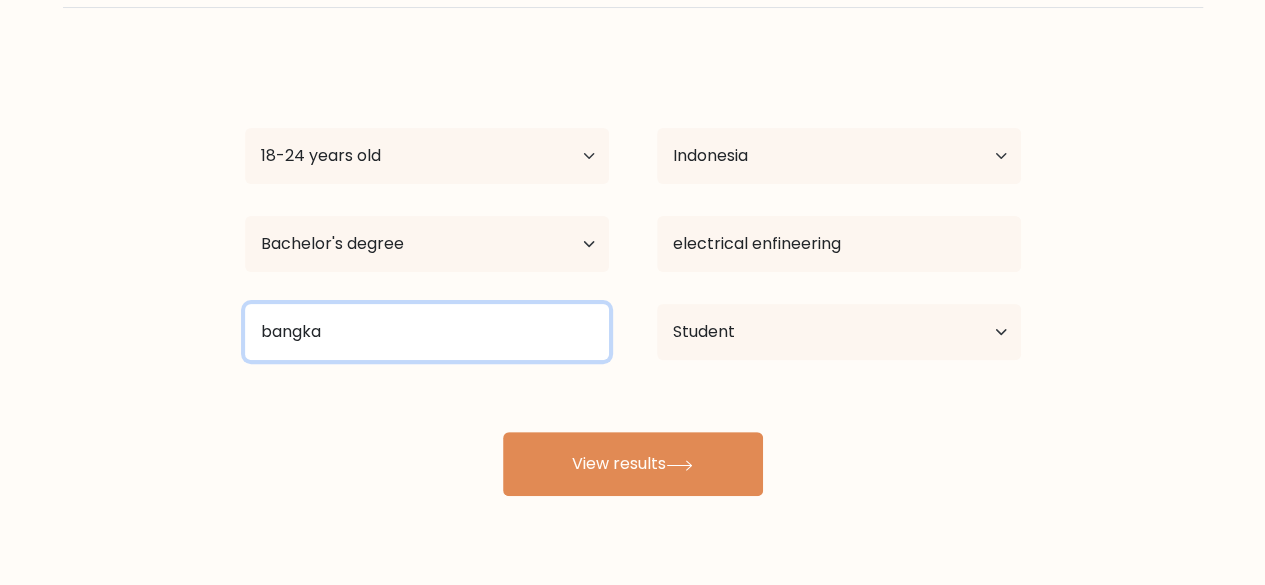 click on "bangka" at bounding box center (427, 332) 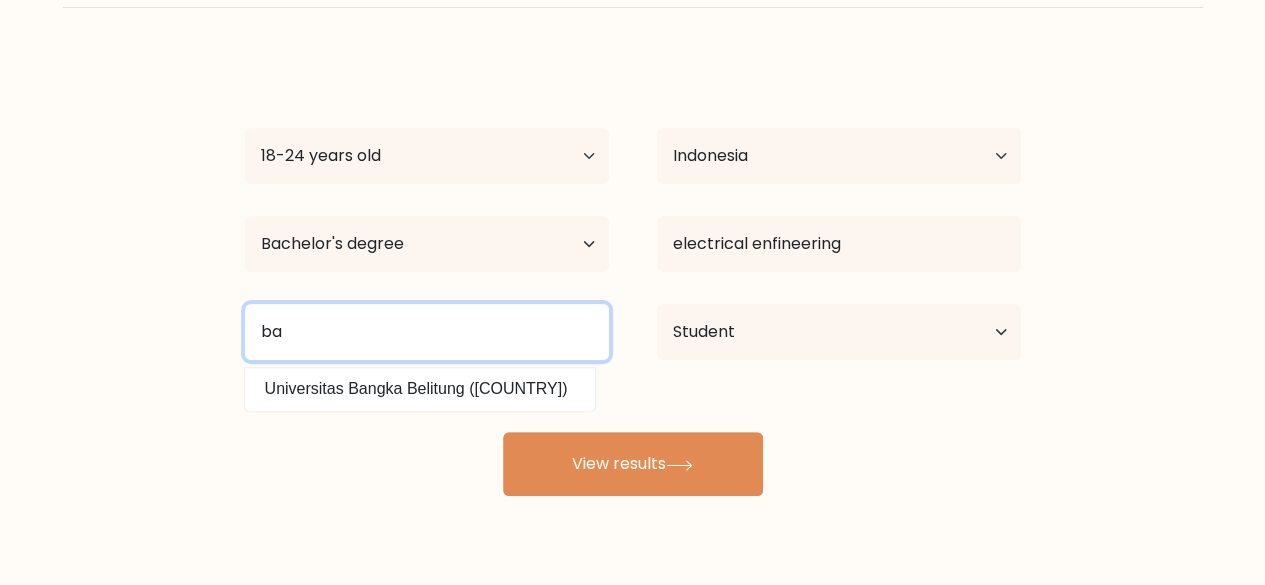 type on "b" 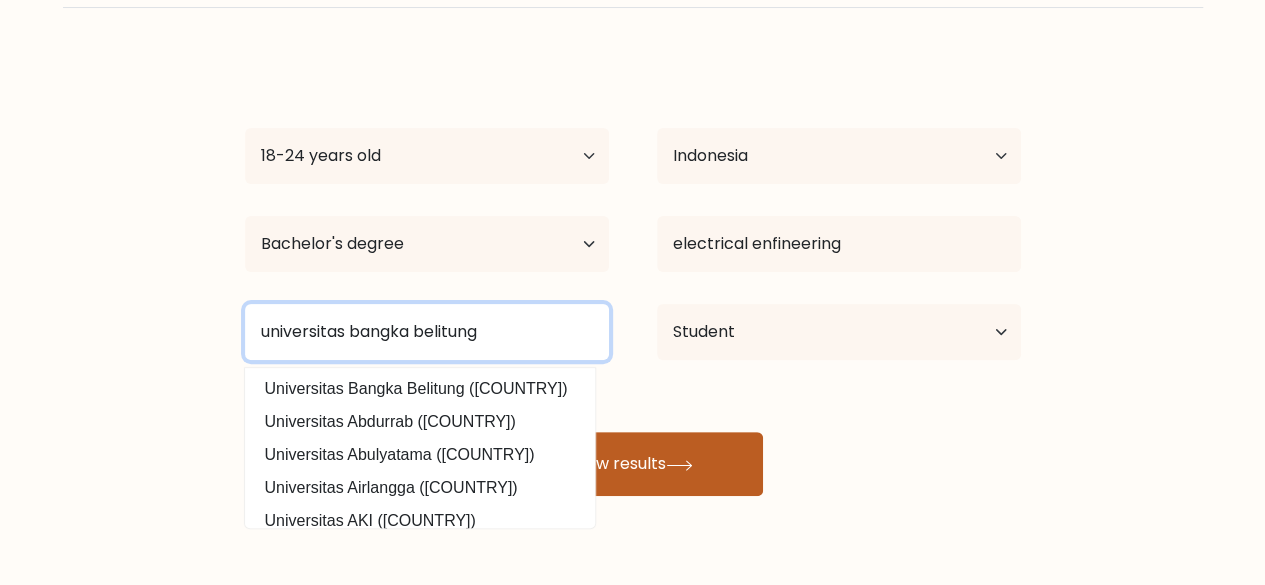 type on "universitas bangka belitung" 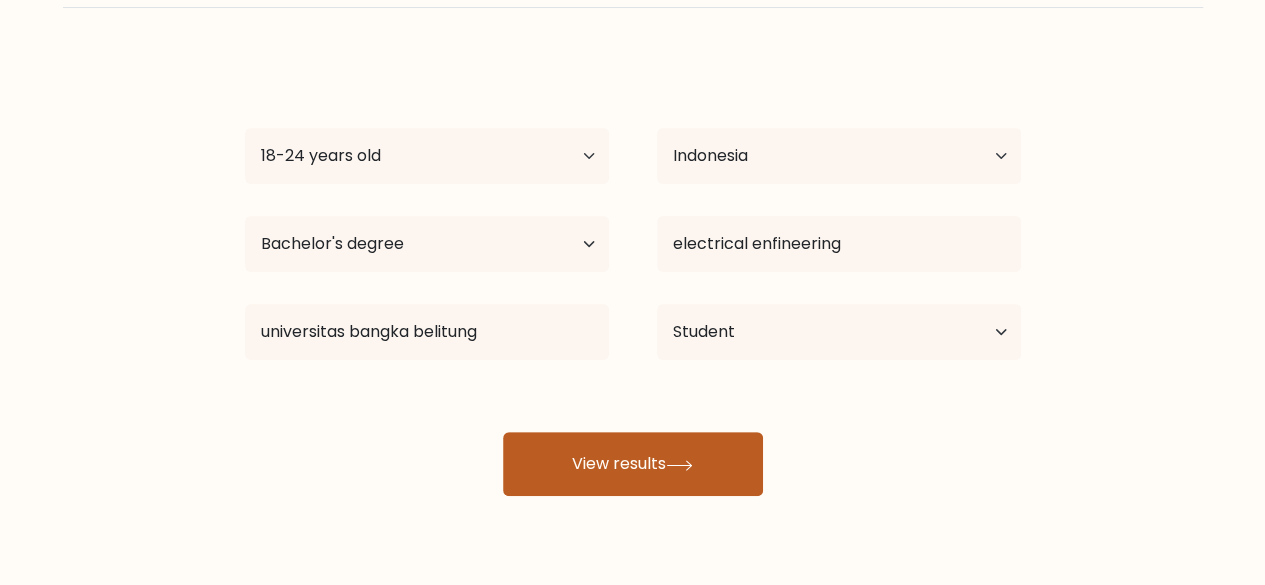 click on "View results" at bounding box center [633, 464] 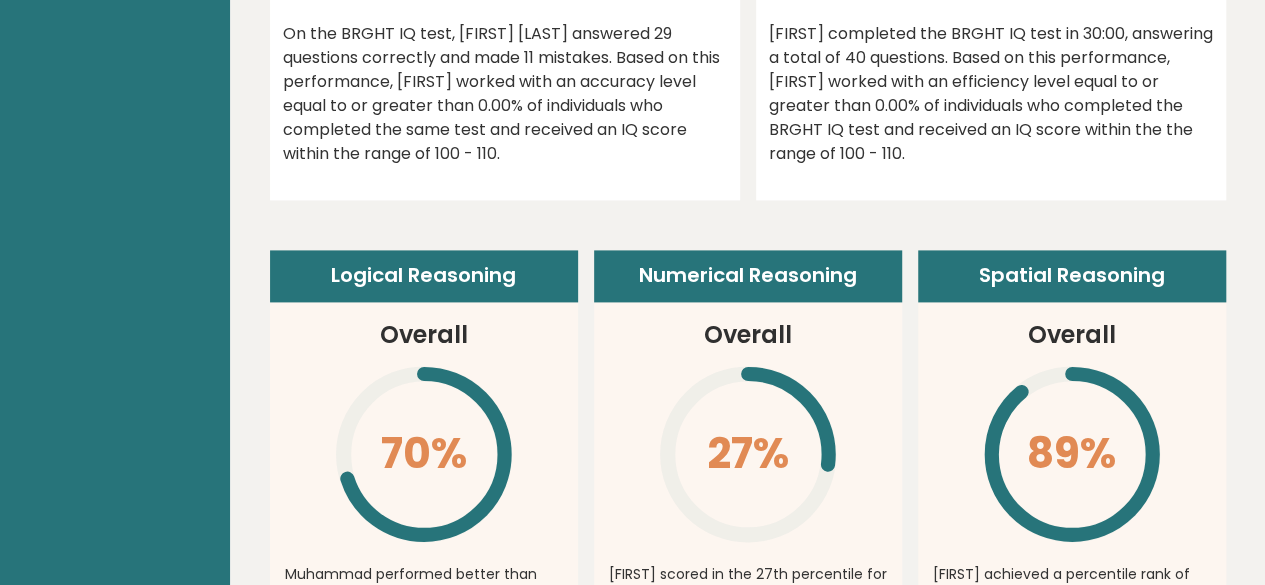 scroll, scrollTop: 1269, scrollLeft: 0, axis: vertical 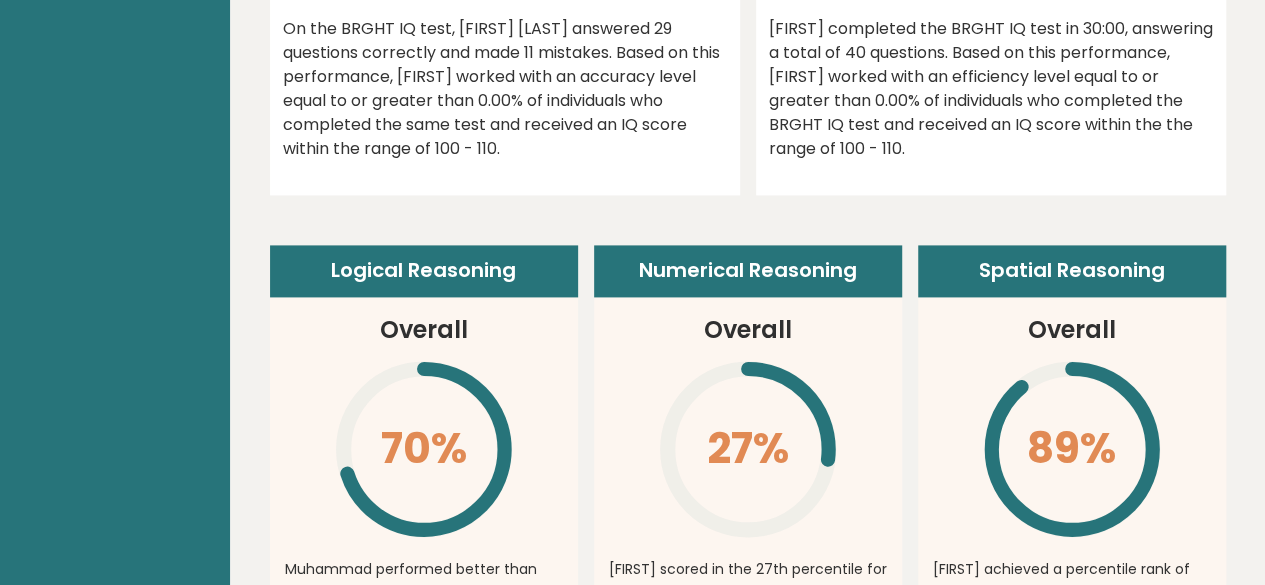 click on "Numerical Reasoning
Overall
27%
\
[FIRST] scored in the 27th percentile for the numerical reasoning section, which means he did better than 27th % of the people who took the test. Numerical reasoning involves the ability to work with numbers, data, and mathematical concepts. People who are good at numerical reasoning can understand complex information, analyze and manipulate data, and use abstract ideas to solve problems.
Compared to
[COUNTRY]
Age 18 - 24" at bounding box center (748, 598) 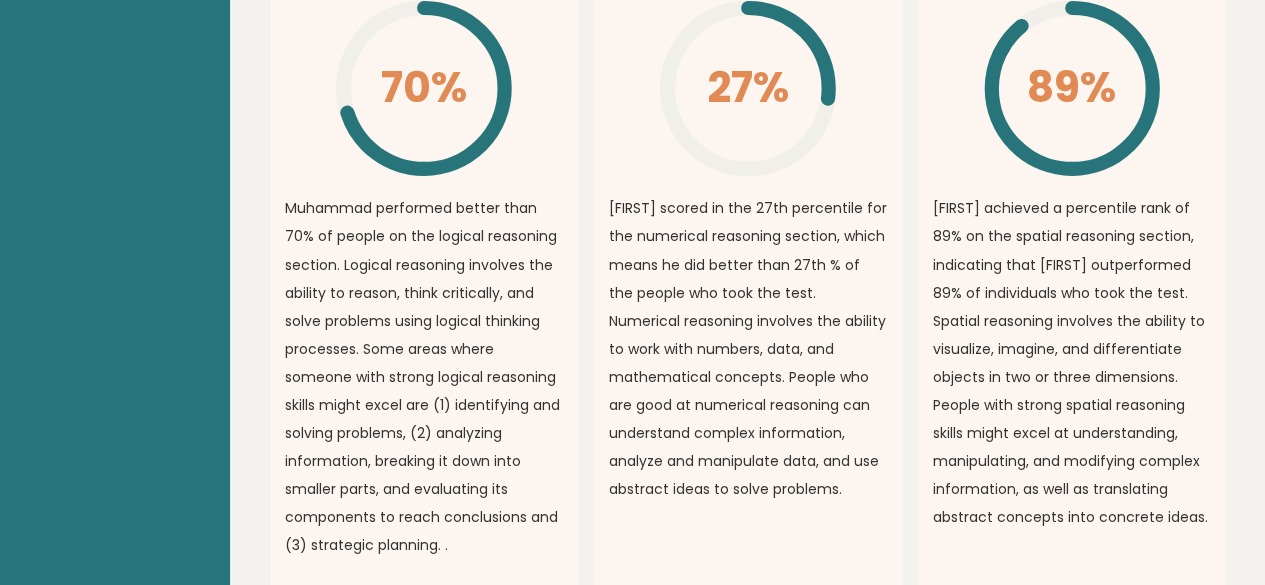 scroll, scrollTop: 1628, scrollLeft: 0, axis: vertical 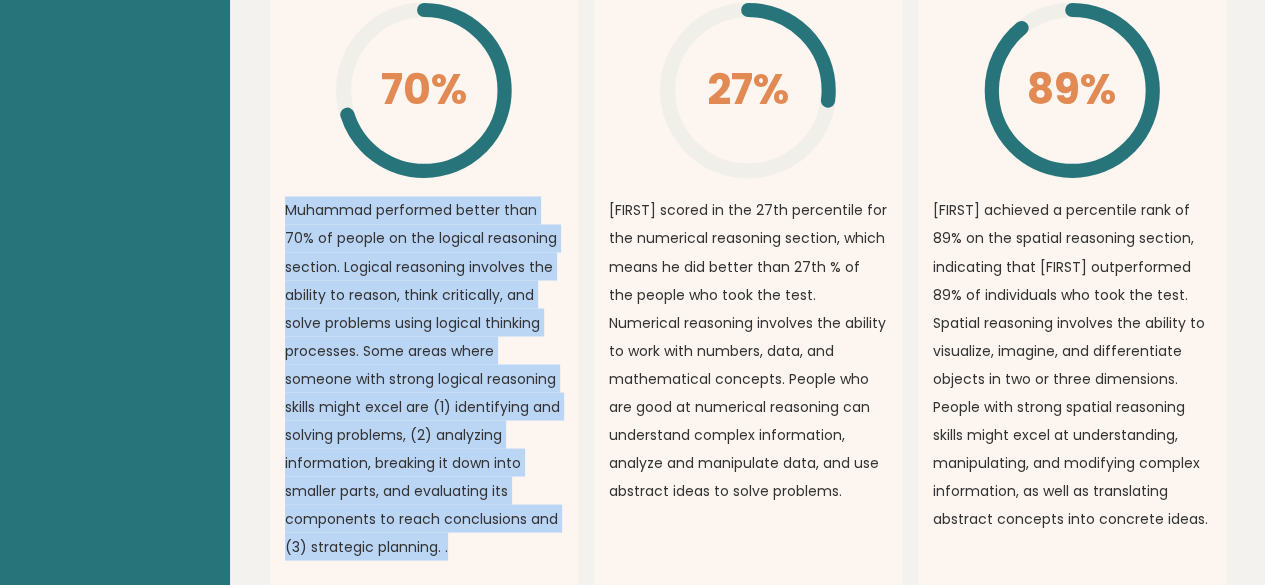 drag, startPoint x: 288, startPoint y: 169, endPoint x: 456, endPoint y: 500, distance: 371.19403 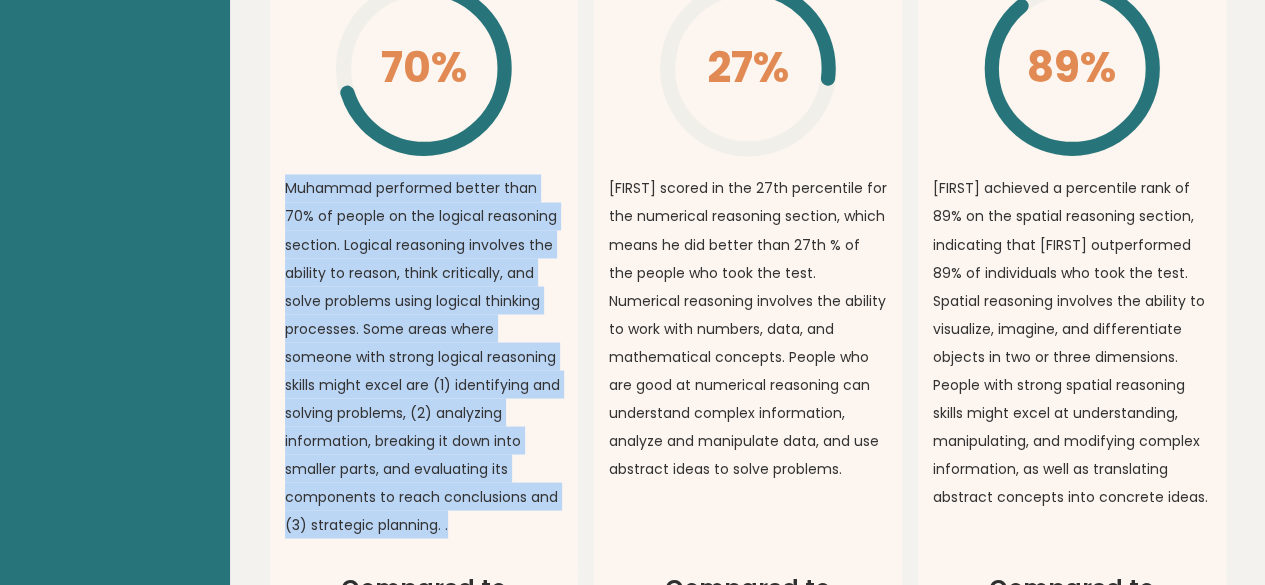 drag, startPoint x: 933, startPoint y: 146, endPoint x: 1085, endPoint y: 486, distance: 372.42987 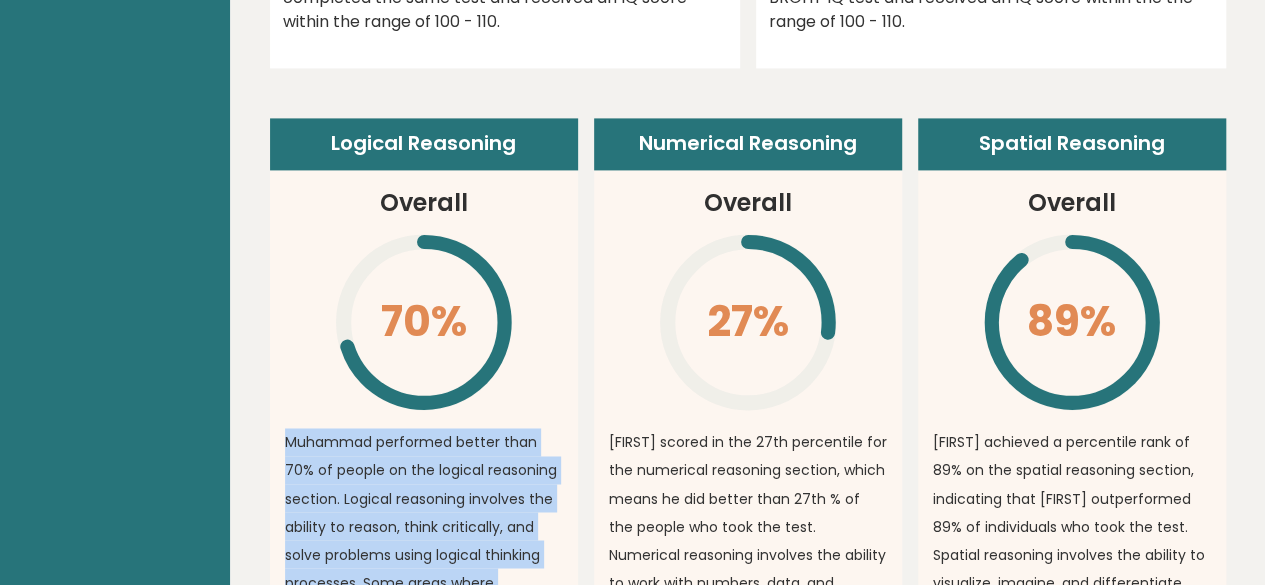 scroll, scrollTop: 1412, scrollLeft: 0, axis: vertical 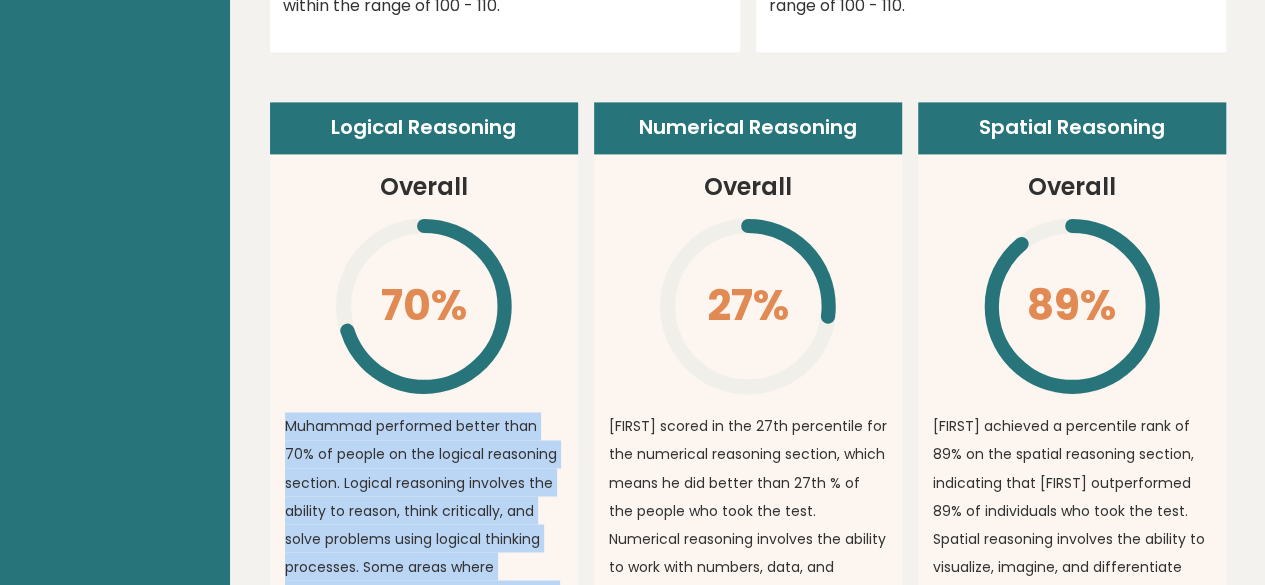 copy on "[FIRST] achieved a percentile rank of 89% on the spatial reasoning section, indicating that [FIRST] outperformed 89% of individuals who took the test. Spatial reasoning involves the ability to visualize, imagine, and differentiate objects in two or three dimensions. People with strong spatial reasoning skills might excel at understanding, manipulating, and modifying complex information, as well as translating abstract concepts into concrete ideas." 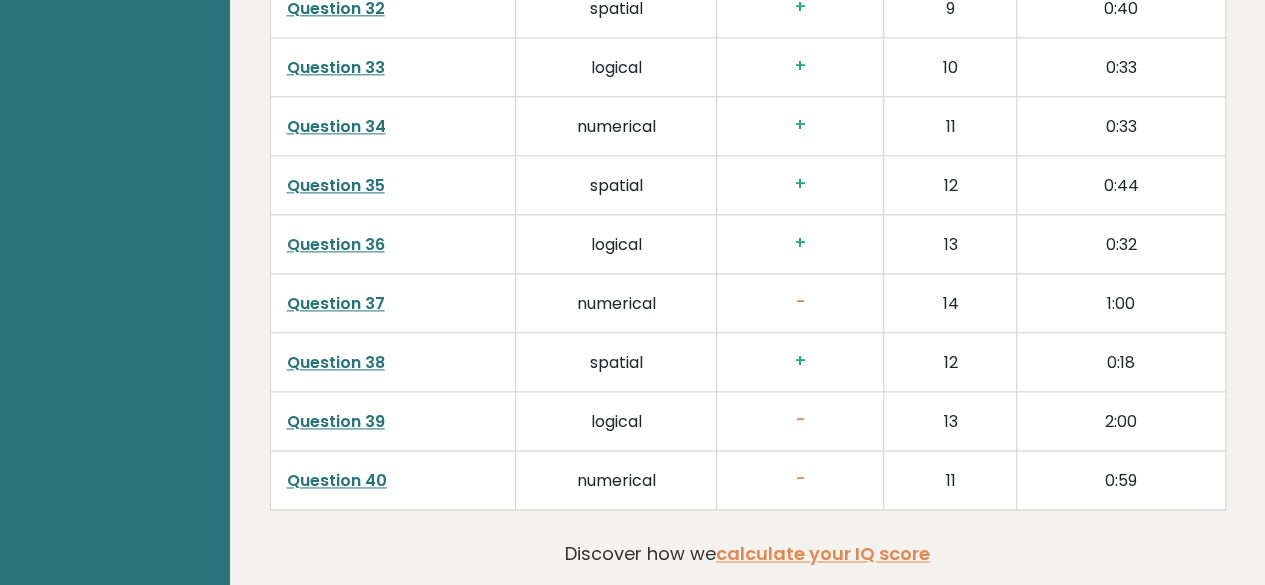 scroll, scrollTop: 5204, scrollLeft: 0, axis: vertical 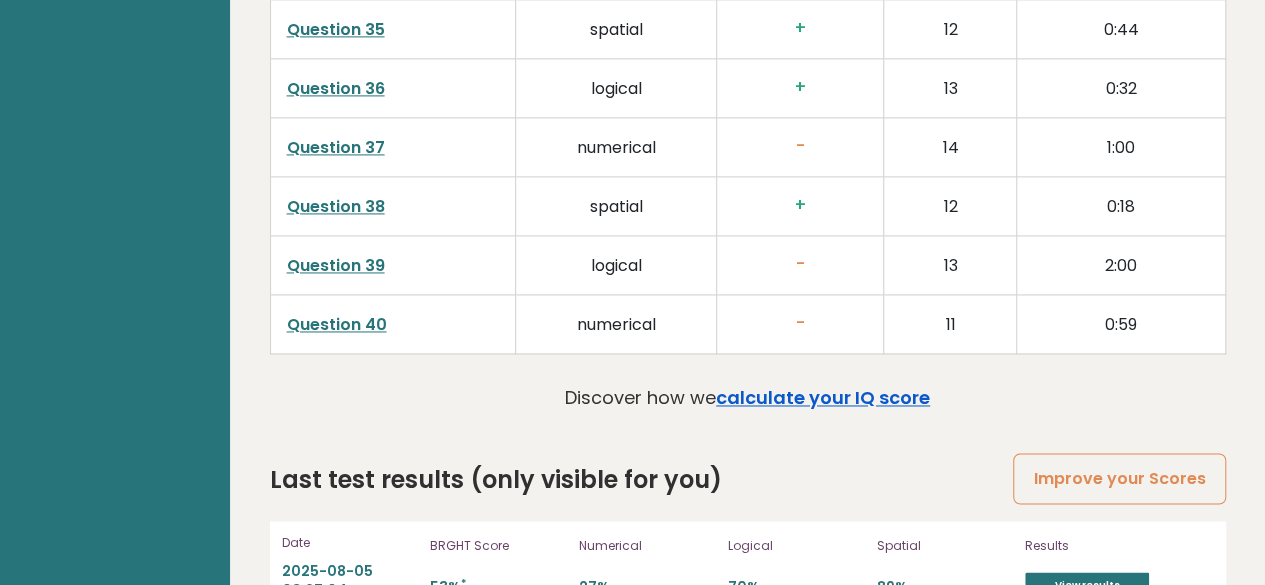 click on "calculate your IQ score" at bounding box center (823, 397) 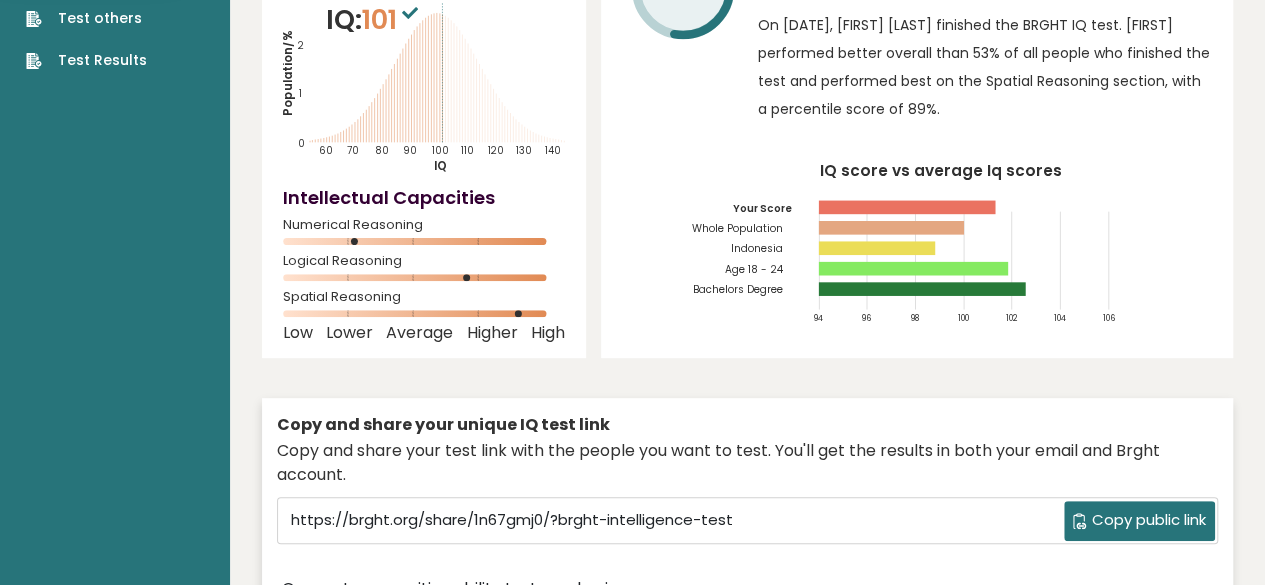 scroll, scrollTop: 0, scrollLeft: 0, axis: both 